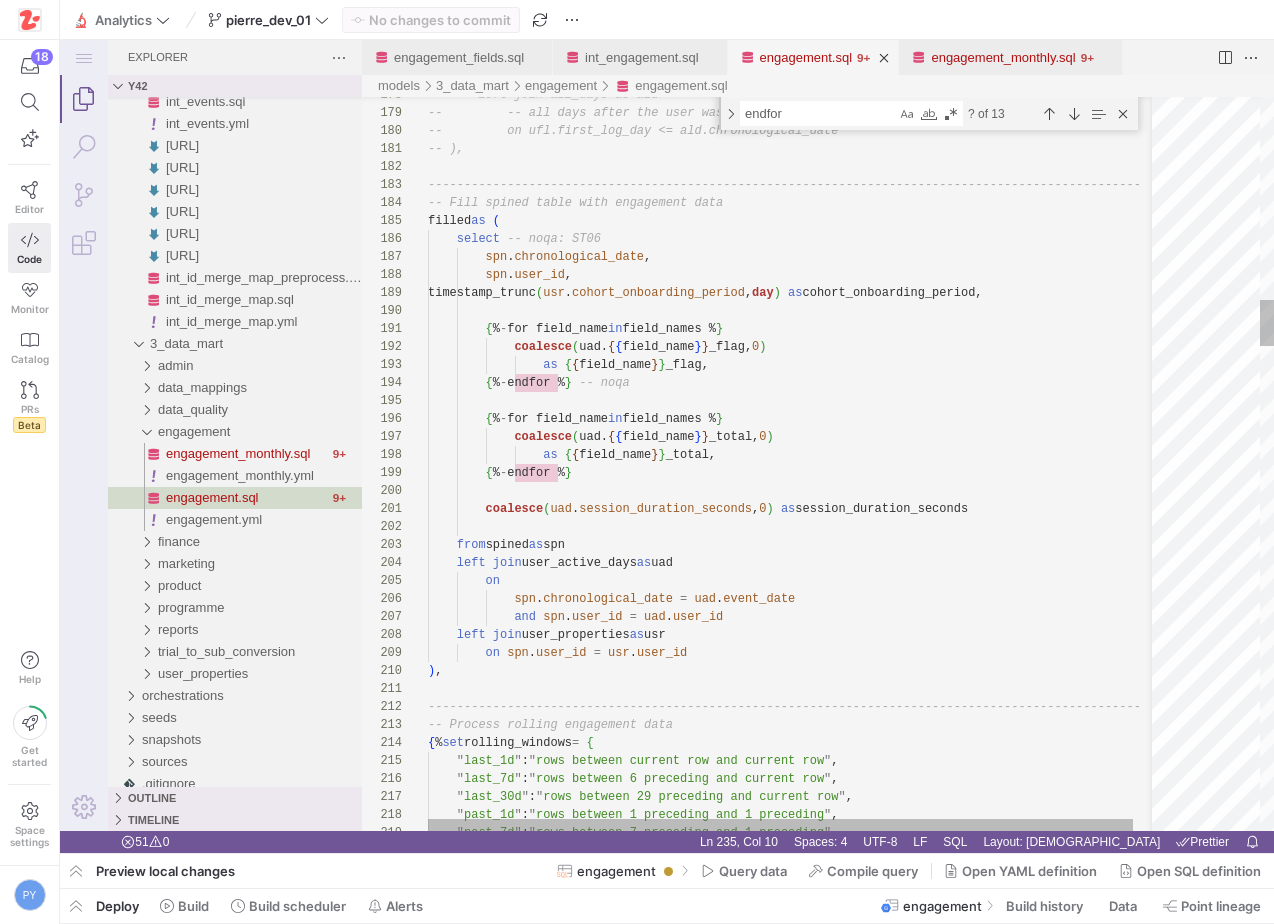 scroll, scrollTop: 0, scrollLeft: 0, axis: both 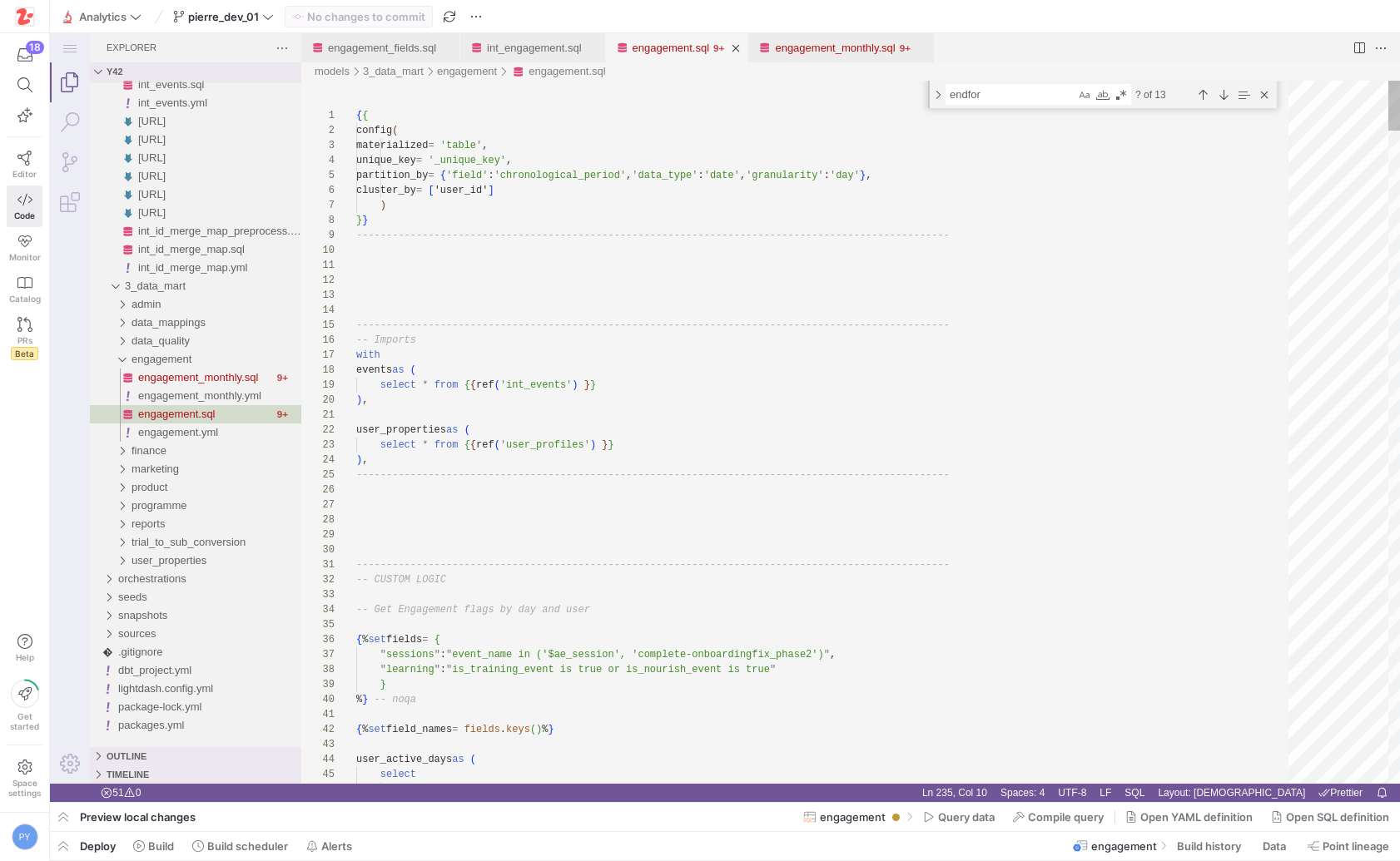 type on "---------------------------------------------------------------------------------------------------
-- Imports
with
events as (
select * from {{ ref('int_events') }}
)," 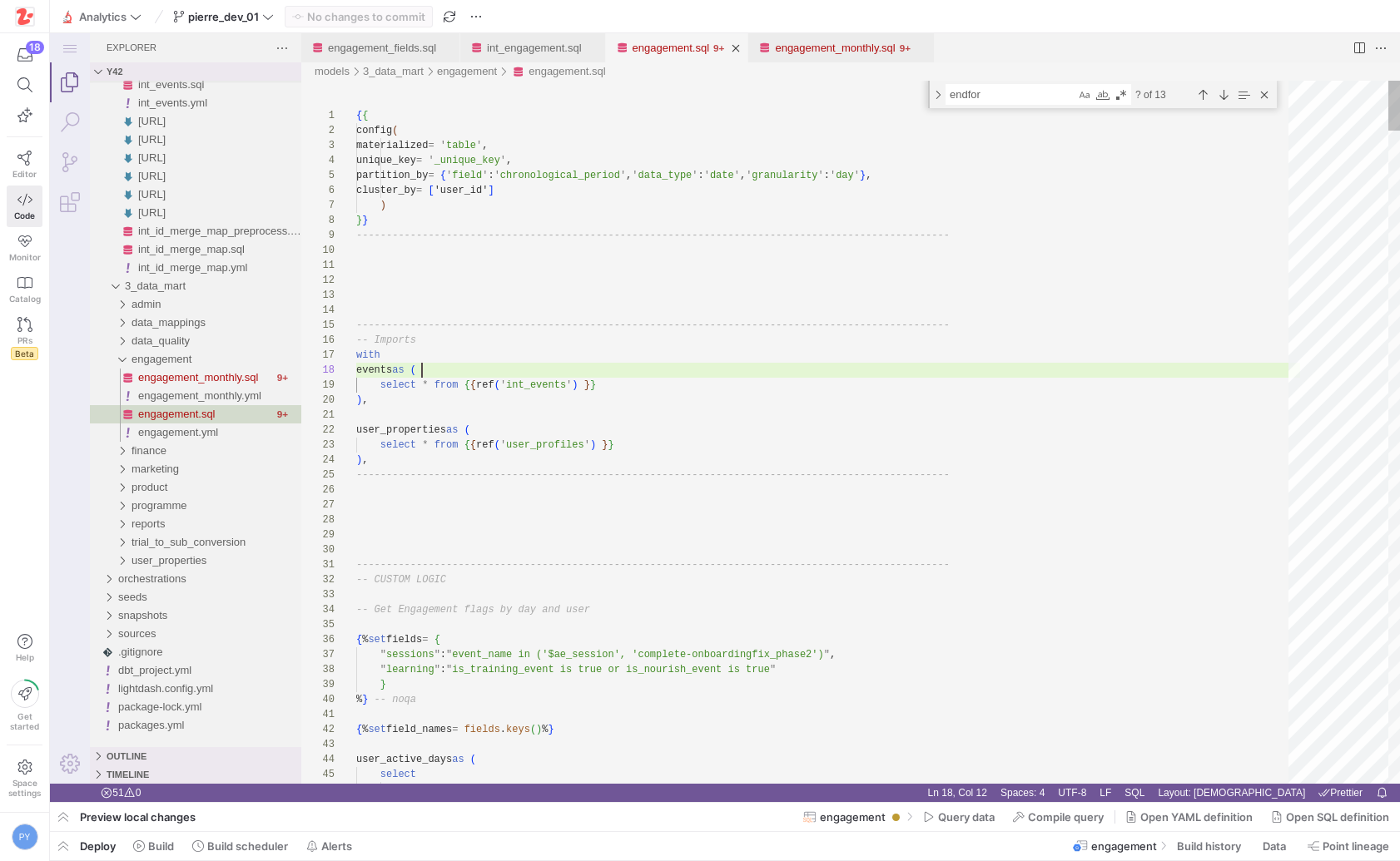 click on "" sessions " :      " event_name in ('$ae_session', 'complete-onboarding  fix_phase2') " ,      " learning " :      " is_training_event is true or is_nourish_event is t rue "      } -- Get Engagement flags by day and user { %  set  fields  =   { -------------------------------------------------- ------------------------------------------------- -- CUSTOM LOGIC user_properties  as   (      select   *   from   { {  ref ( ' user_profiles ' )   } } ) , -------------------------------------------------- ------------------------------------------------- } } -------------------------------------------------- ------------------------------------------------- -------------------------------------------------- ------------------------------------------------- -- Imports with events  as   (      select   *   from   { {  ref ( ' int_events ' )   } } ) ,    config (         materialized  =   ' table ' ,         unique_key  =" at bounding box center [828, 4990] 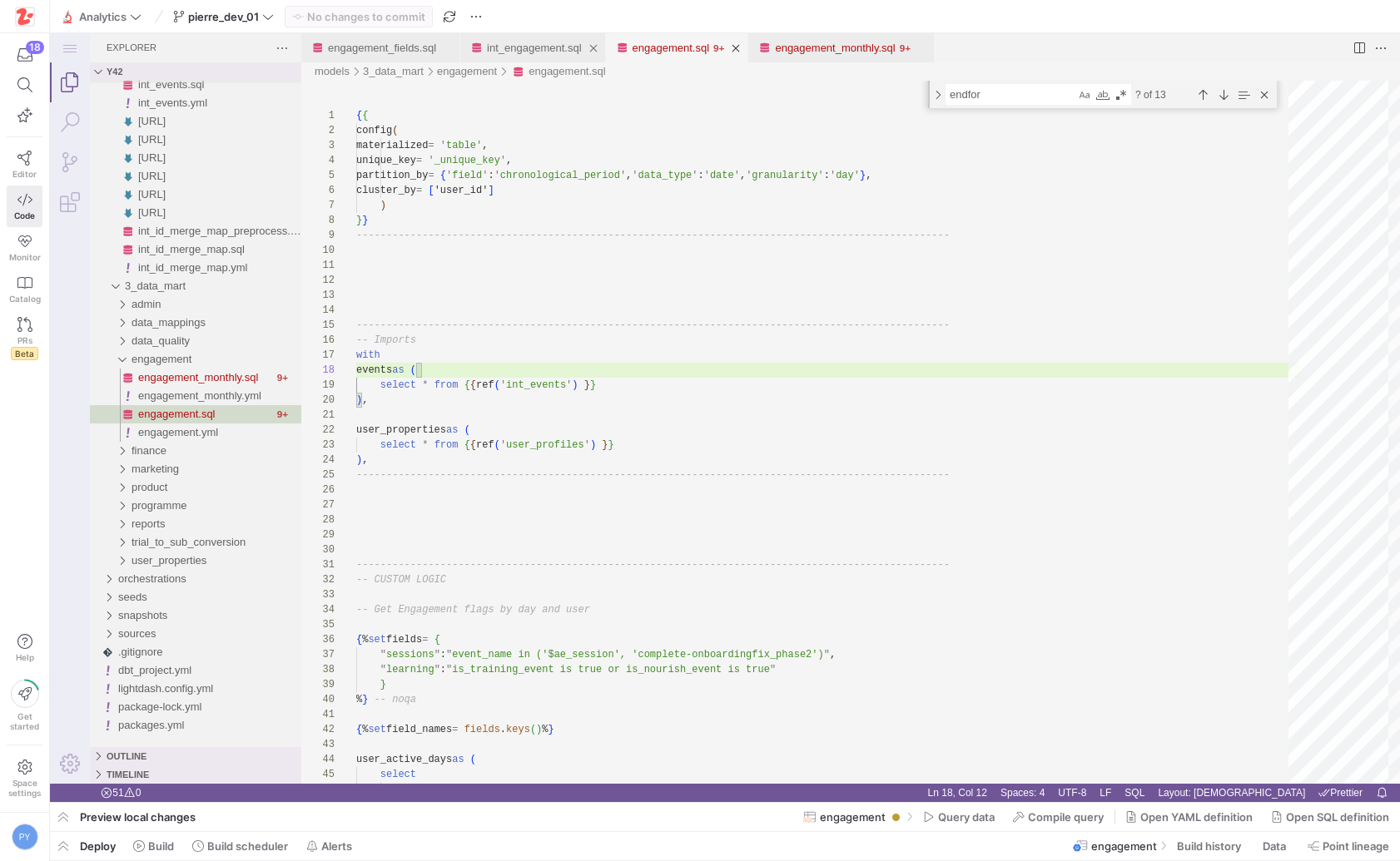 click on "int_engagement.sql" at bounding box center (534, 47) 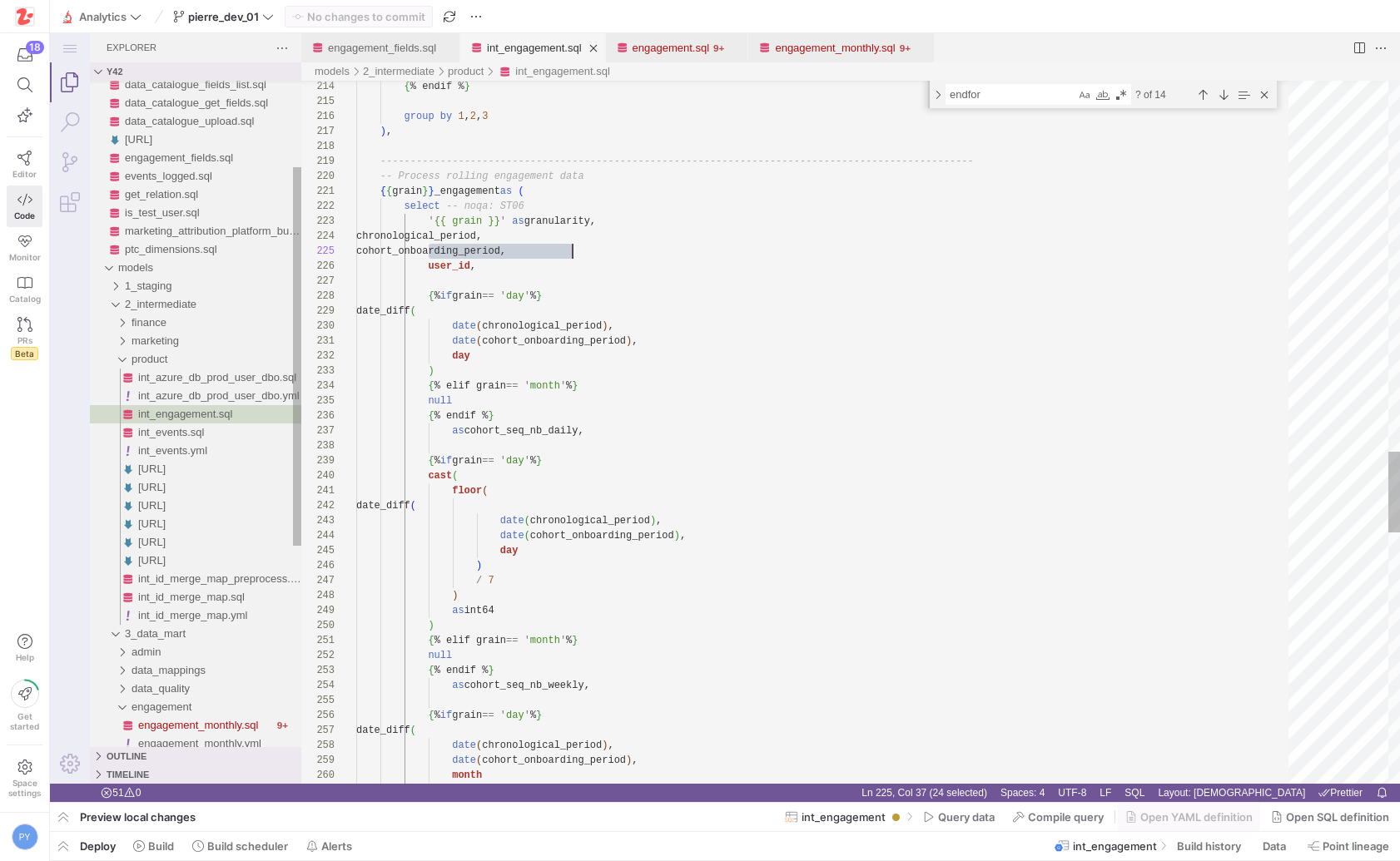 scroll, scrollTop: 60, scrollLeft: 216, axis: both 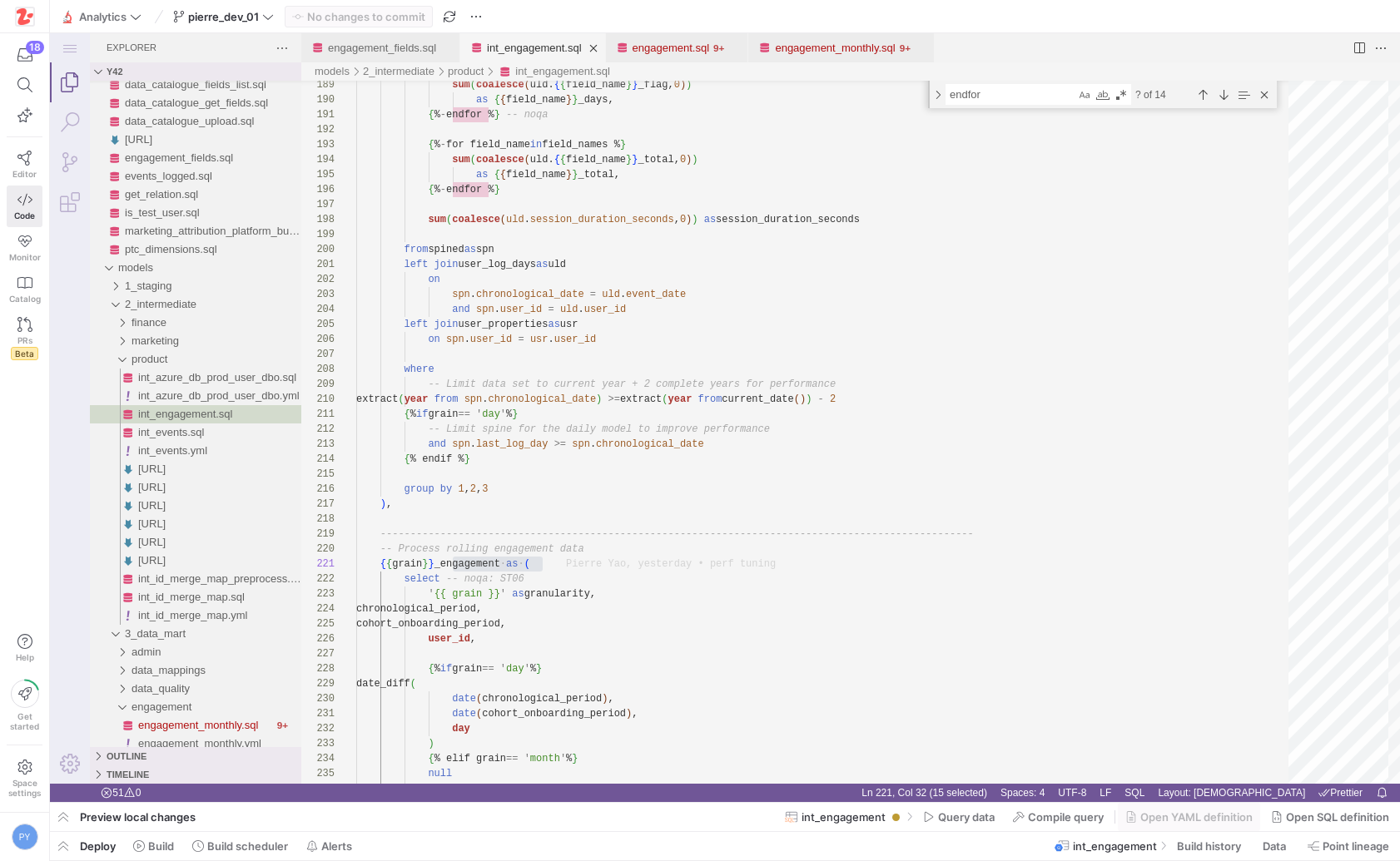 click on "🔬  Analytics  pierre_dev_01  No changes to commit" 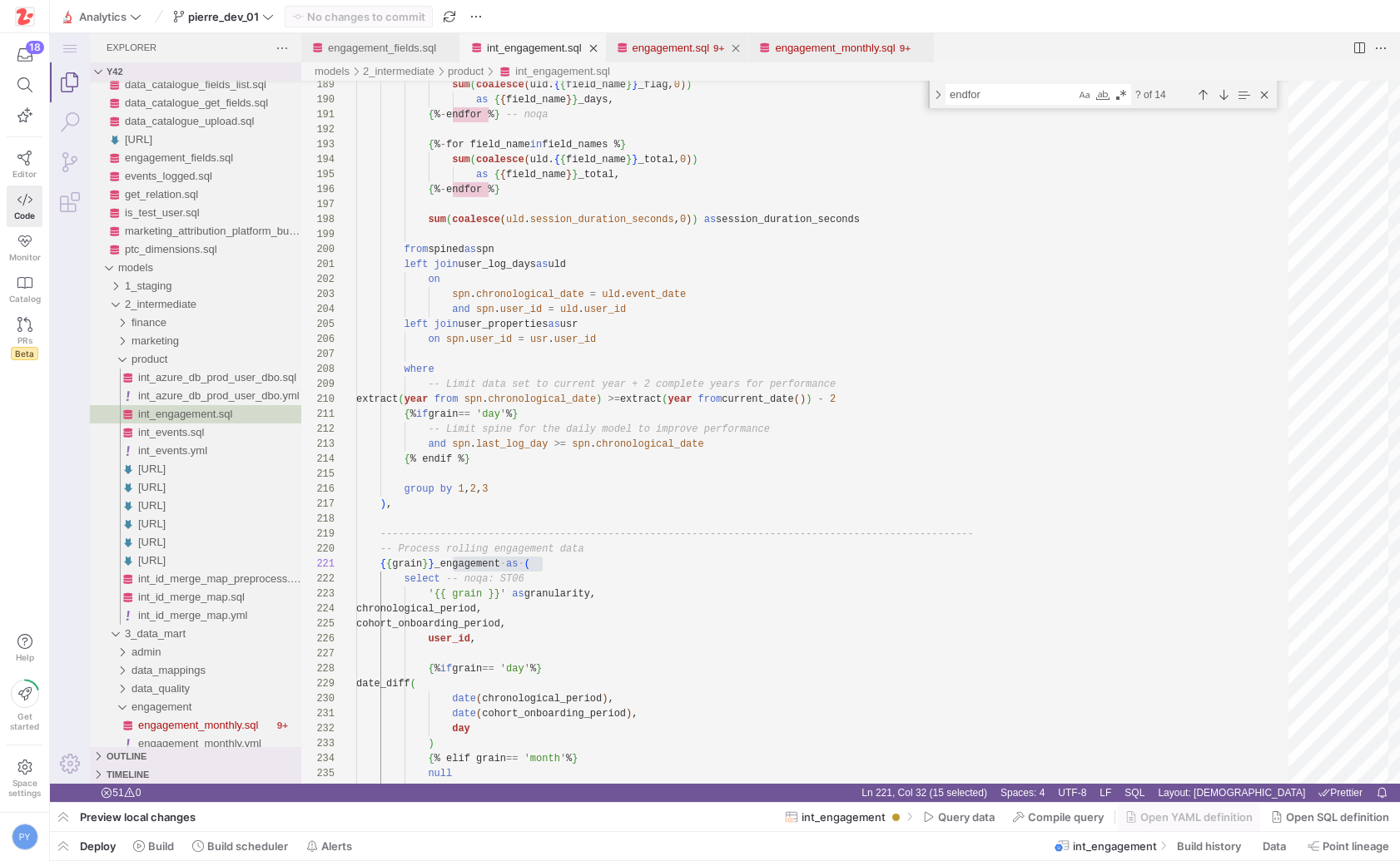 click on "engagement.sql" at bounding box center [671, 47] 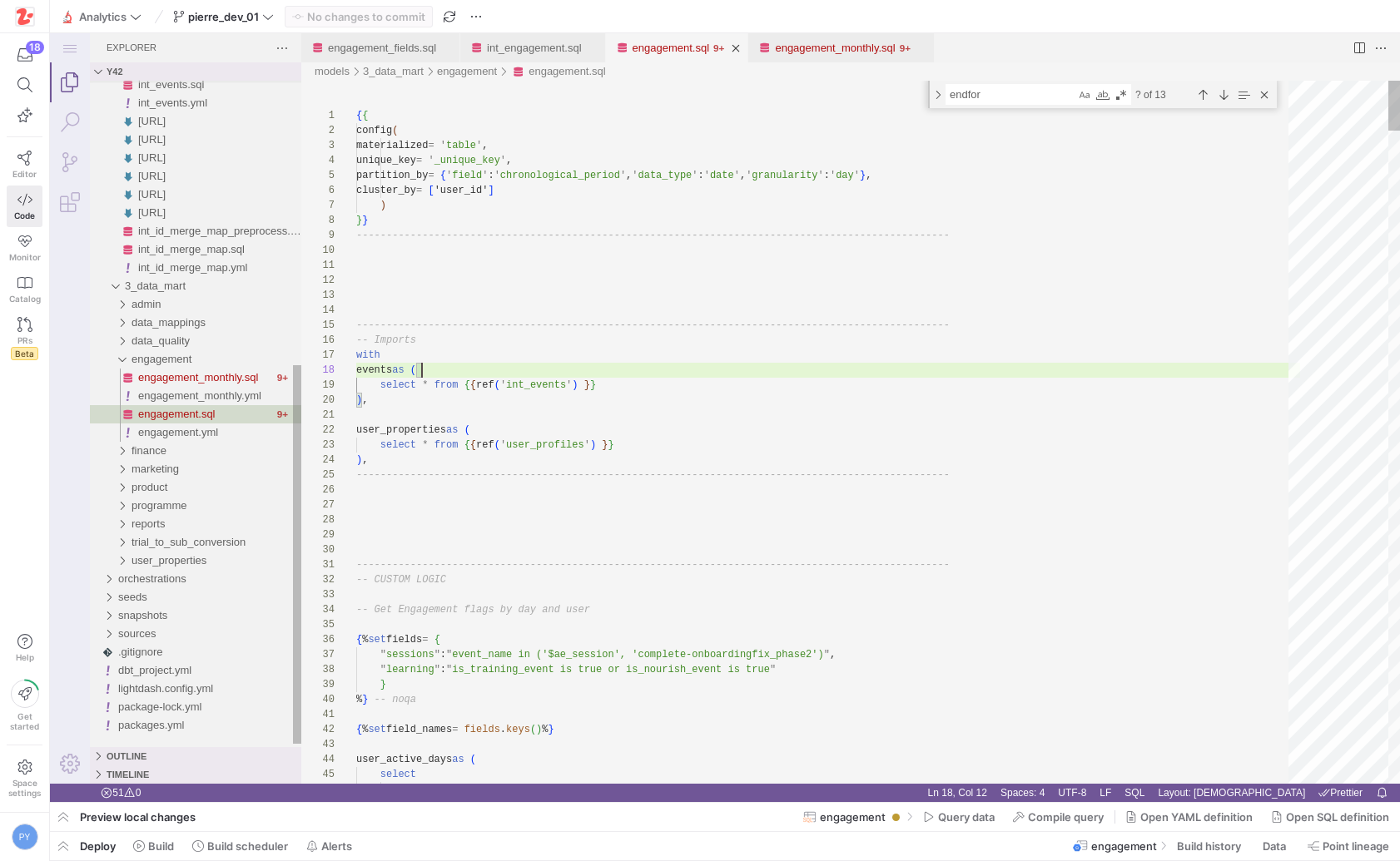 click on "{ {    config (         materialized  =   ' table ' ,         unique_key  =   ' _unique_key ' ,         partition_by  =   { ' field ' :  ' chronological_period ' ,  ' data_type ' :  ' date ' ,  ' granularity ' :  ' day ' } ,         cluster_by  =   [ 'user_id' ]      ) } } -------------------------------------------------- ------------------------------------------------- -------------------------------------------------- ------------------------------------------------- -- Imports with events  as   (      select   *   from   { {  ref ( ' int_events ' )   } } ) , user_properties  as   (      select   *   from   { {  ref ( ' user_profiles ' )   } } ) , -------------------------------------------------- ------------------------------------------------- -------------------------------------------------- ------------------------------------------------- -- CUSTOM LOGIC -- Get Engagement flags by day and user { %  set  fields  =" at bounding box center (828, 4990) 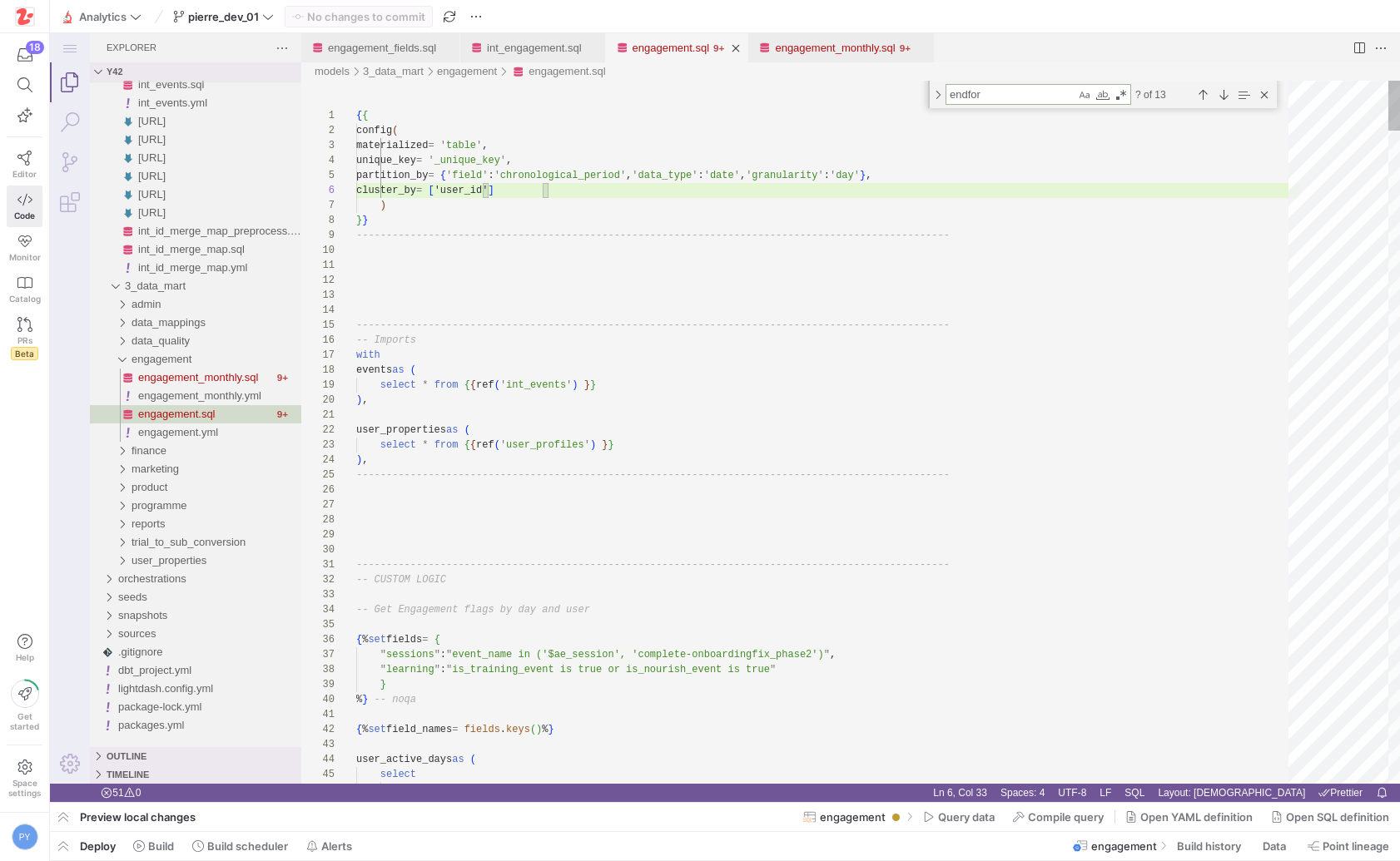 paste on "gagement as (" 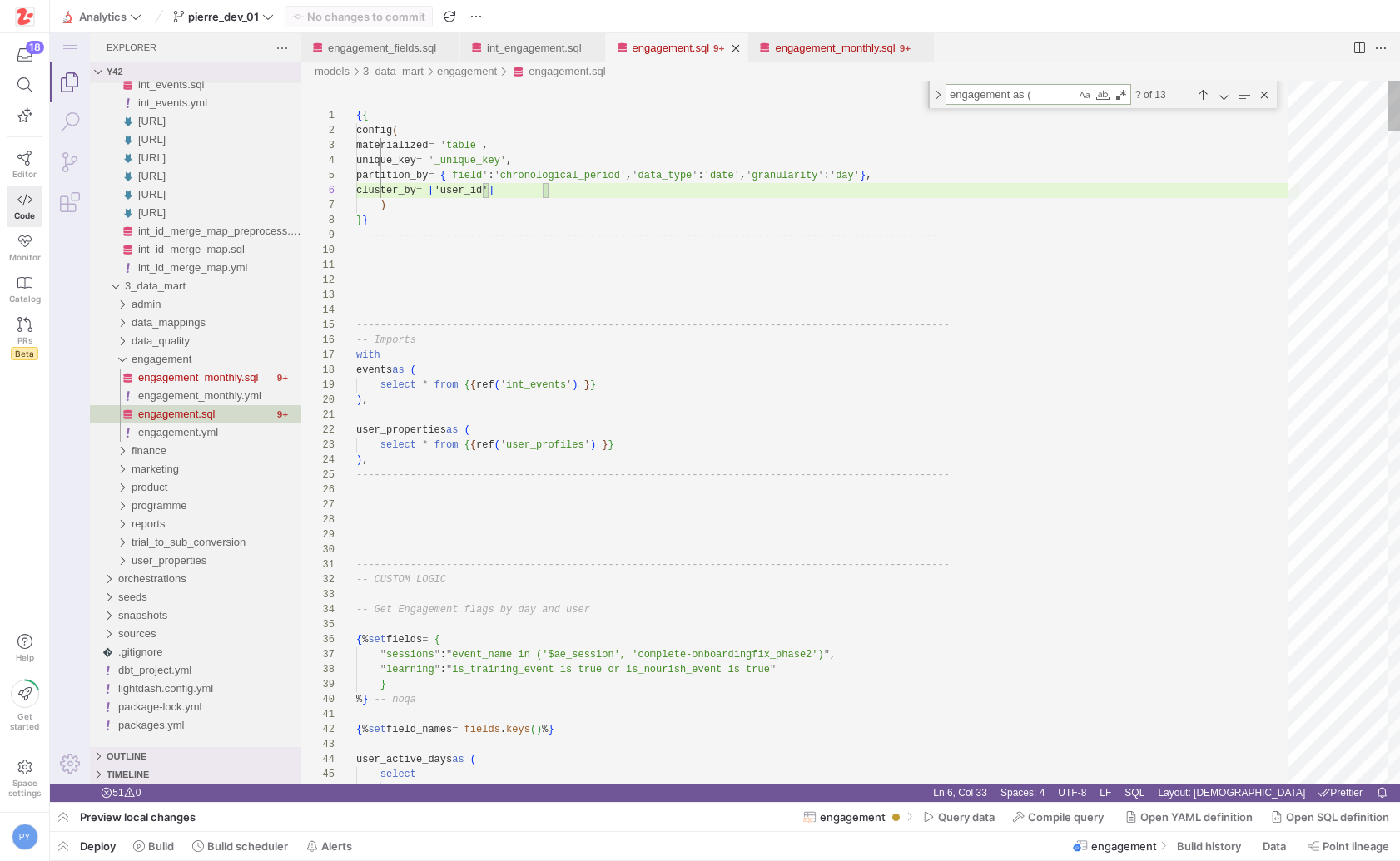 scroll, scrollTop: 150, scrollLeft: 90, axis: both 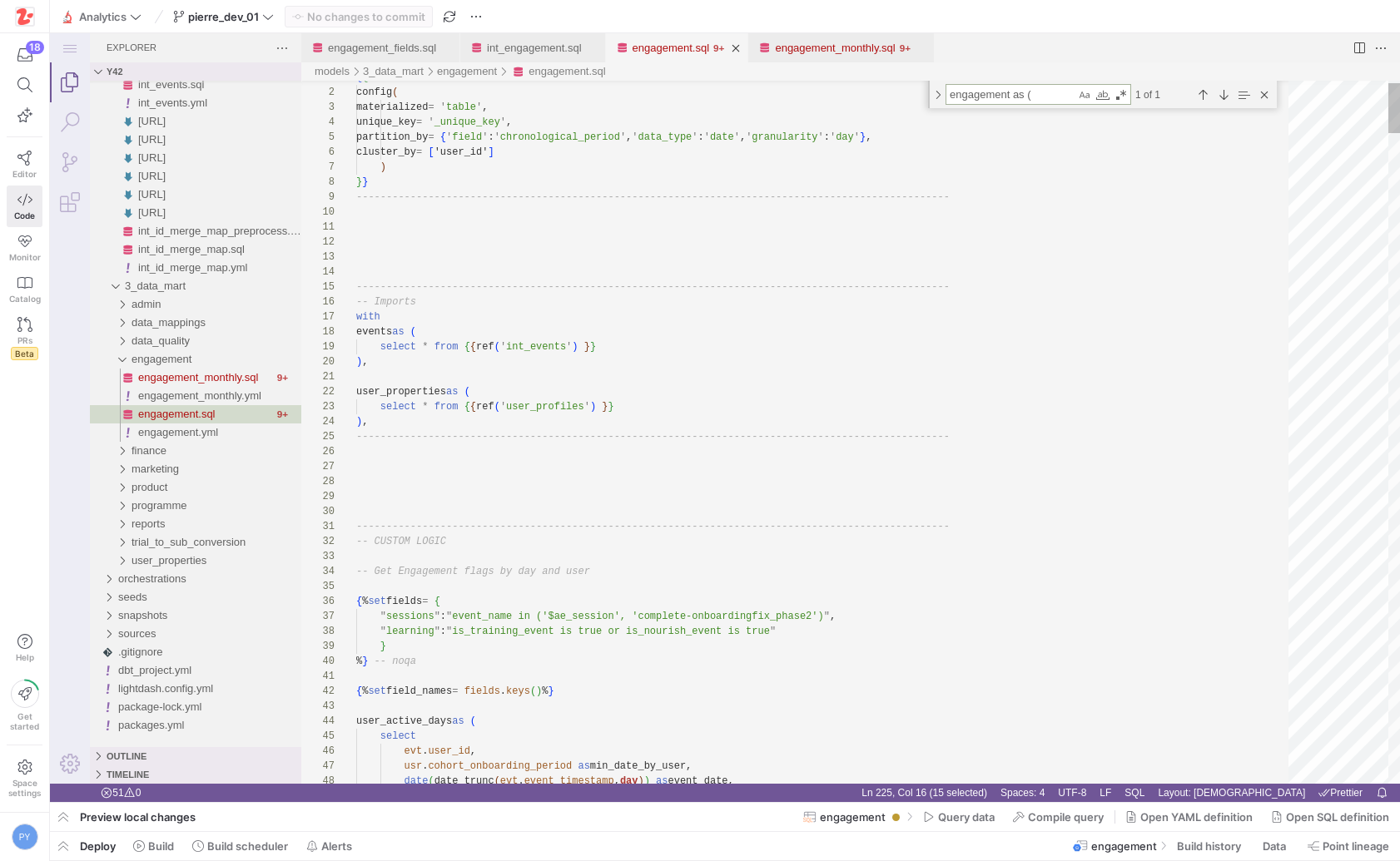 type on "engagement as (" 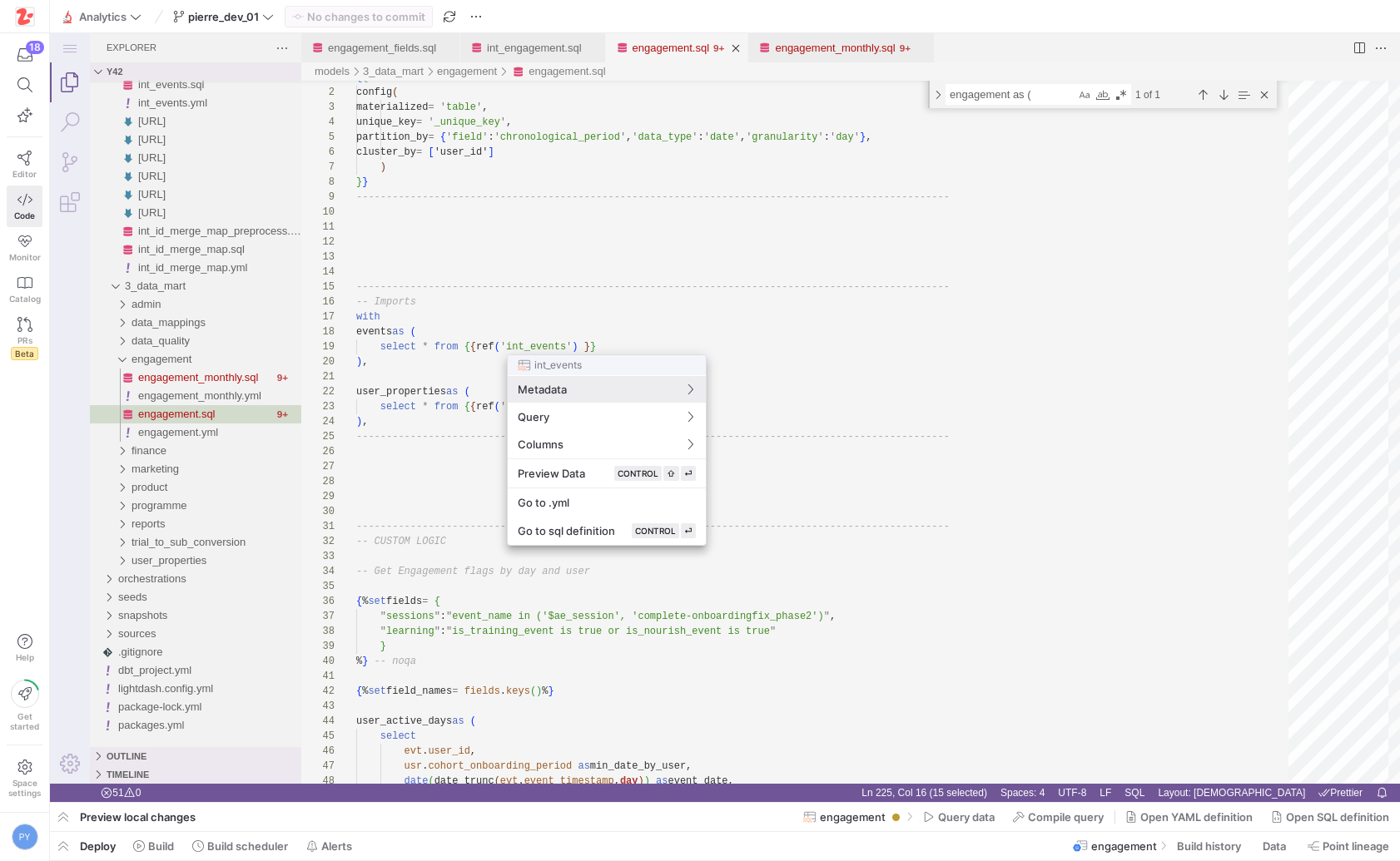 click at bounding box center (700, 430) 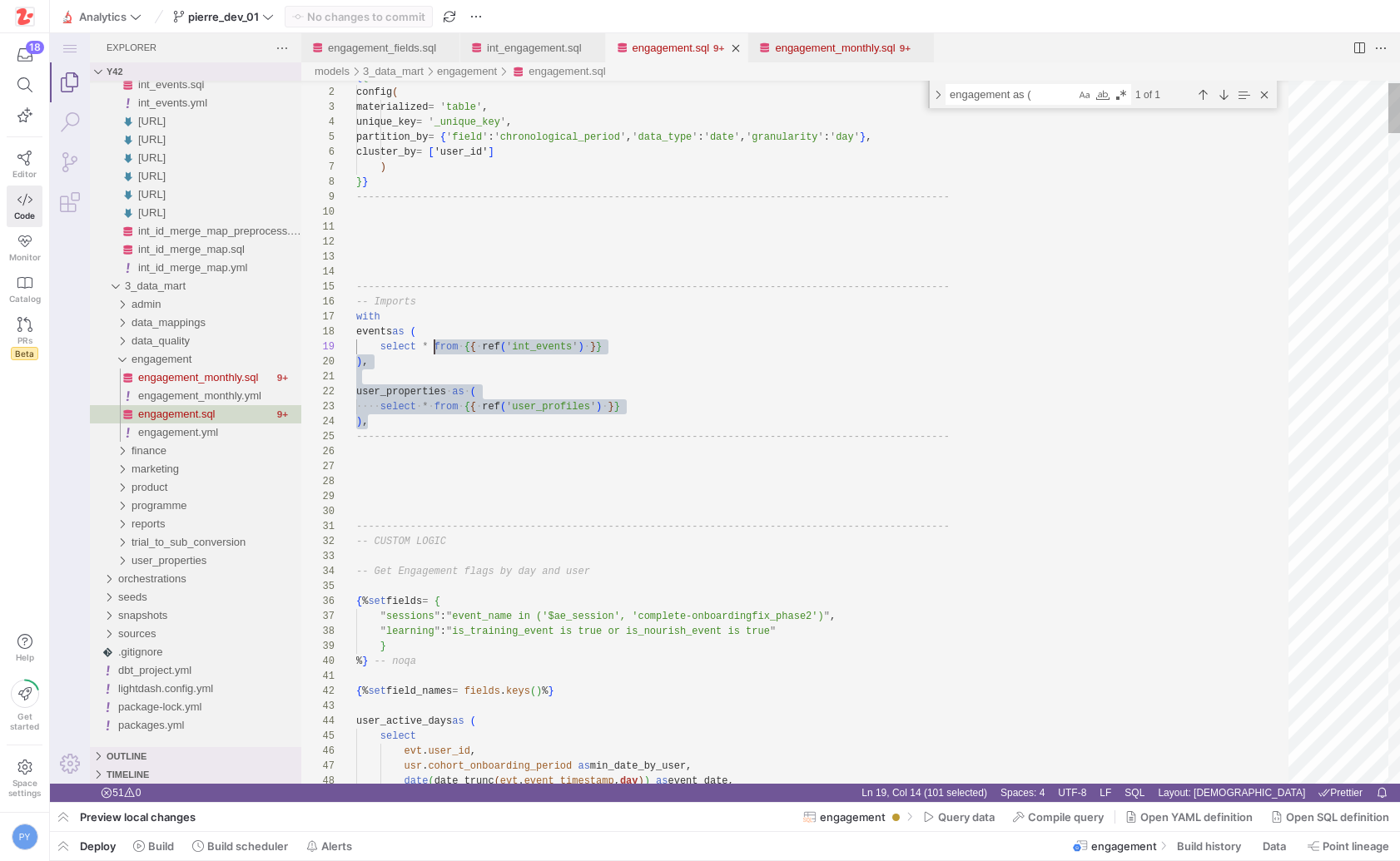 scroll, scrollTop: 135, scrollLeft: 12, axis: both 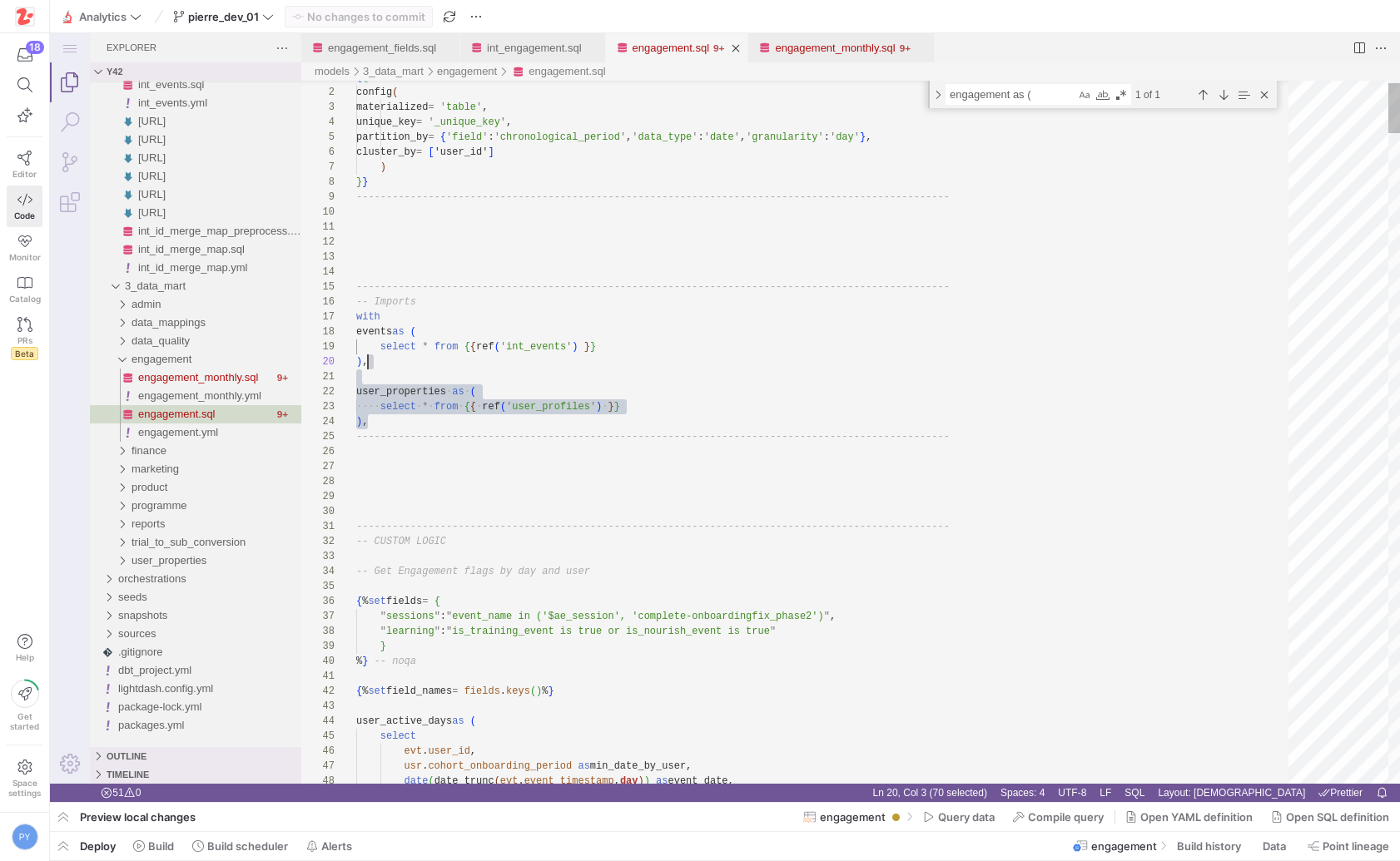 drag, startPoint x: 431, startPoint y: 424, endPoint x: 431, endPoint y: 358, distance: 66 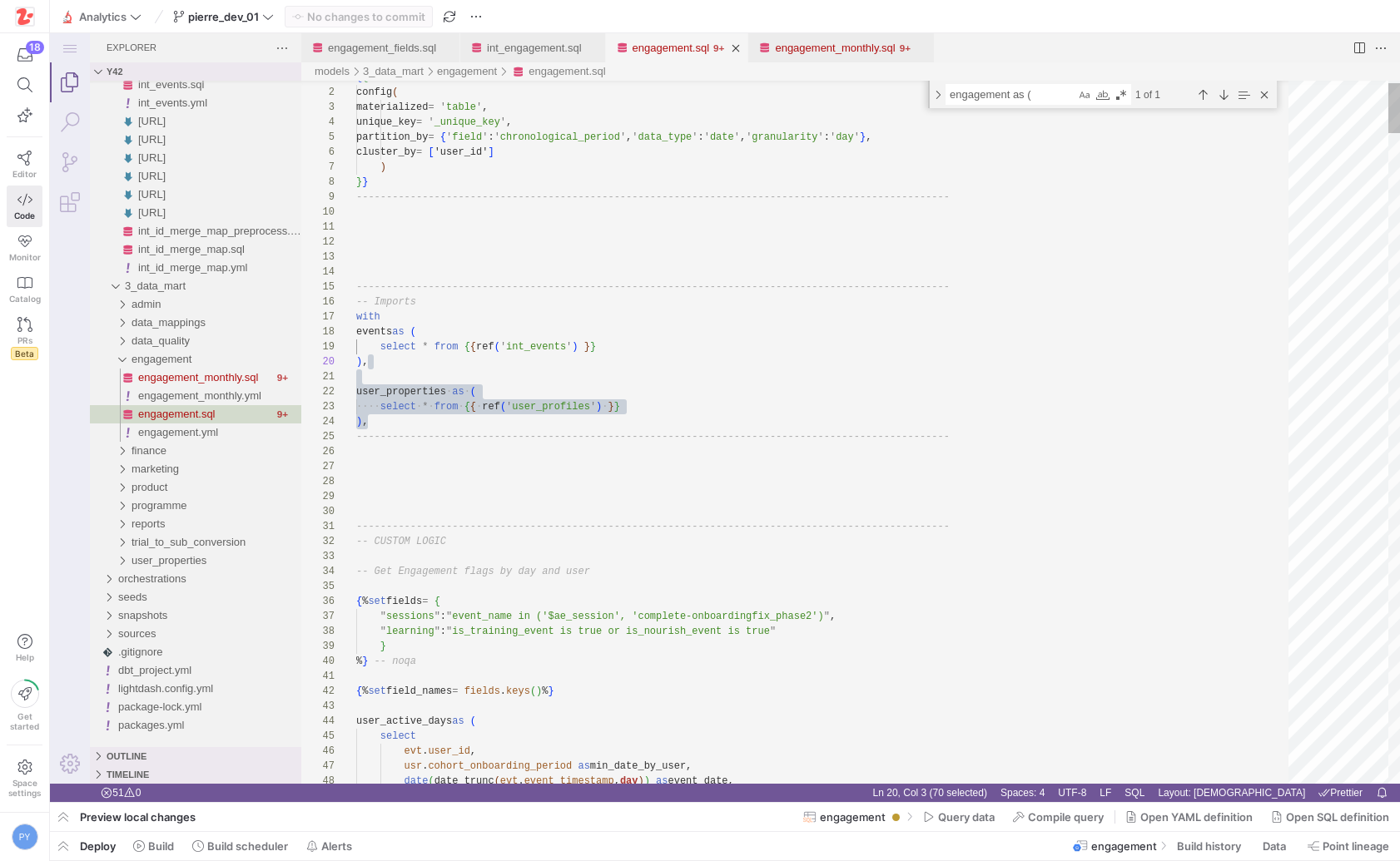 type on "---------------------------------------------------------------------------------------------------
-- Imports
with
events as (
select * from {{ ref('int_events') }}
)," 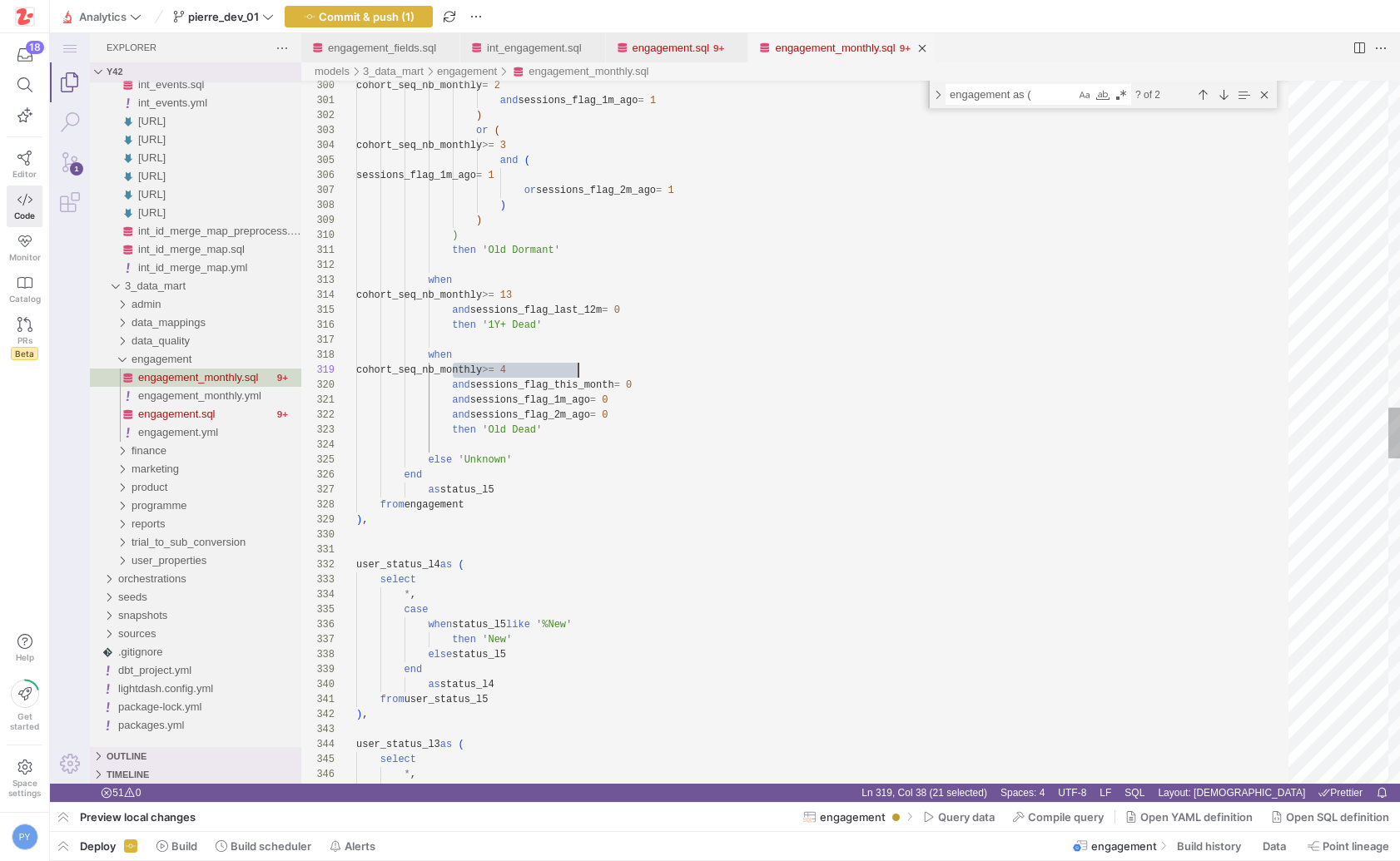 click on "engagement_monthly.sql" at bounding box center (835, 47) 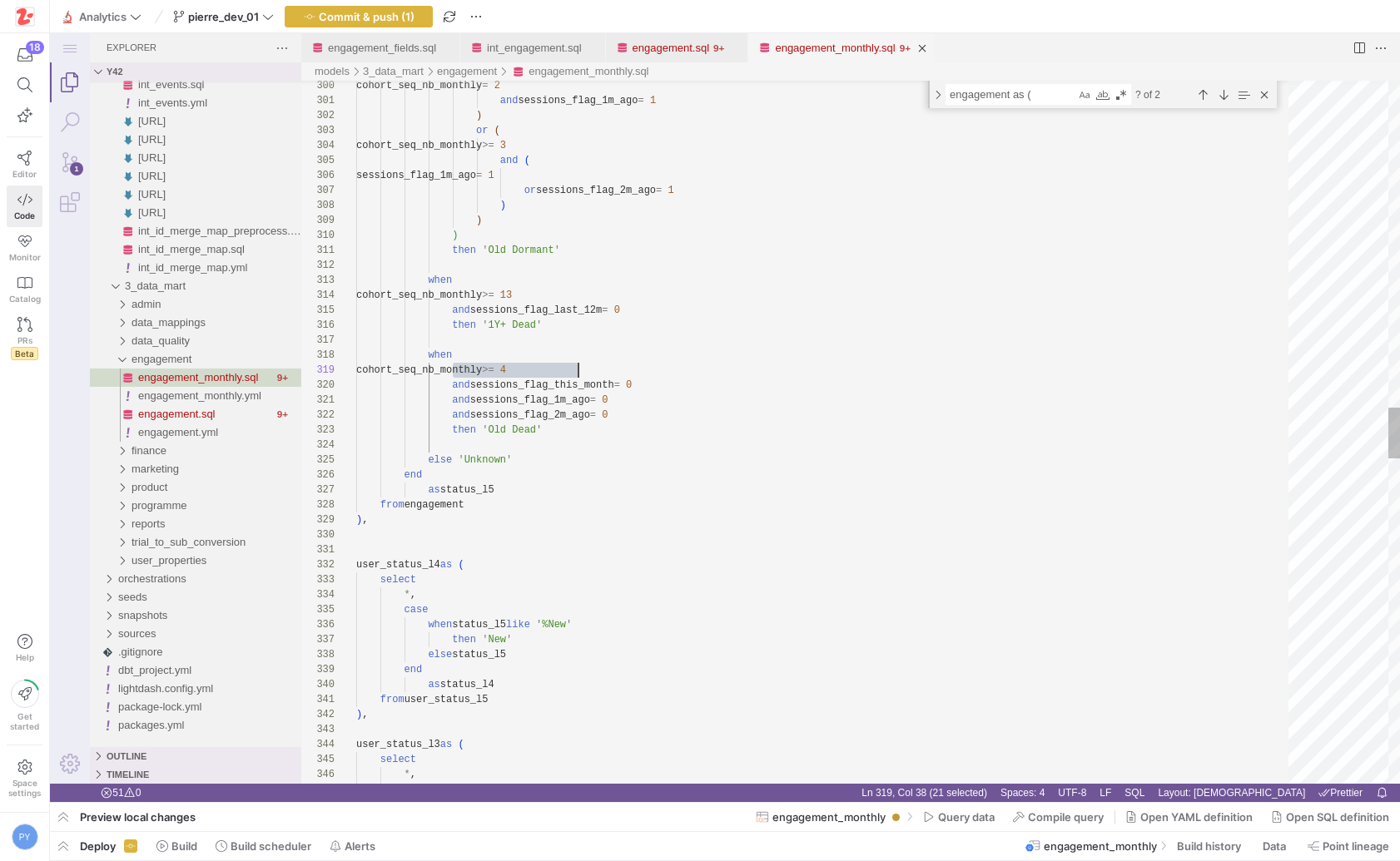 scroll, scrollTop: 120, scrollLeft: 222, axis: both 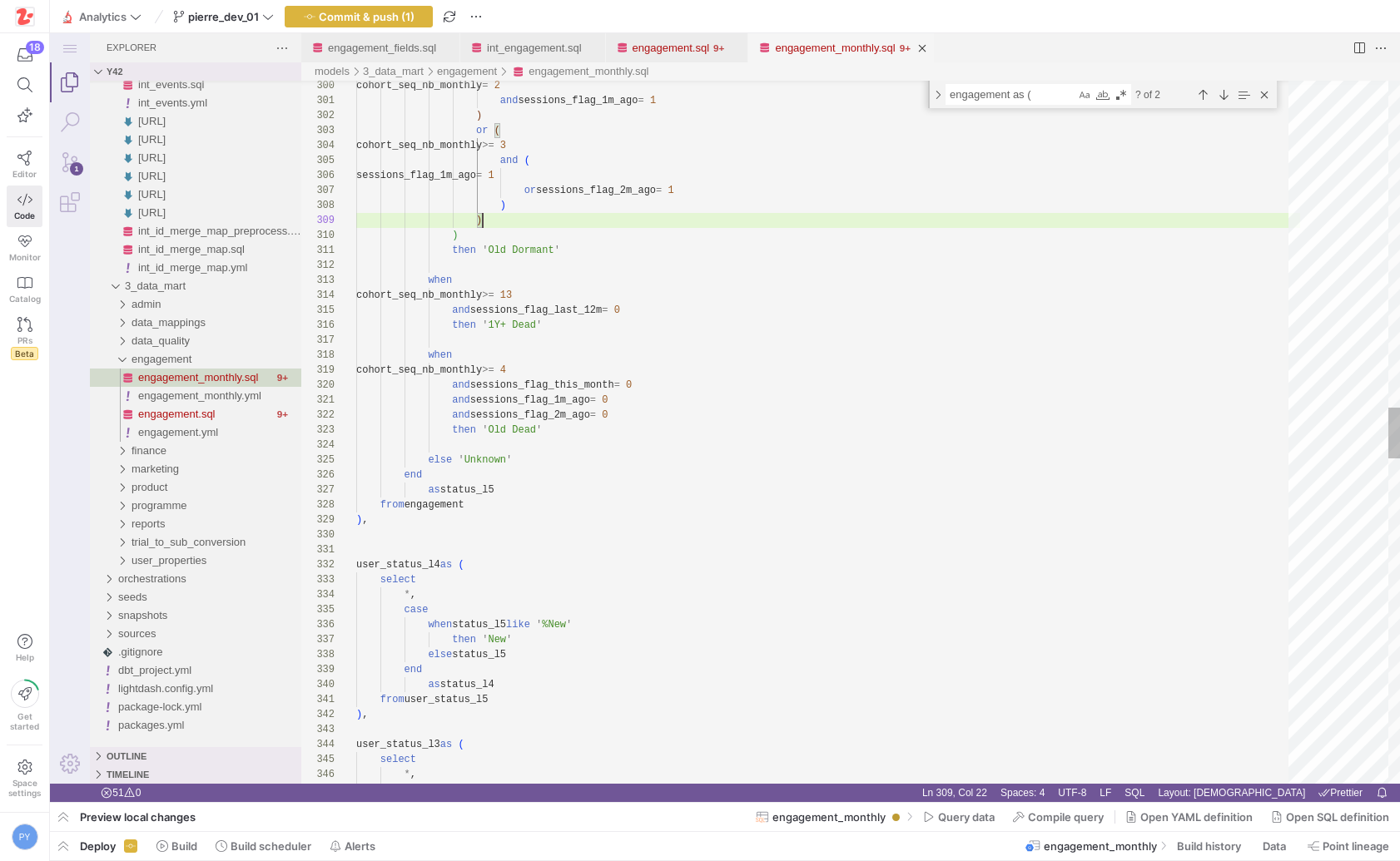click on "cohort_seq_nb_monthly  =   2                          and  sessions_flag_1m_ago  =   1                      )                      or   (                         cohort_seq_nb_monthly  >=   3                          and   (                             sessions_flag_1m_ago  =   1                              or  sessions_flag_2m_ago  =   1                          )                      )                  )                  then   ' Old Dormant '              when                 cohort_seq_nb_monthly  >=   13                  and  sessions_flag_last_12m  =   0                  then   ' 1Y+ Dead '              when >=   4 and =" at bounding box center (828, 416) 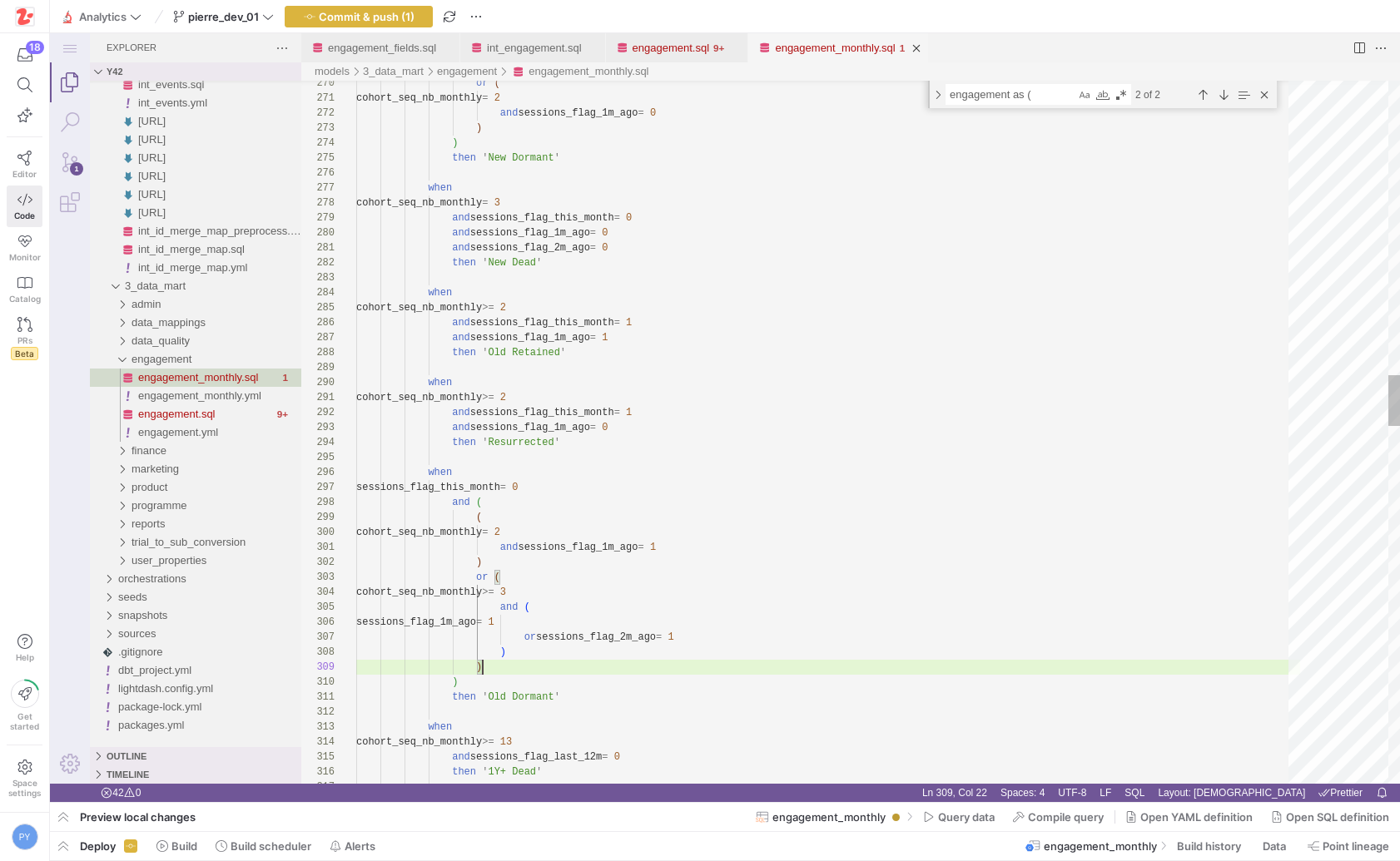 scroll, scrollTop: 120, scrollLeft: 127, axis: both 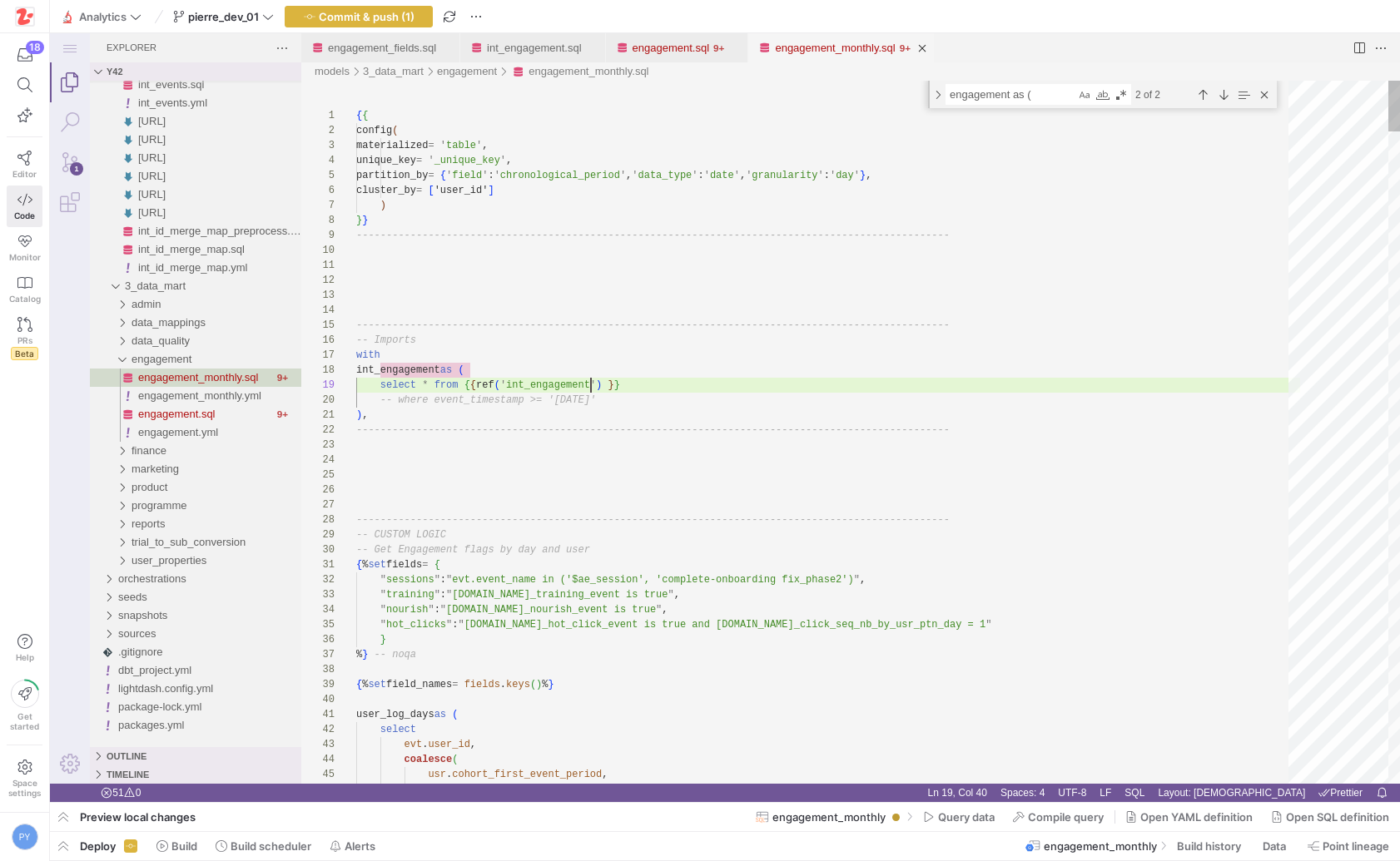 click on "usr . cohort_fao_period ,      " hot_clicks " :  " [DOMAIN_NAME]_hot_click_event is true and [DOMAIN_NAME]_click_s eq_nb_by_usr_ptn_day = 1 "      } % }   -- noqa { %  set  field_names  =   fields . keys ( )  % } user_log_days  as   (      select          evt . user_id ,          coalesce (              usr . cohort_first_event_period ,      -- where event_timestamp >= '[DATE]' ) , -------------------------------------------------- ------------------------------------------------- -------------------------------------------------- ------------------------------------------------- -- CUSTOM LOGIC -- Get Engagement flags by day and user { %  set  fields  =   {      " sessions " :  " evt.event_name in ('$ae_session', 'complete-onboar ding fix_phase2') " ,      " training " :  " [DOMAIN_NAME]_training_event is true " ,      " nourish " :  " [DOMAIN_NAME]_nourish_event is true " ,         cluster_by  =" at bounding box center [828, 4923] 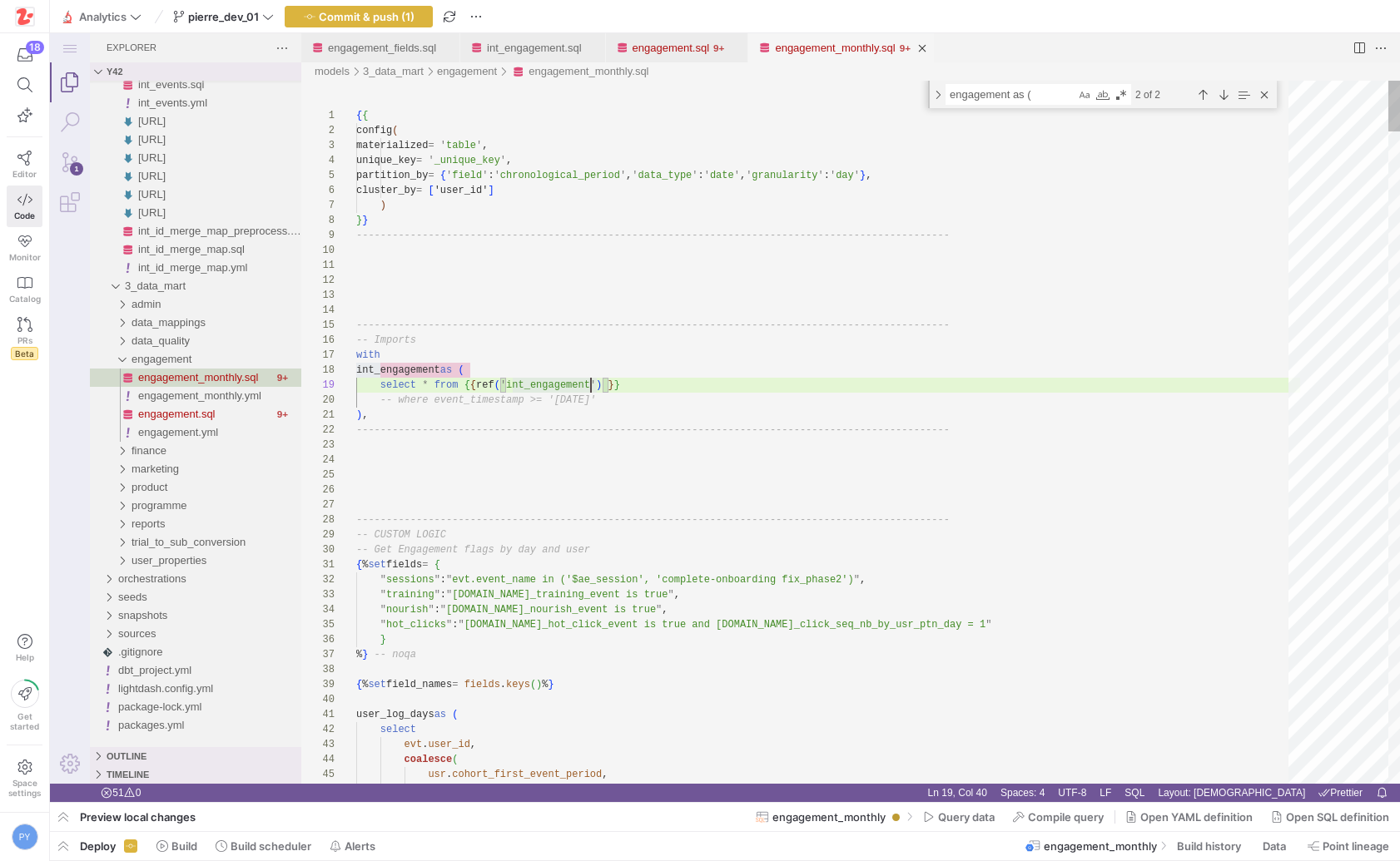 click on "usr . cohort_fao_period ,      " hot_clicks " :  " [DOMAIN_NAME]_hot_click_event is true and [DOMAIN_NAME]_click_s eq_nb_by_usr_ptn_day = 1 "      } % }   -- noqa { %  set  field_names  =   fields . keys ( )  % } user_log_days  as   (      select          evt . user_id ,          coalesce (              usr . cohort_first_event_period ,      -- where event_timestamp >= '[DATE]' ) , -------------------------------------------------- ------------------------------------------------- -------------------------------------------------- ------------------------------------------------- -- CUSTOM LOGIC -- Get Engagement flags by day and user { %  set  fields  =   {      " sessions " :  " evt.event_name in ('$ae_session', 'complete-onboar ding fix_phase2') " ,      " training " :  " [DOMAIN_NAME]_training_event is true " ,      " nourish " :  " [DOMAIN_NAME]_nourish_event is true " ,         cluster_by  =" at bounding box center (828, 4923) 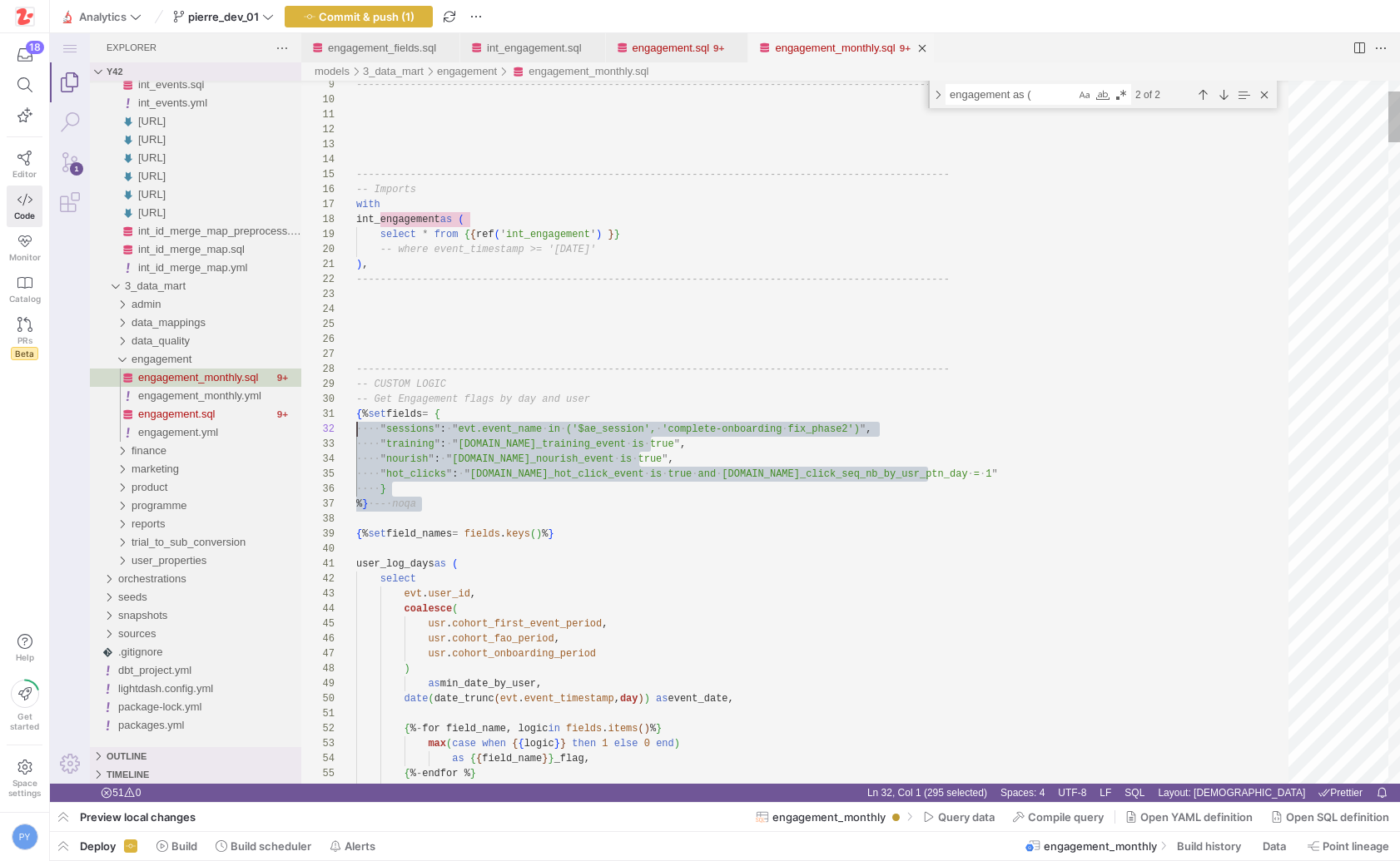 scroll, scrollTop: 0, scrollLeft: 0, axis: both 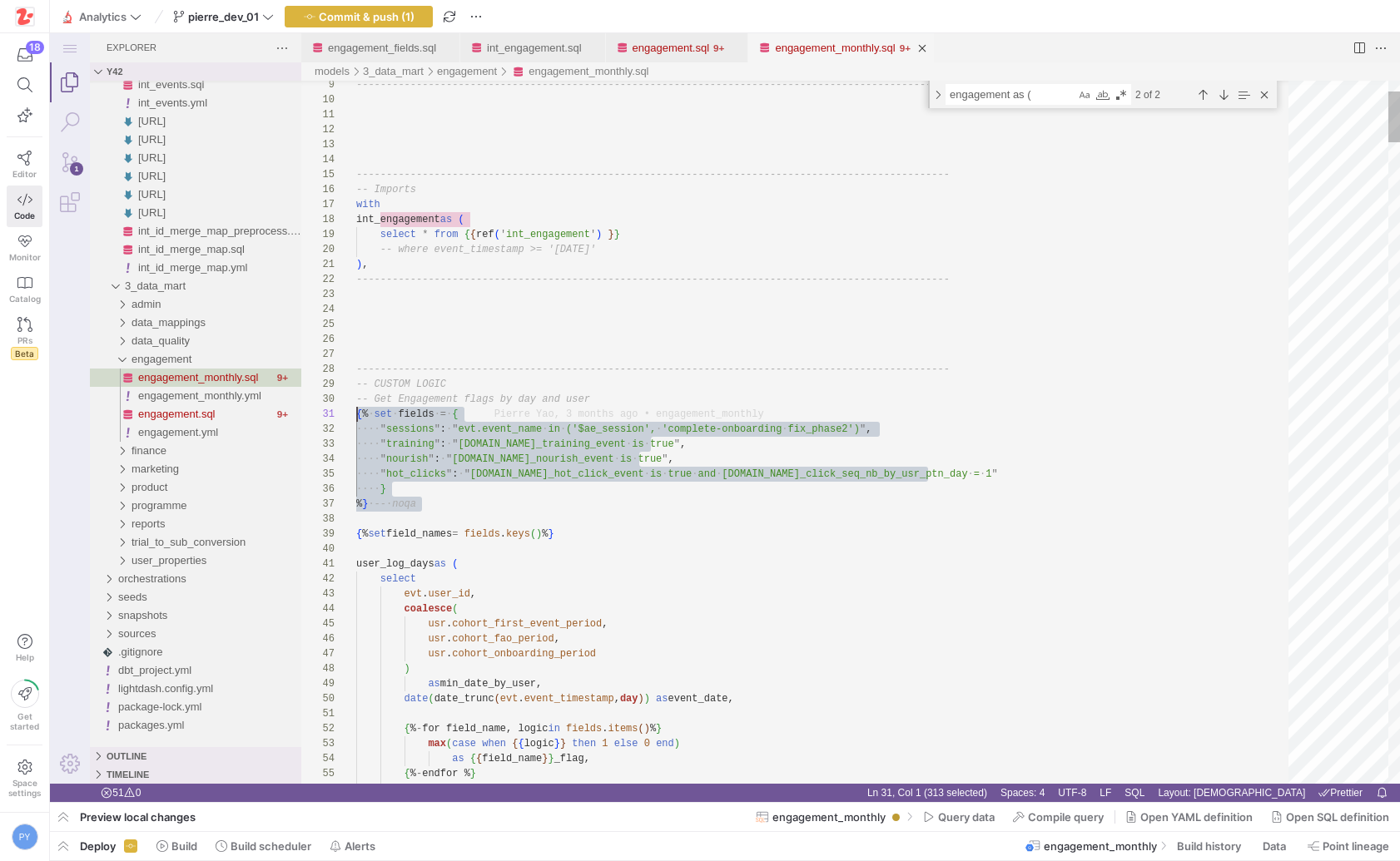 drag, startPoint x: 452, startPoint y: 514, endPoint x: 331, endPoint y: 415, distance: 156.33937 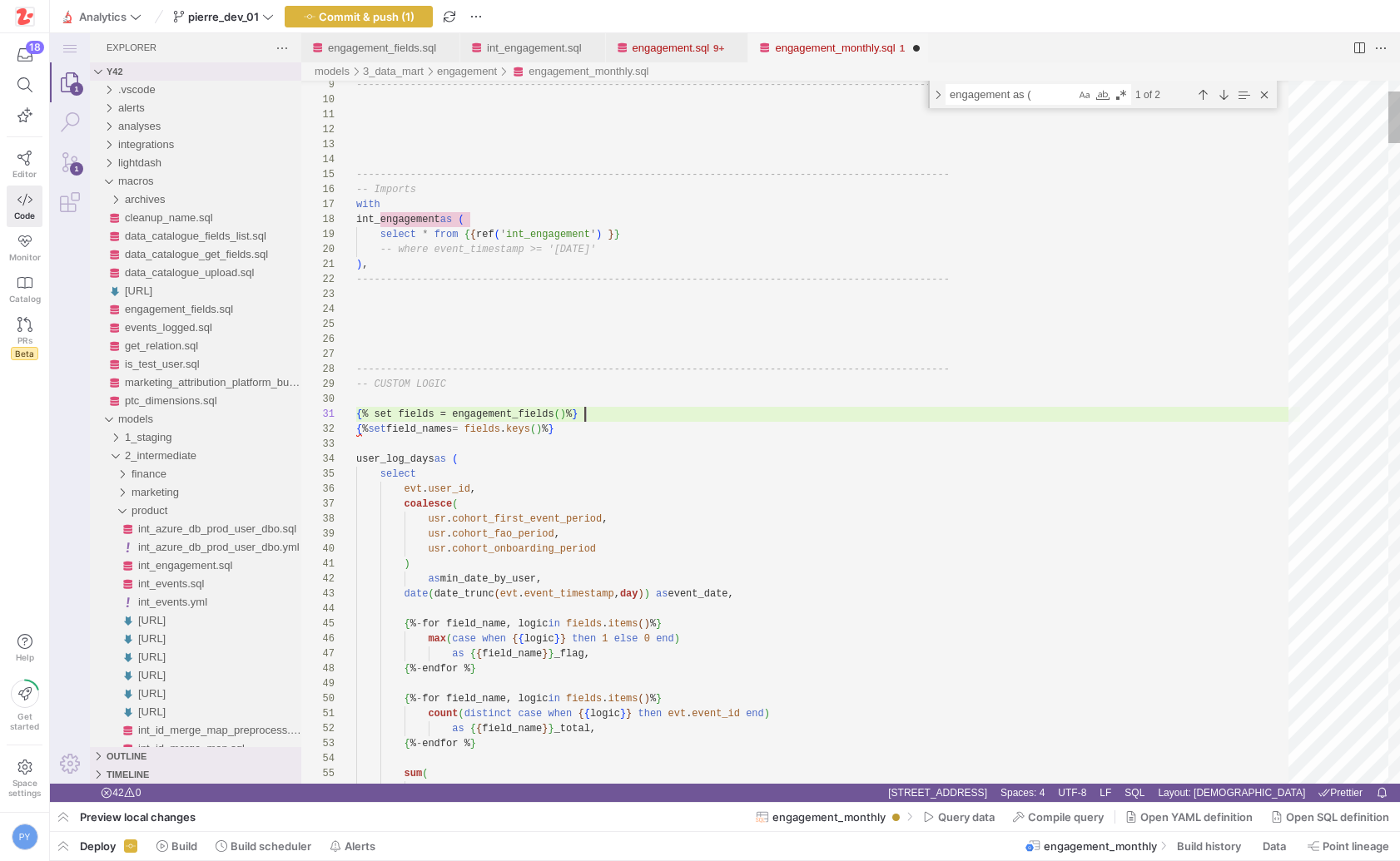 scroll, scrollTop: 0, scrollLeft: 229, axis: horizontal 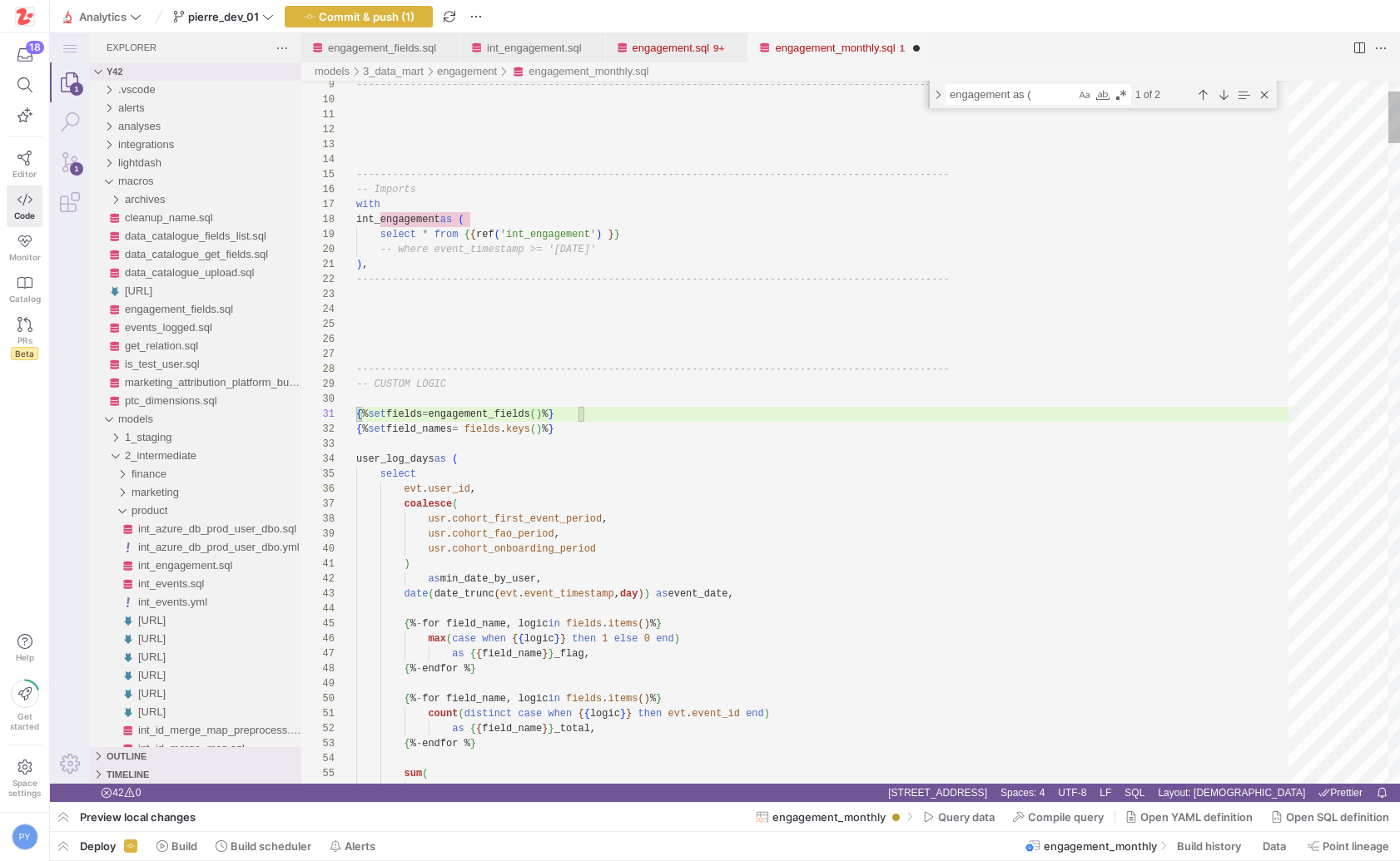 click on "usr . cohort_fao_period , { %  set  field_names  =   fields . keys ( )  % } user_log_days  as   (      select          evt . user_id ,          coalesce (              usr . cohort_first_event_period ,      -- where event_timestamp >= '[DATE]' ) , -------------------------------------------------- ------------------------------------------------- -------------------------------------------------- ------------------------------------------------- -- CUSTOM LOGIC -------------------------------------------------- ------------------------------------------------- -------------------------------------------------- ------------------------------------------------- -- Imports with int_engagement  as   (      select   *   from   { {  ref ( ' int_engagement ' )   } }              usr . cohort_onboarding_period          )              as  min_date_by_user,          date ( date_trunc ( evt" at bounding box center [828, 4720] 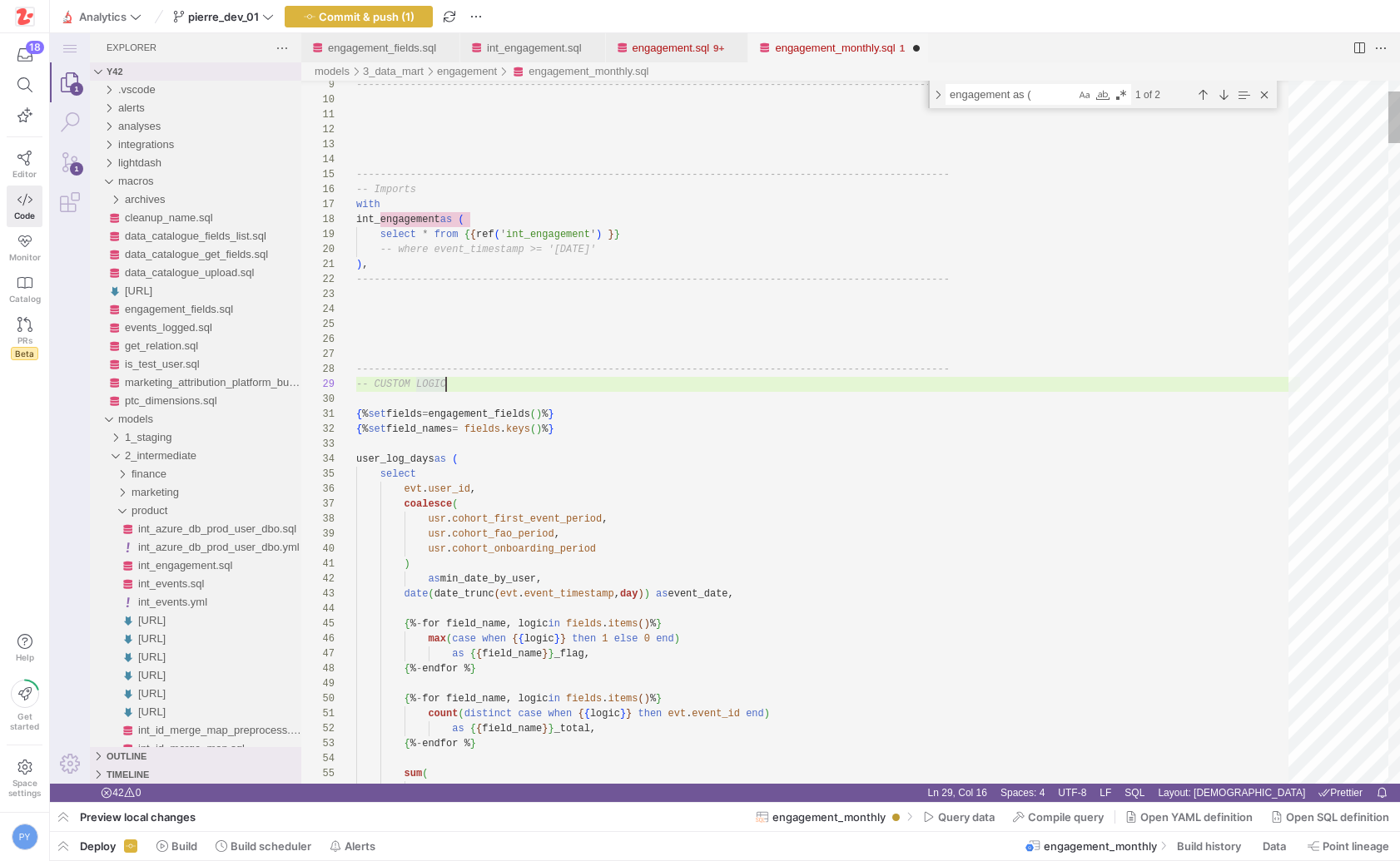 click on "usr . cohort_fao_period , { %  set  field_names  =   fields . keys ( )  % } user_log_days  as   (      select          evt . user_id ,          coalesce (              usr . cohort_first_event_period ,      -- where event_timestamp >= '[DATE]' ) , -------------------------------------------------- ------------------------------------------------- -------------------------------------------------- ------------------------------------------------- -- CUSTOM LOGIC -------------------------------------------------- ------------------------------------------------- -------------------------------------------------- ------------------------------------------------- -- Imports with int_engagement  as   (      select   *   from   { {  ref ( ' int_engagement ' )   } }              usr . cohort_onboarding_period          )              as  min_date_by_user,          date ( date_trunc ( evt" at bounding box center (828, 4720) 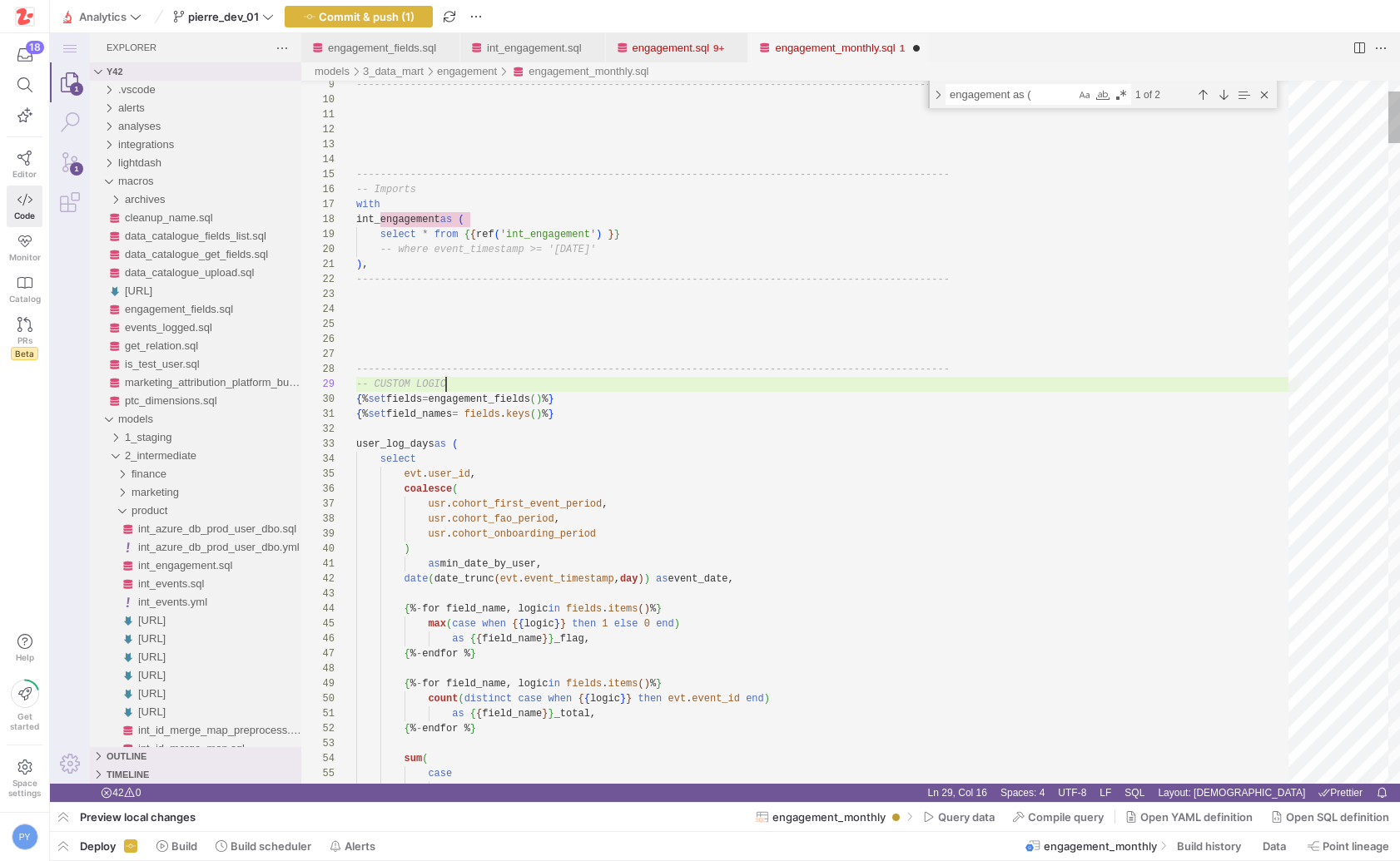 scroll, scrollTop: 120, scrollLeft: 90, axis: both 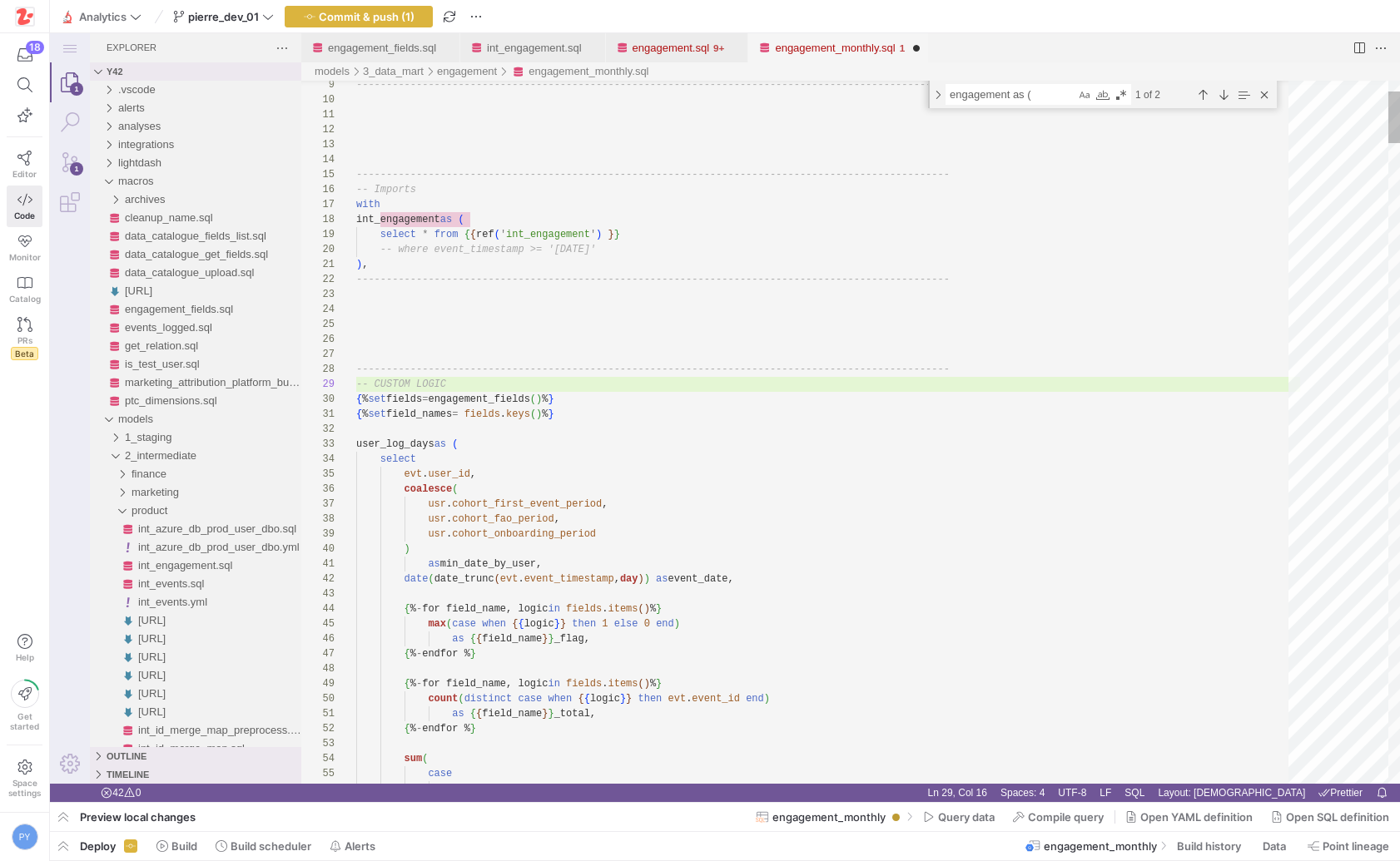 click on "usr . cohort_fao_period , { %  set  field_names  =   fields . keys ( )  % } user_log_days  as   (      select          evt . user_id ,          coalesce (              usr . cohort_first_event_period ,      -- where event_timestamp >= '[DATE]' ) , -------------------------------------------------- ------------------------------------------------- -------------------------------------------------- ------------------------------------------------- -- CUSTOM LOGIC -------------------------------------------------- ------------------------------------------------- -------------------------------------------------- ------------------------------------------------- -- Imports with int_engagement  as   (      select   *   from   { {  ref ( ' int_engagement ' )   } }              usr . cohort_onboarding_period          )              as  min_date_by_user,          date ( date_trunc ( evt" at bounding box center (828, 4713) 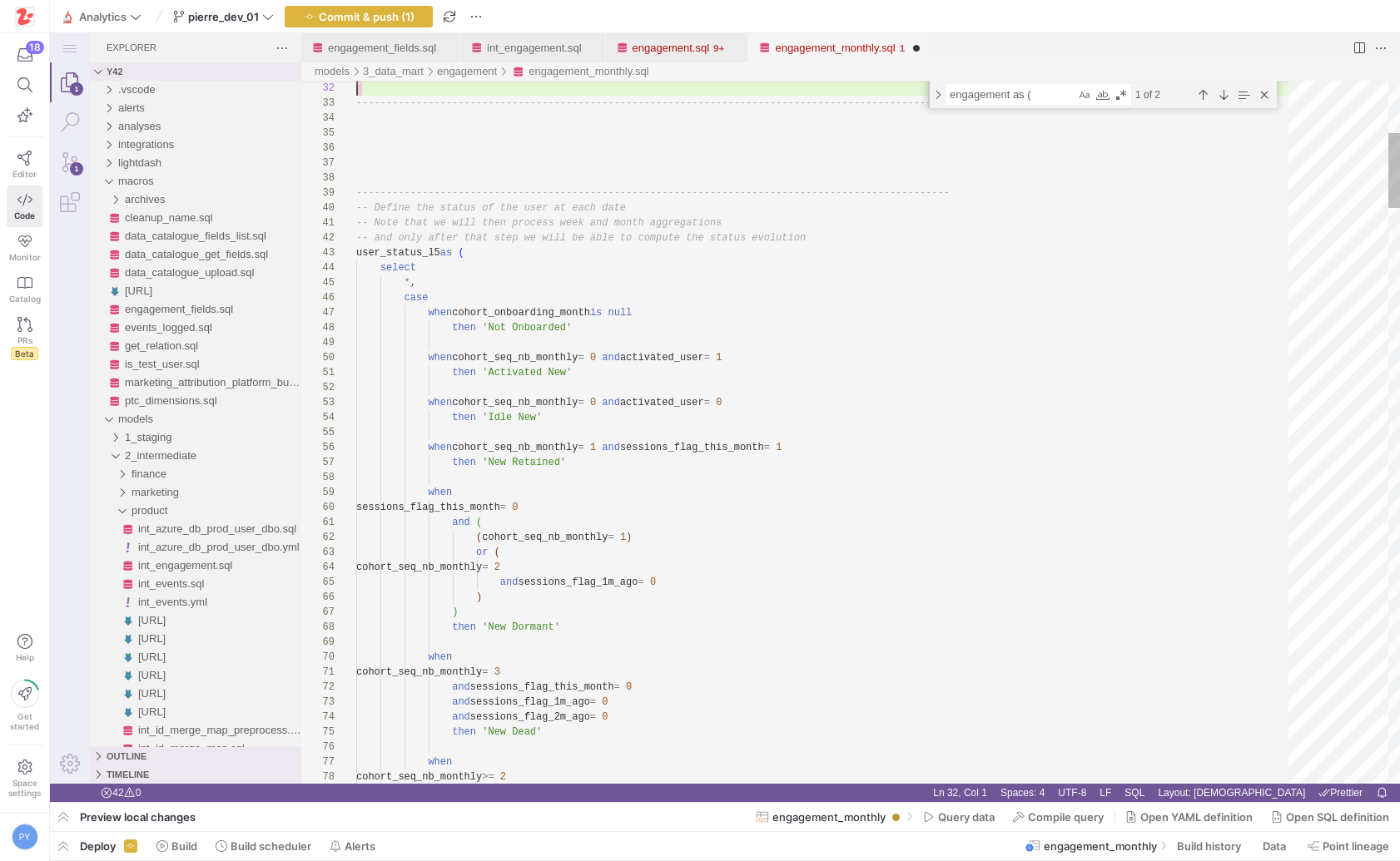 scroll, scrollTop: 15, scrollLeft: 0, axis: vertical 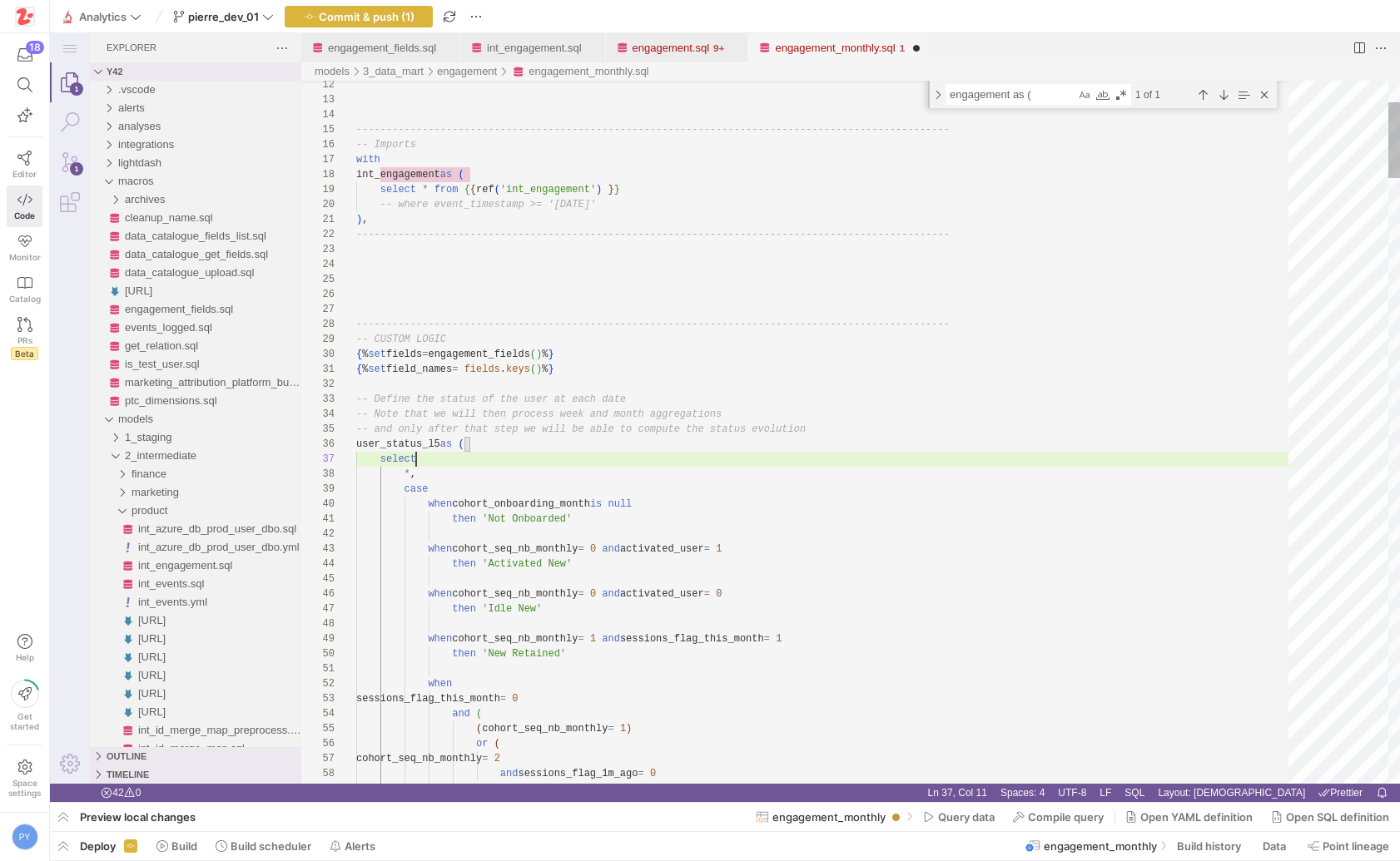 click on "-- Define the status of the user at each date -- Note that we will then process week and month a ggregations -- and only after that step we will be able to com pute the status evolution user_status_l5  as   (      select          * ,          case              when  cohort_onboarding_month  is   null                  then   ' Not Onboarded '              when  cohort_seq_nb_monthly  =   0   and  activated_user  =   1                  then   ' Activated New '              when  cohort_seq_nb_monthly  =   0   and  activated_user  =   0                  then   ' Idle New '              when  cohort_seq_nb_monthly  =   1   and  sessions_flag_this_month  =   1                  then   ' New Retained '              when { %  set  field_names  =   fields . keys ( )  % } -- CUSTOM LOGIC { %  set = ( ) }" at bounding box center [828, 3125] 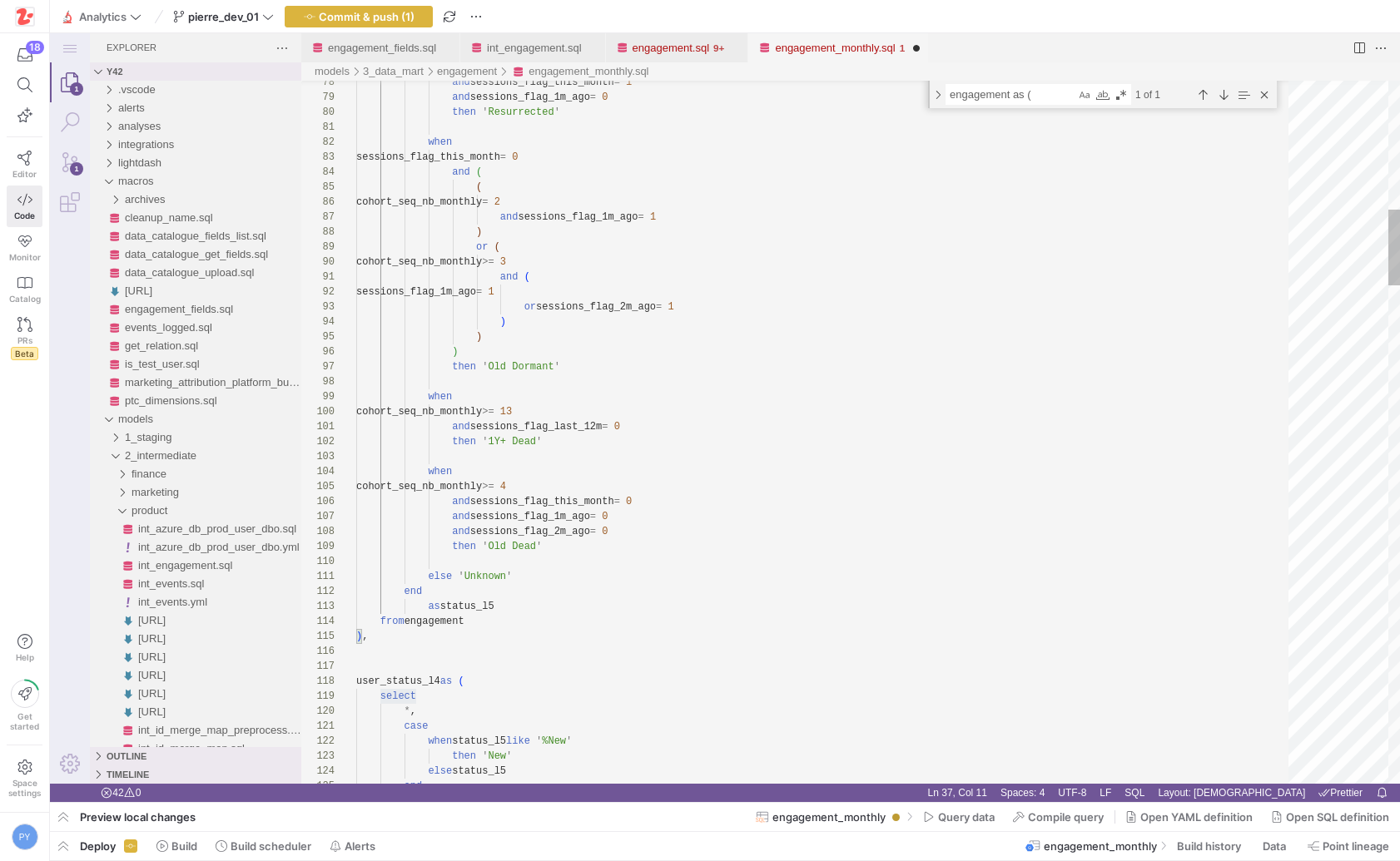 click on "and   (                      (                         cohort_seq_nb_monthly  =   2                          and  sessions_flag_1m_ago  =   1                      )                      or   (                         cohort_seq_nb_monthly  >=   3                          and   (                             sessions_flag_1m_ago  =   1                              or  sessions_flag_2m_ago  =   1                          )                      )                  )                  then   ' Old Dormant '              when                 cohort_seq_nb_monthly  >=   13                  and  sessions_flag_last_12m  =   0 then   ' ' >=" at bounding box center [828, 2135] 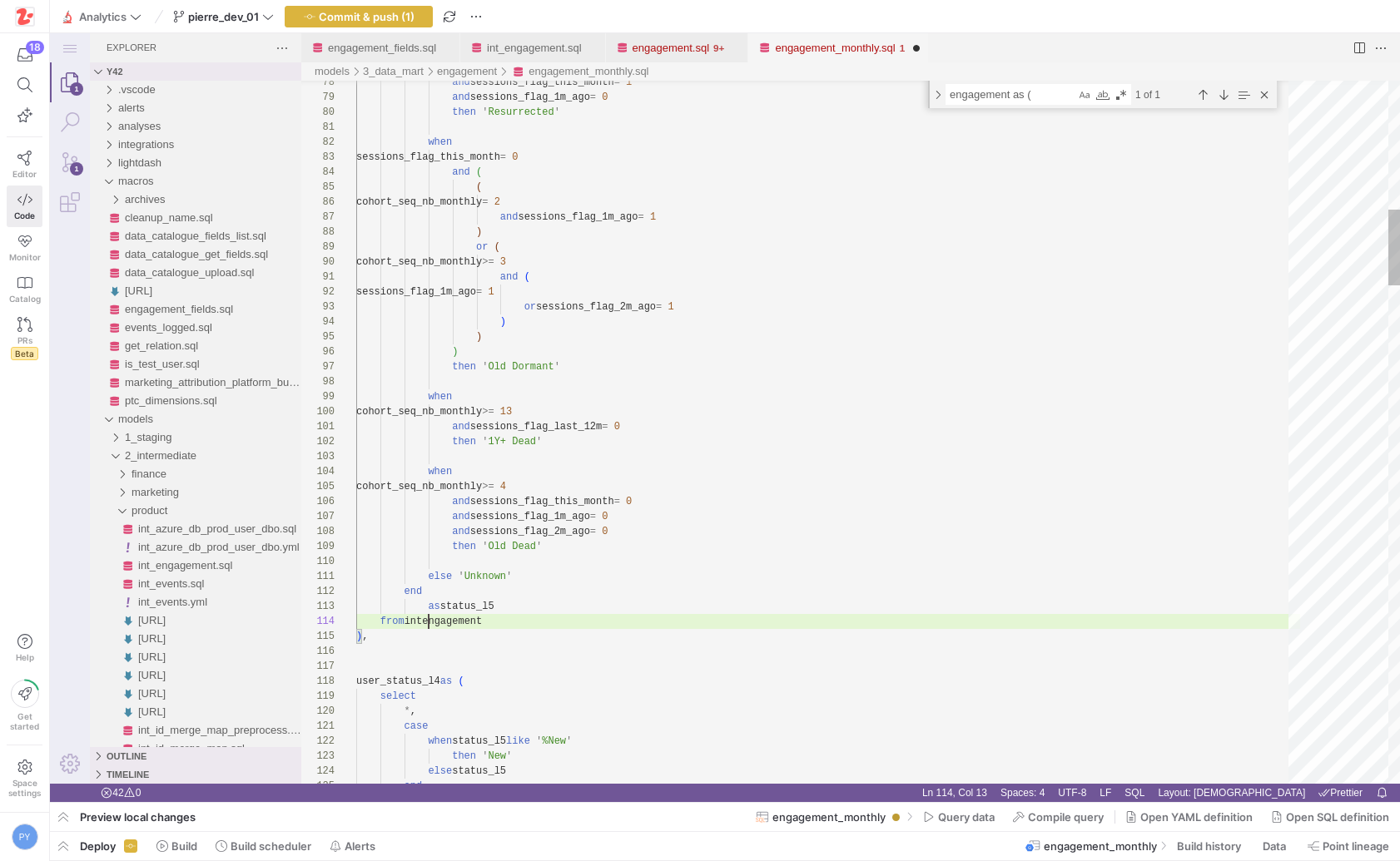 scroll, scrollTop: 45, scrollLeft: 78, axis: both 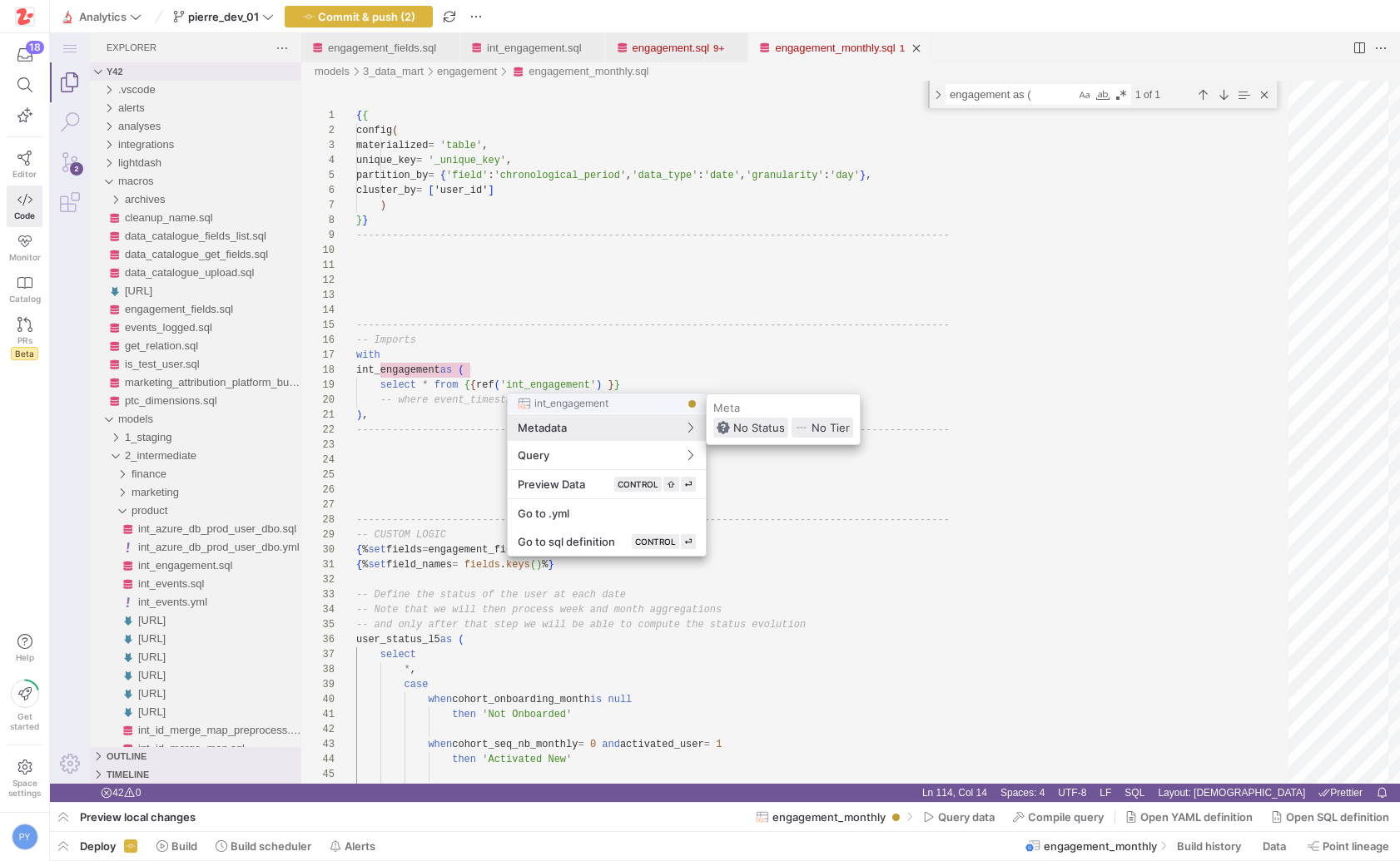 click at bounding box center [700, 430] 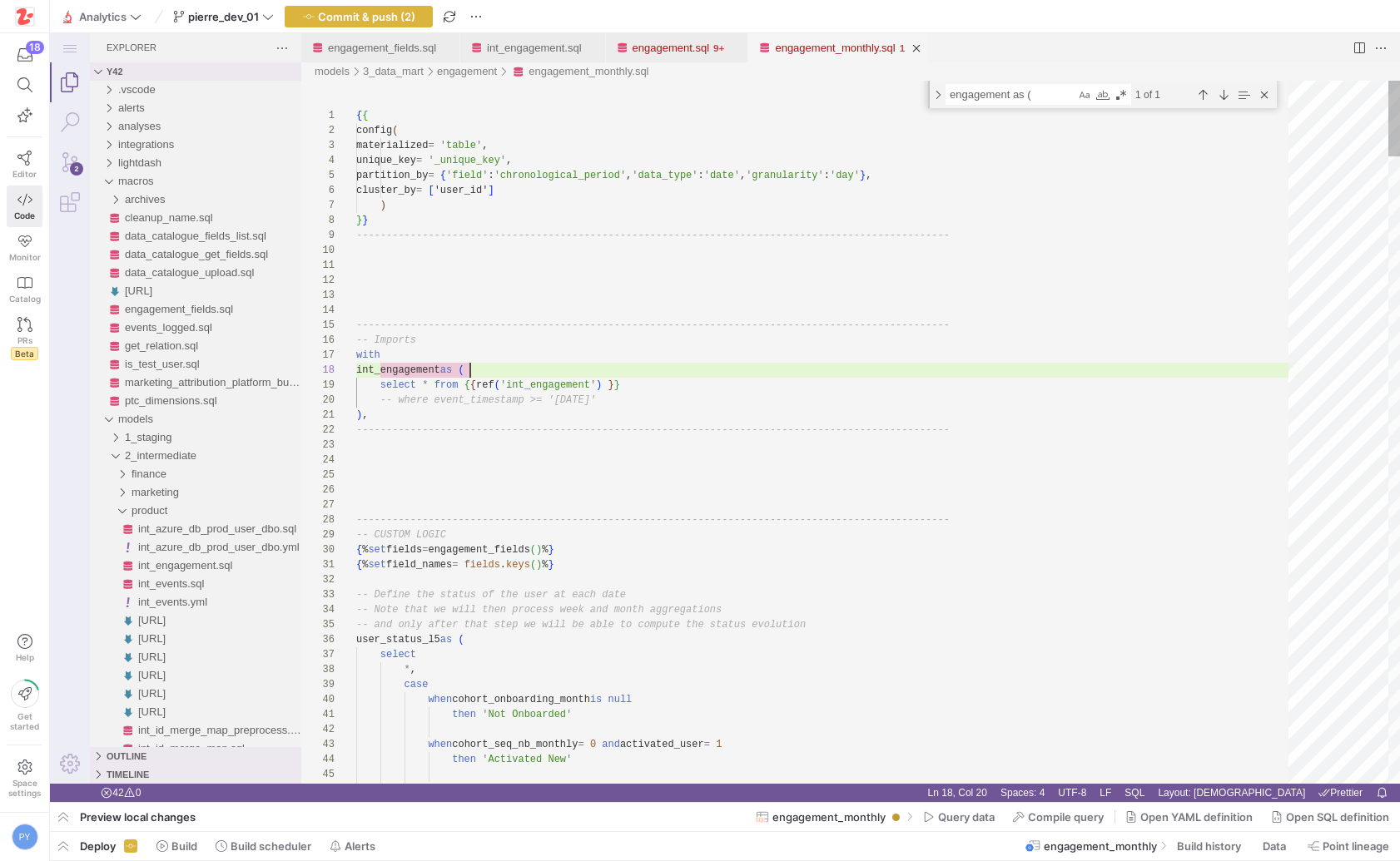 scroll, scrollTop: 105, scrollLeft: 114, axis: both 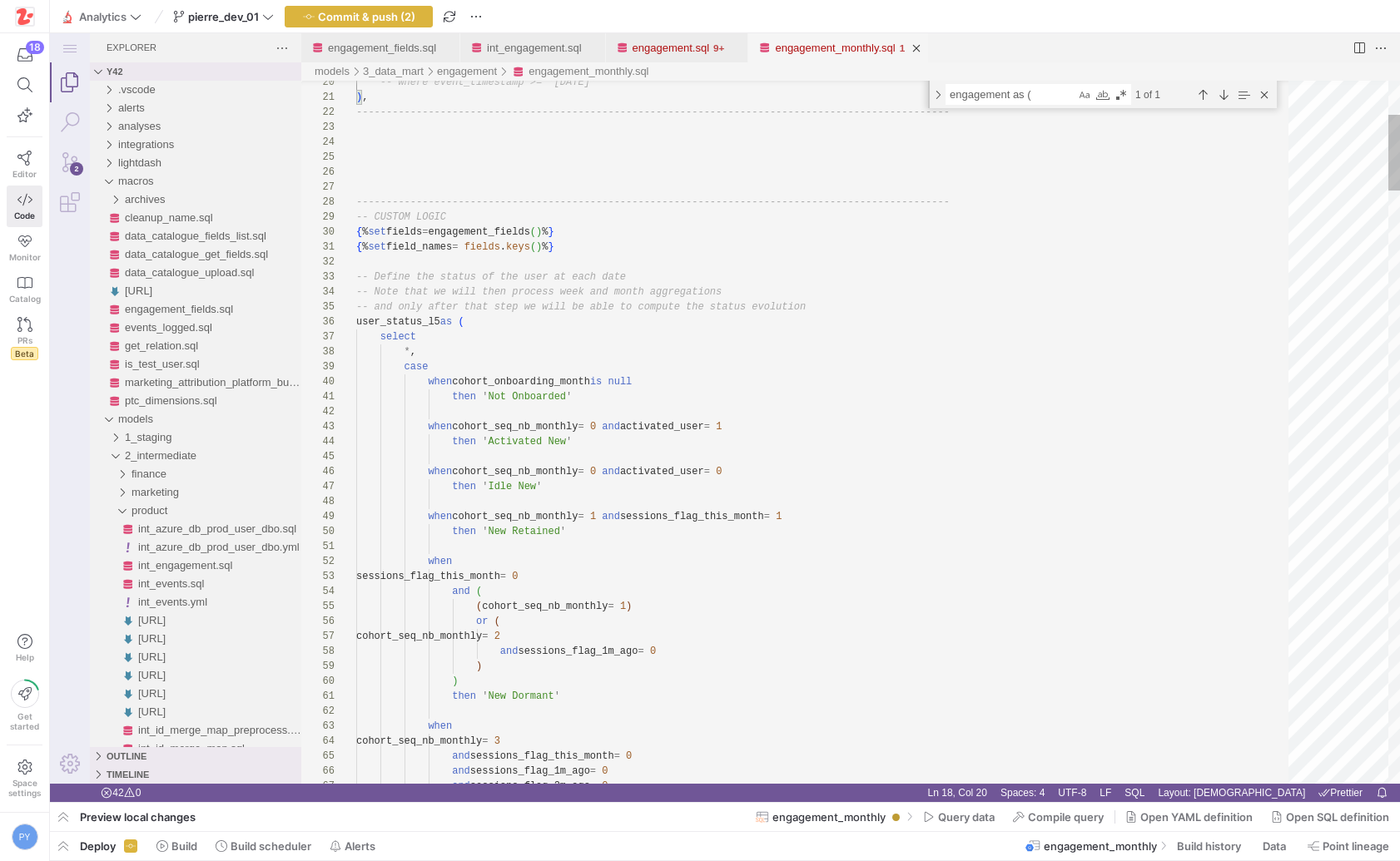 click on "when  cohort_seq_nb_monthly  =   0   and  activated_user  =   1                  then   ' Activated New '              when  cohort_seq_nb_monthly  =   0   and  activated_user  =   0 { %  set  field_names  =   fields . keys ( )  % } -- Define the status of the user at each date -- Note that we will then process week and month a ggregations -- and only after that step we will be able to com pute the status evolution user_status_l5  as   (      select          * ,          case              when  cohort_onboarding_month  is   null                  then   ' Not Onboarded ' -------------------------------------------------- ------------------------------------------------- -- CUSTOM LOGIC { %  set  fields  =  engagement_fields ( )  % } -------------------------------------------------- ------------------------------------------------- ) ," at bounding box center [828, 3003] 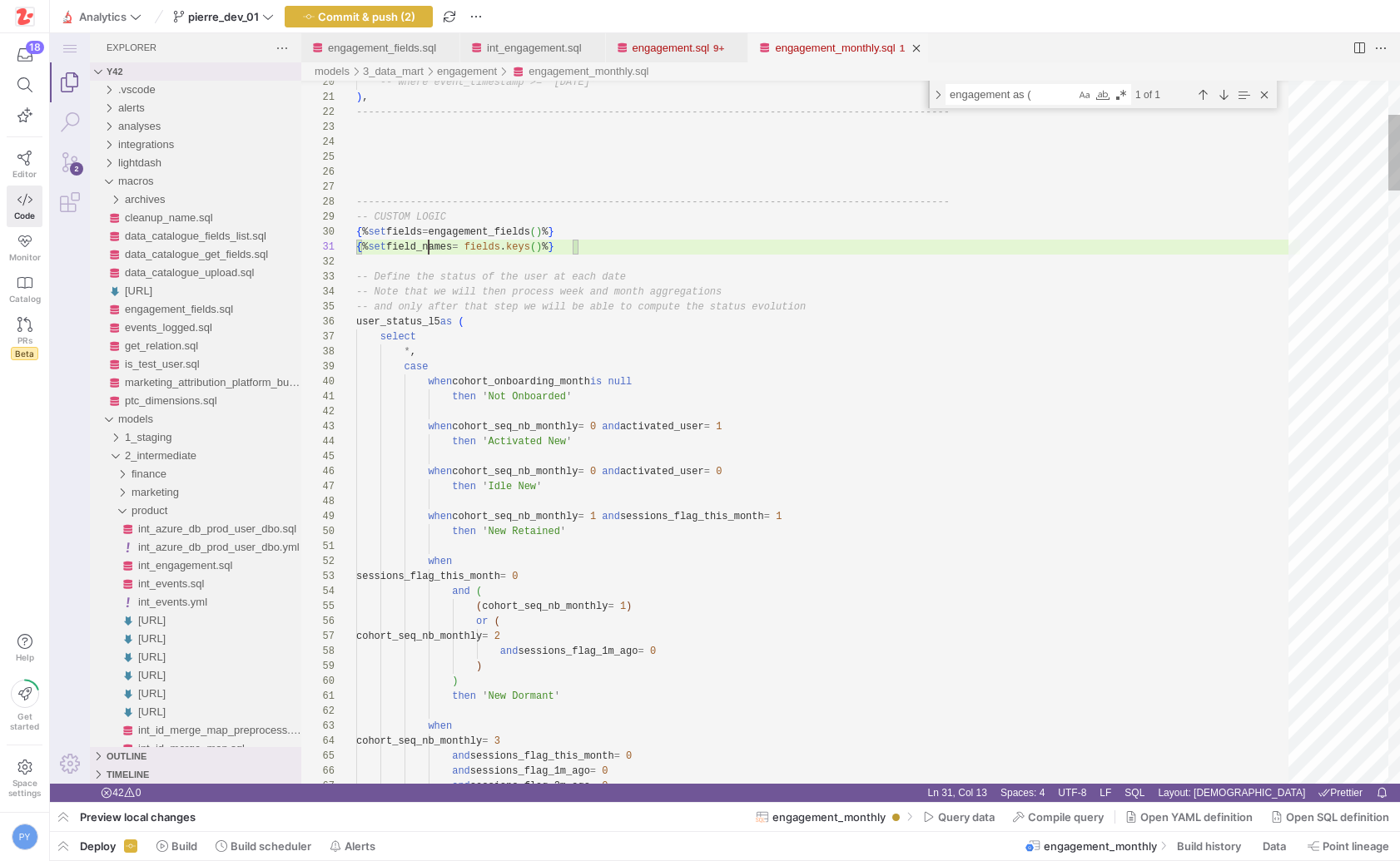 scroll, scrollTop: 0, scrollLeft: 108, axis: horizontal 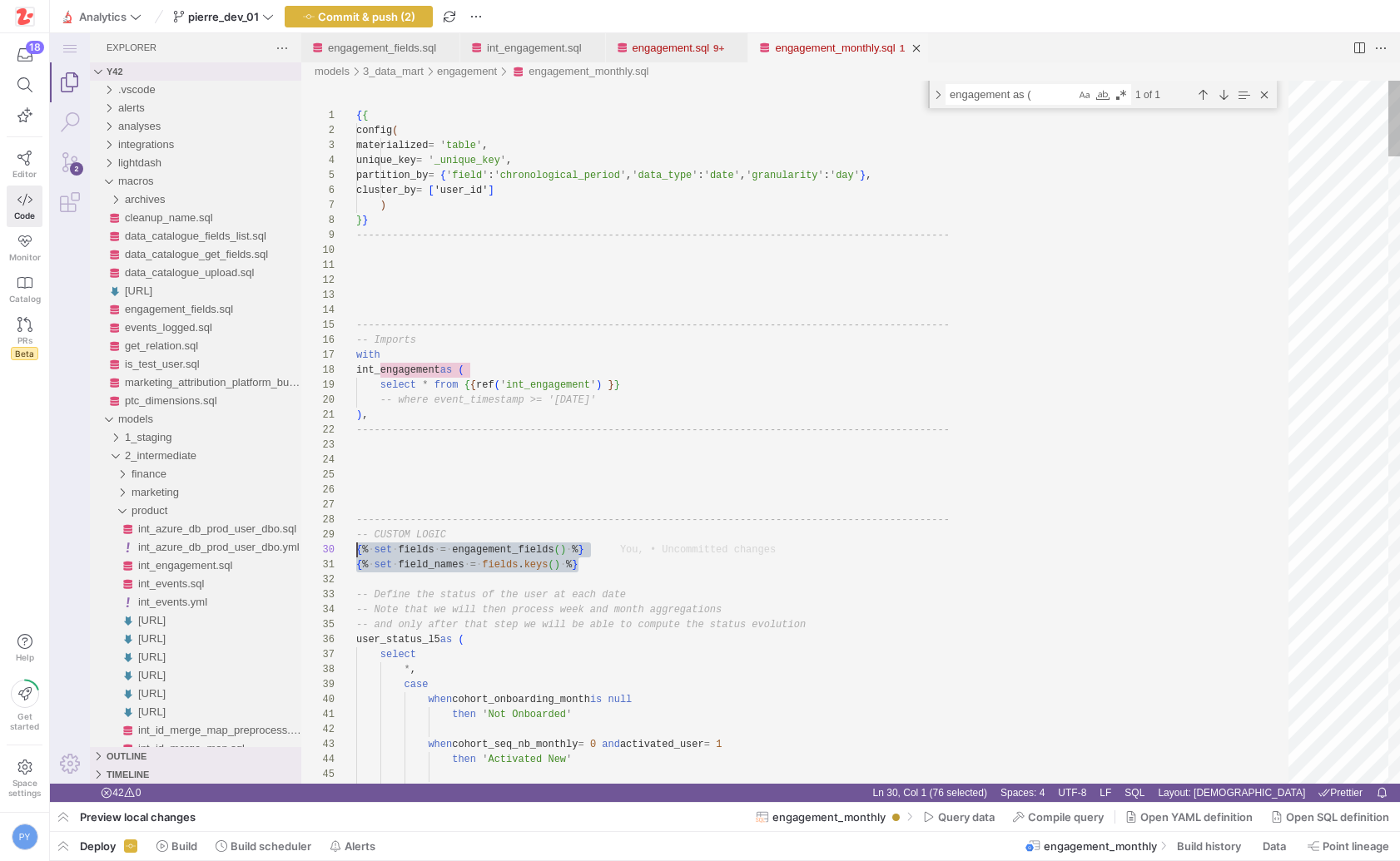 drag, startPoint x: 589, startPoint y: 565, endPoint x: 273, endPoint y: 549, distance: 316.4048 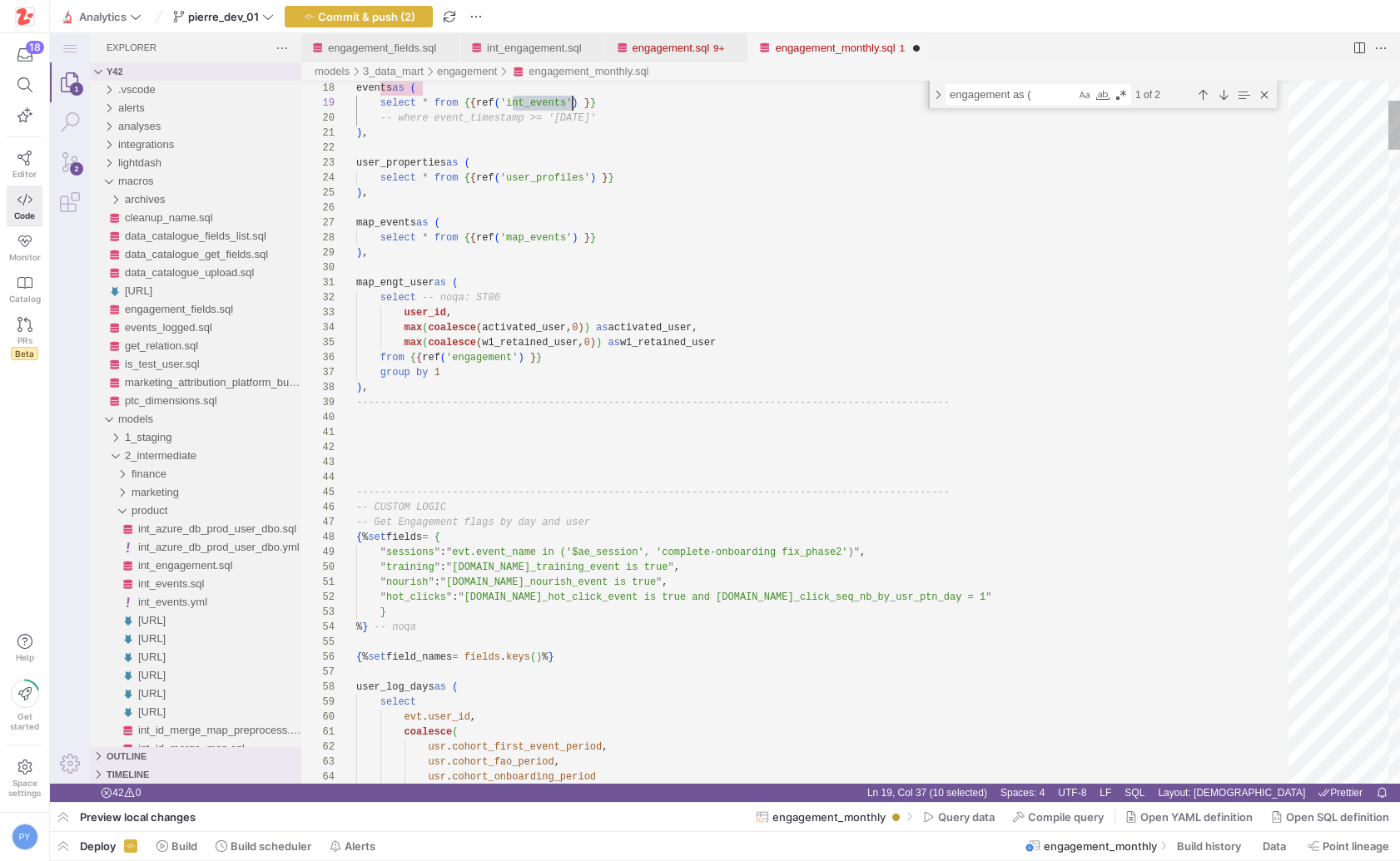 scroll, scrollTop: 120, scrollLeft: 216, axis: both 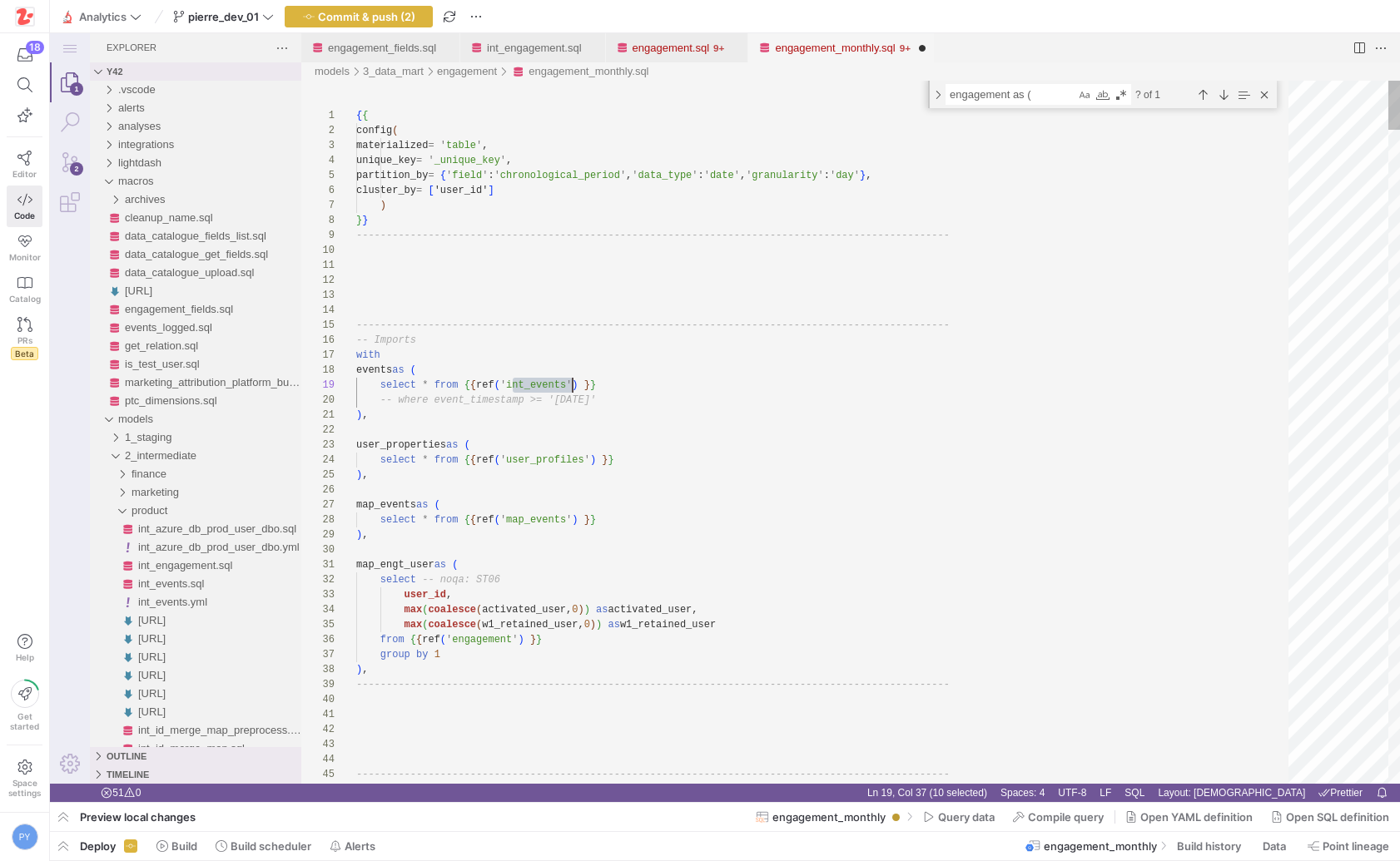 type on "{{
config(
materialized = 'table',
unique_key = '_unique_key',
partition_by = {'field': 'chronological_period', 'data_type': 'date', 'granularity': 'day'},
cluster_by = ['user_id']
)
}}
---------------------------------------------------------------------------------------------------" 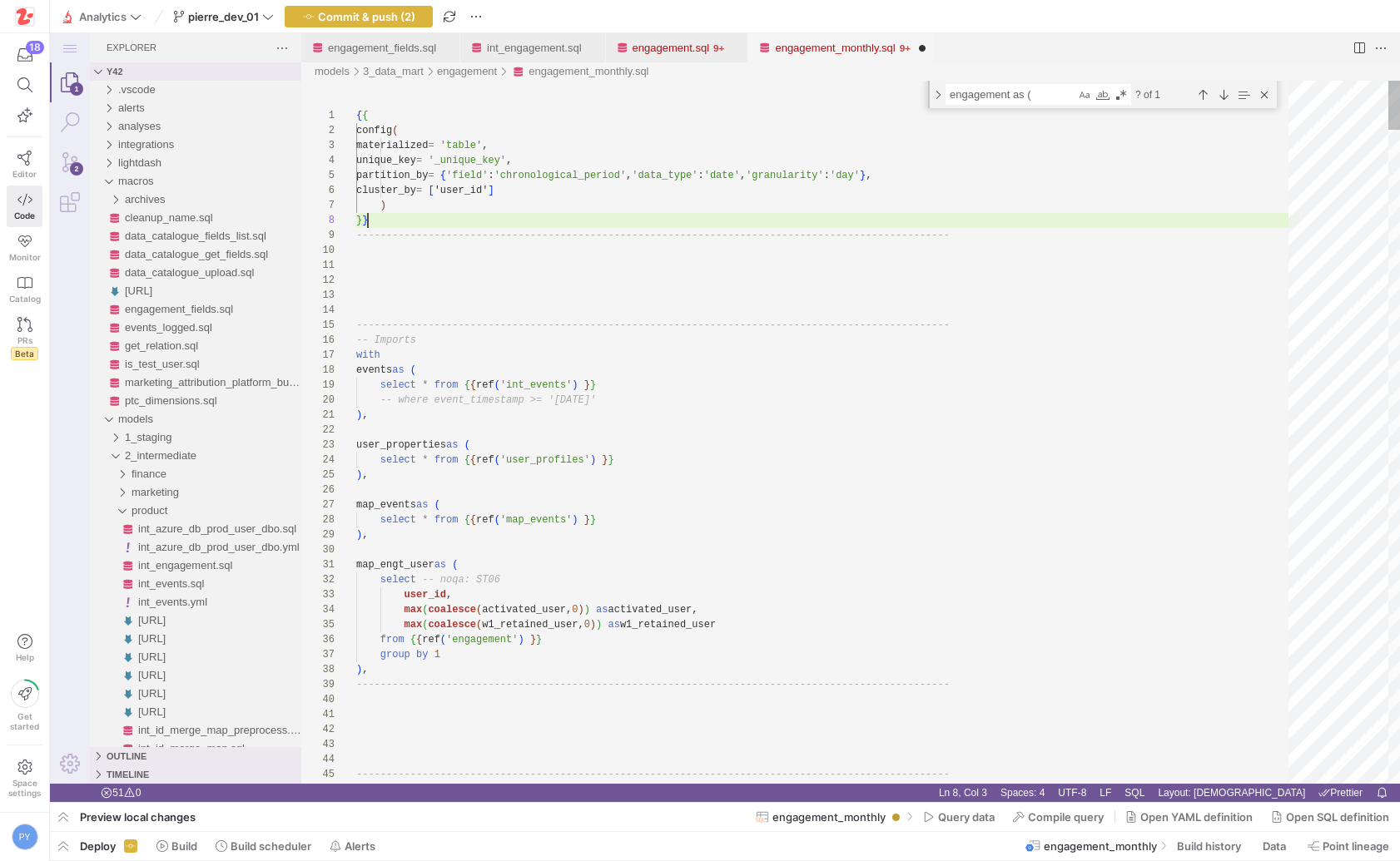 click on "map_engt_user  as   (      select   -- noqa: ST06          user_id ,          max ( coalesce ( activated_user,  0 ) )   as  activated_user,          max ( coalesce ( w1_retained_user,  0 ) )   as  w1_retained_user      from   { {  ref ( ' engagement ' )   } }      group by   1 ) , -------------------------------------------------- ------------------------------------------------- -------------------------------------------------- ------------------------------------------------- -- CUSTOM LOGIC events  as   (      select   *   from   { {  ref ( ' int_events ' )   } }      -- where event_timestamp >= '[DATE]' ) , user_properties  as   (      select   *   from   { {  ref ( ' user_profiles ' )   } } ) , map_events  as   (      select   *   from   { {  ref ( ' map_events ' )   } } ) , with -- Imports -------------------------------------------------- ------------------------------------------------- } } =   { ' '" at bounding box center [828, 5050] 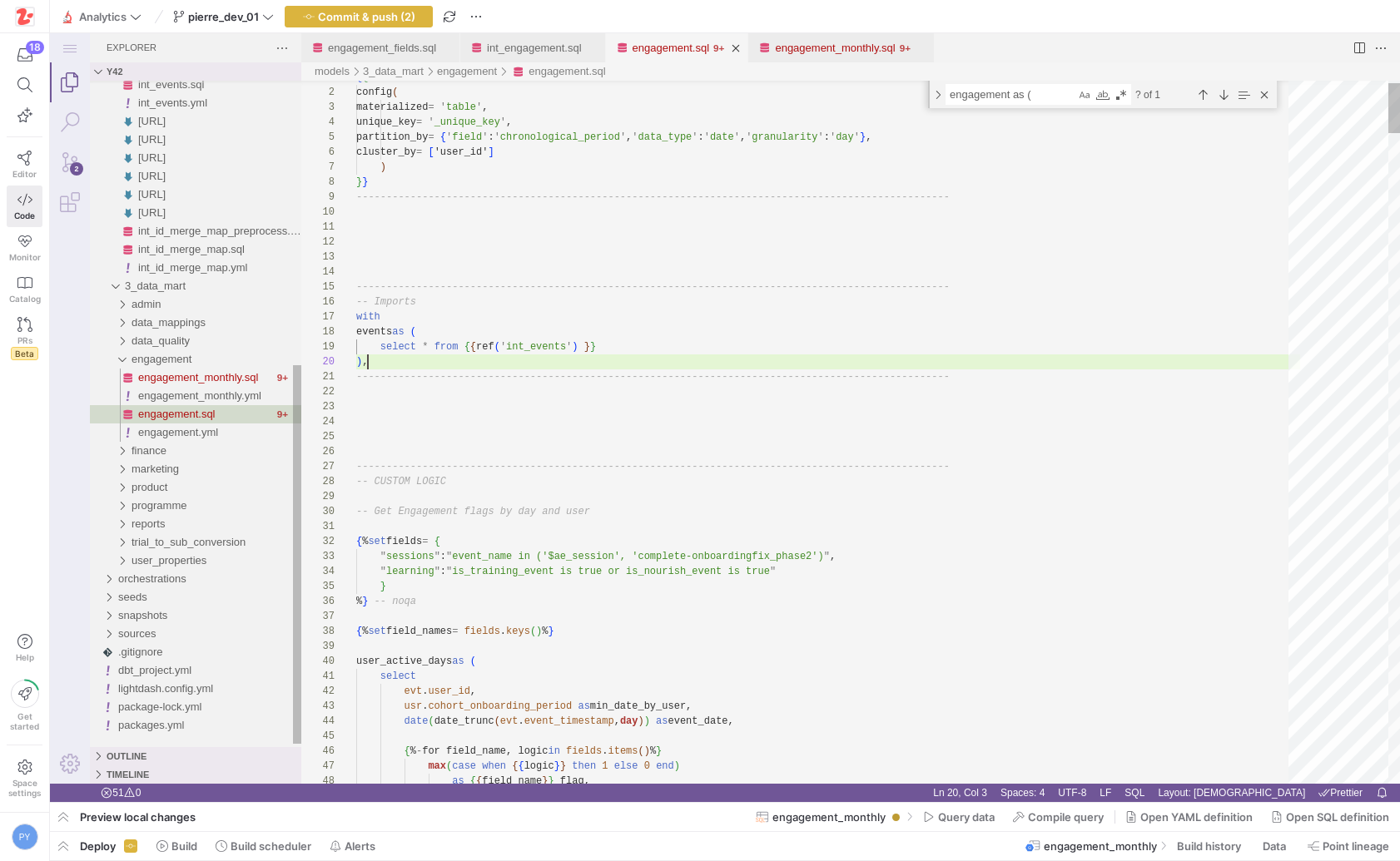 click on "engagement.sql" at bounding box center (671, 47) 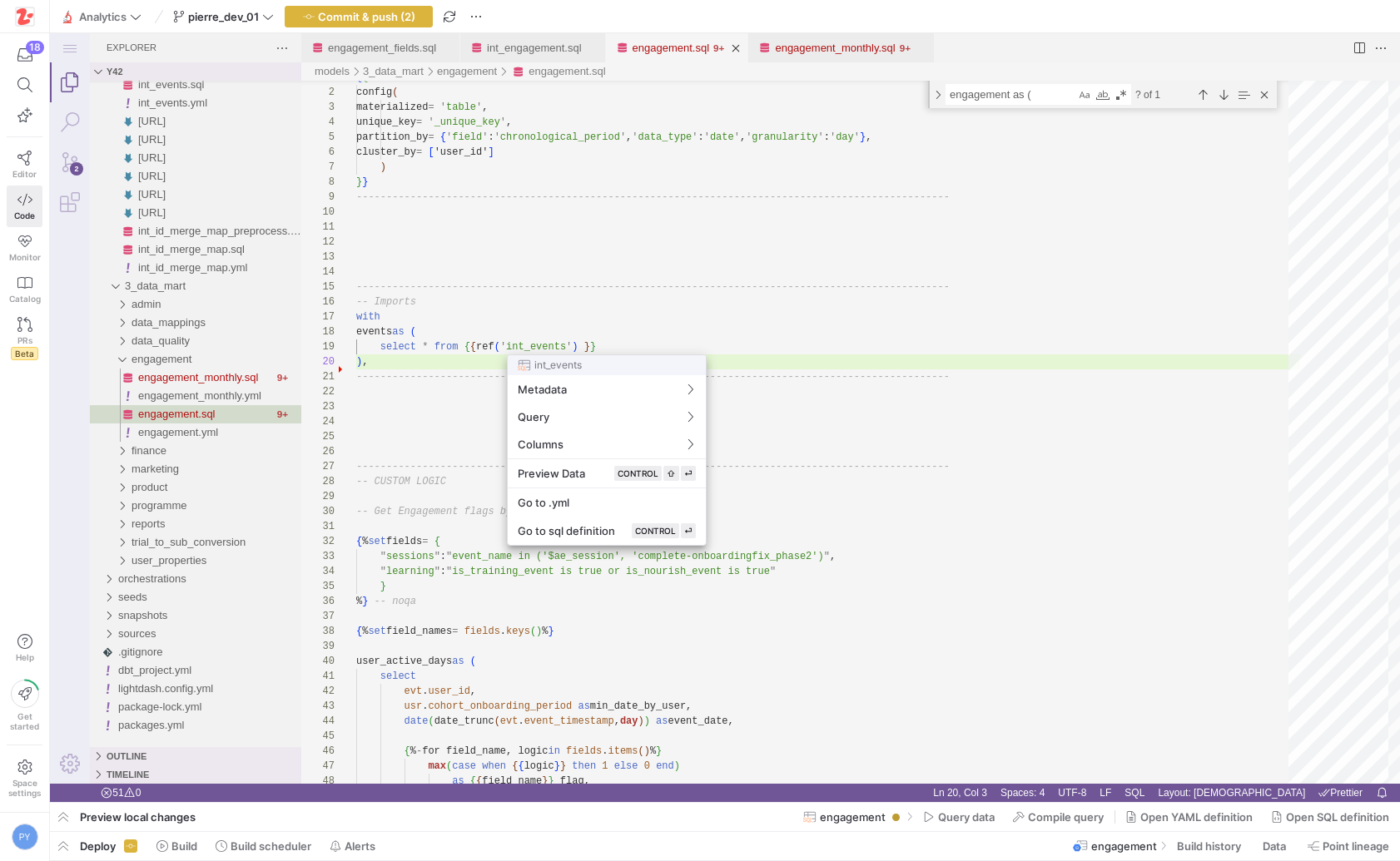 click at bounding box center [700, 430] 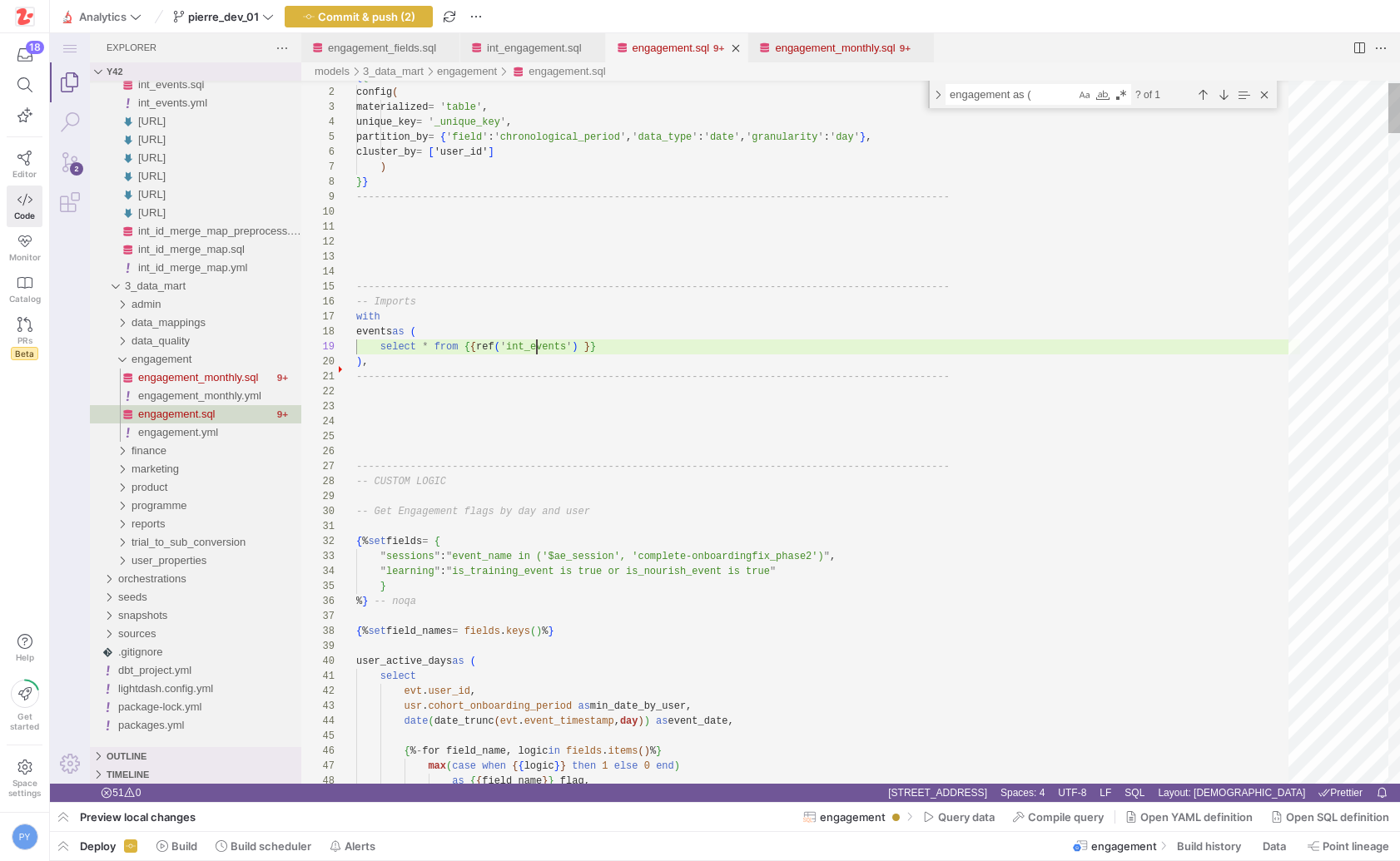 click on "{ {    config (         materialized  =   ' table ' ,         unique_key  =   ' _unique_key ' ,         partition_by  =   { ' field ' :  ' chronological_period ' ,  ' data_type ' :  ' date ' ,  ' granularity ' :  ' day ' } ,         cluster_by  =   [ 'user_id' ]      ) } } -------------------------------------------------- ------------------------------------------------- -------------------------------------------------- ------------------------------------------------- -- Imports with events  as   (      select   *   from   { {  ref ( ' int_events ' )   } } ) , -------------------------------------------------- ------------------------------------------------- -------------------------------------------------- ------------------------------------------------- -- CUSTOM LOGIC -- Get Engagement flags by day and user { %  set  fields  =   {      " sessions " :      " event_name in ('$ae_session', 'complete-onboarding " , "" at bounding box center [828, 4922] 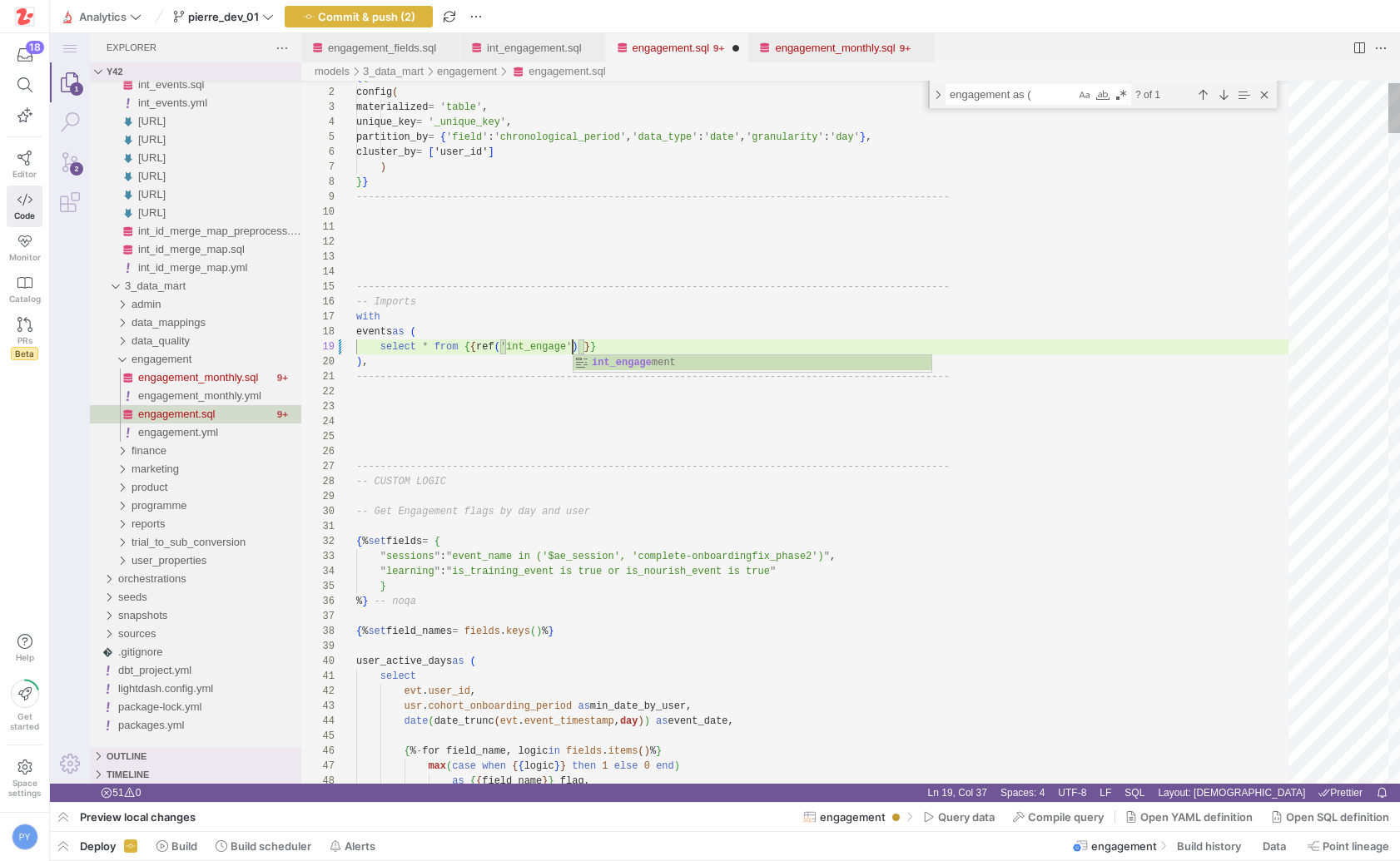 scroll, scrollTop: 120, scrollLeft: 241, axis: both 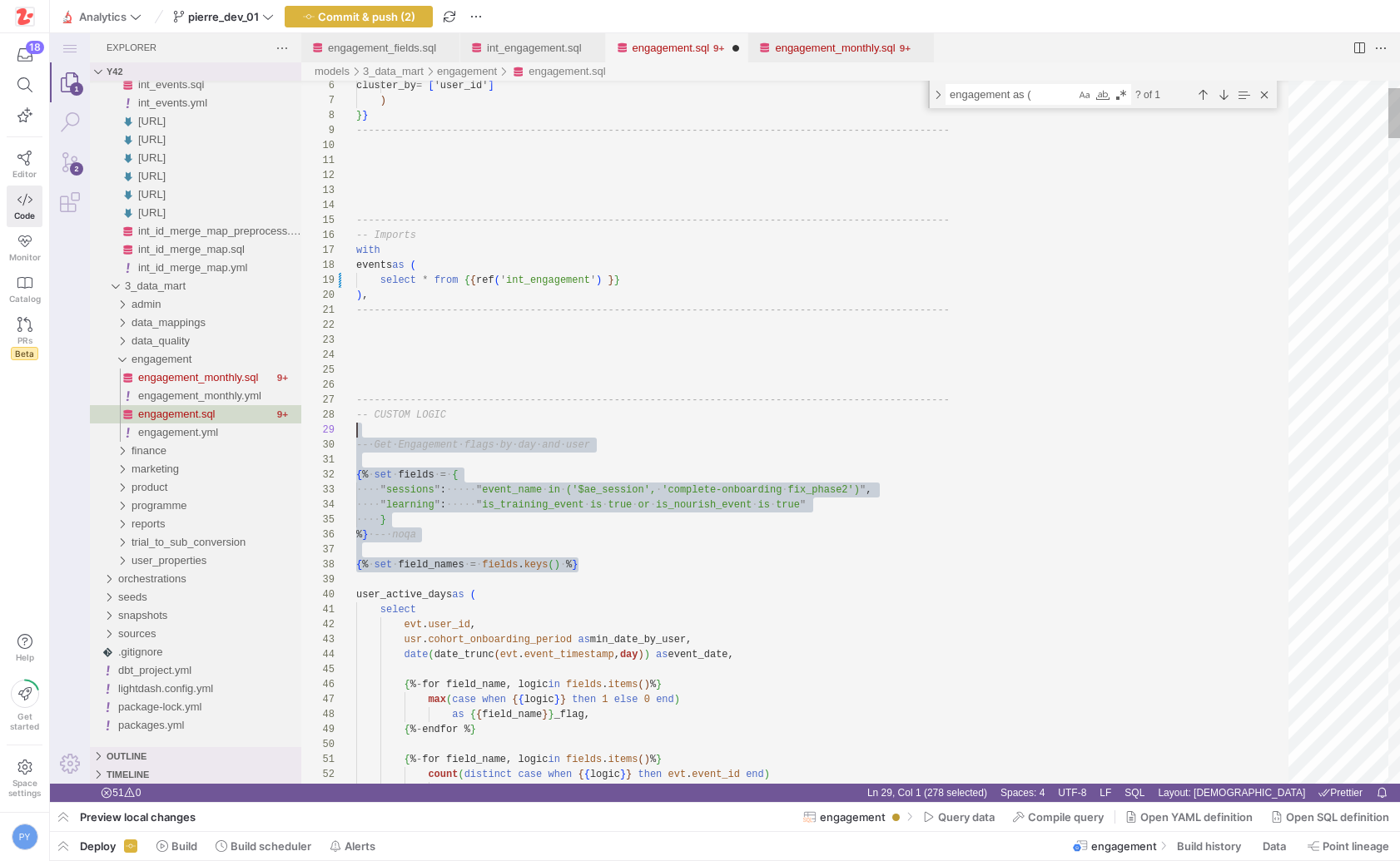 drag, startPoint x: 602, startPoint y: 569, endPoint x: 361, endPoint y: 432, distance: 277.21833 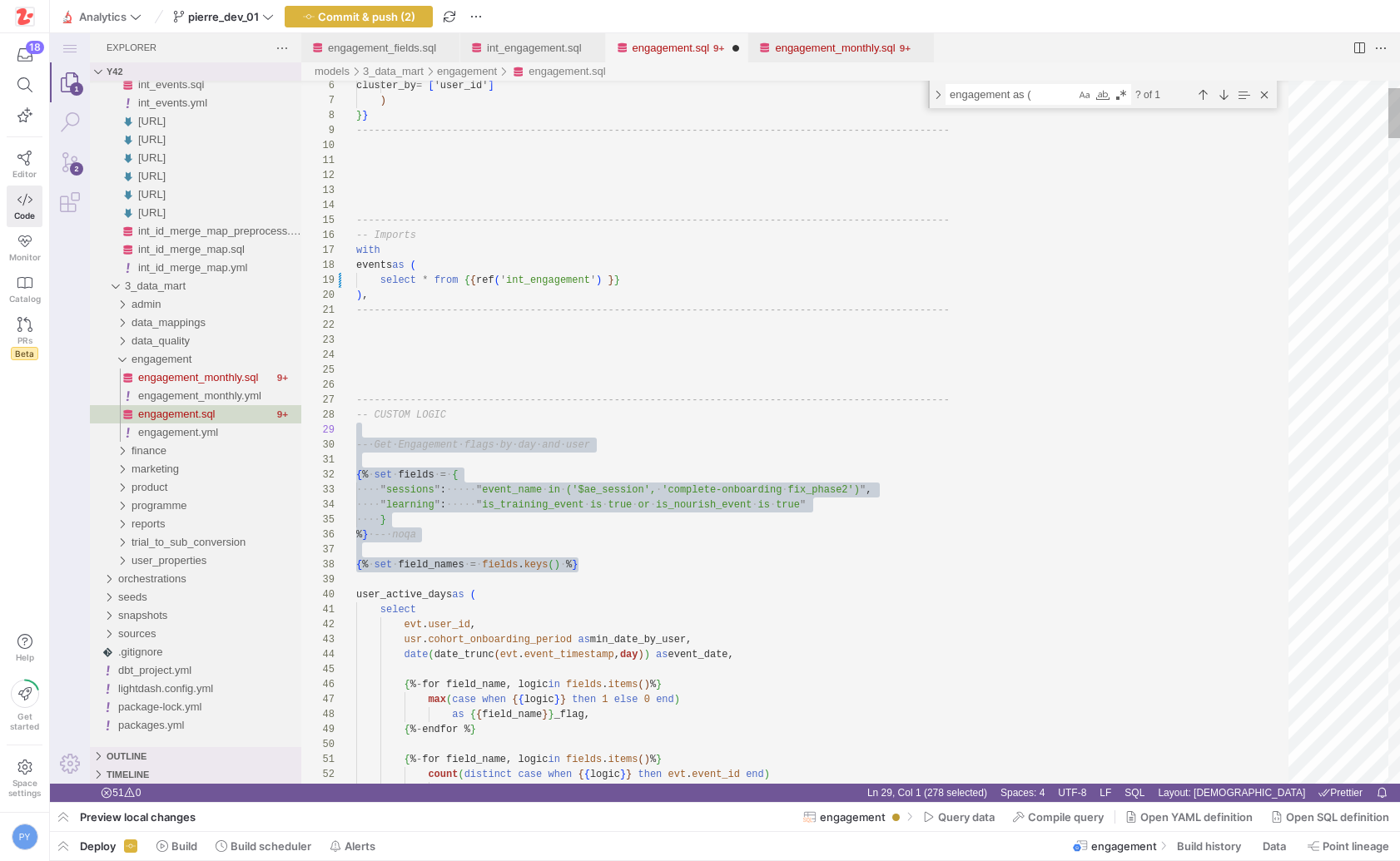 paste on "{% set fields = engagement_fields() %}
{% set field_names = fields.keys() %}" 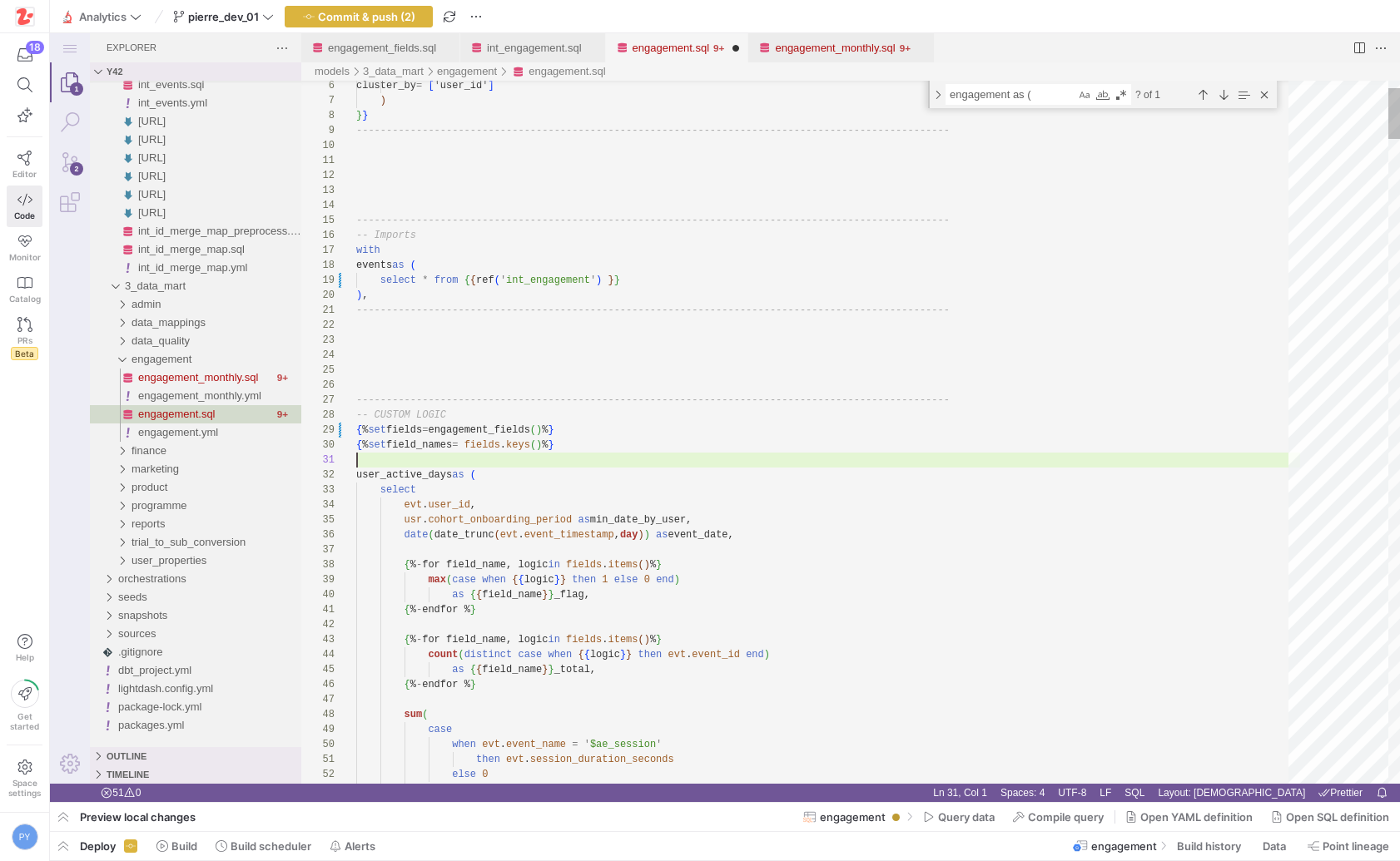 click on "cluster_by  =   [ 'user_id' ]      ) } } -------------------------------------------------- ------------------------------------------------- -------------------------------------------------- ------------------------------------------------- -- Imports with events  as   (      select   *   from   { {  ref ( ' int_engagement ' )   } } ) , -------------------------------------------------- ------------------------------------------------- -------------------------------------------------- ------------------------------------------------- -- CUSTOM LOGIC { %  set  fields  =  engagement_fields ( )  % } { %  set  field_names  =   fields . keys ( )  % } user_active_days  as   (      select          evt . user_id ,          usr . cohort_onboarding_period   as  min_date_by_user,          date ( date_trunc ( evt . event_timestamp ,  day ) )   as  event_date,          { % -  for field_name, logic  in   fields . items ( )  %" at bounding box center (828, 4796) 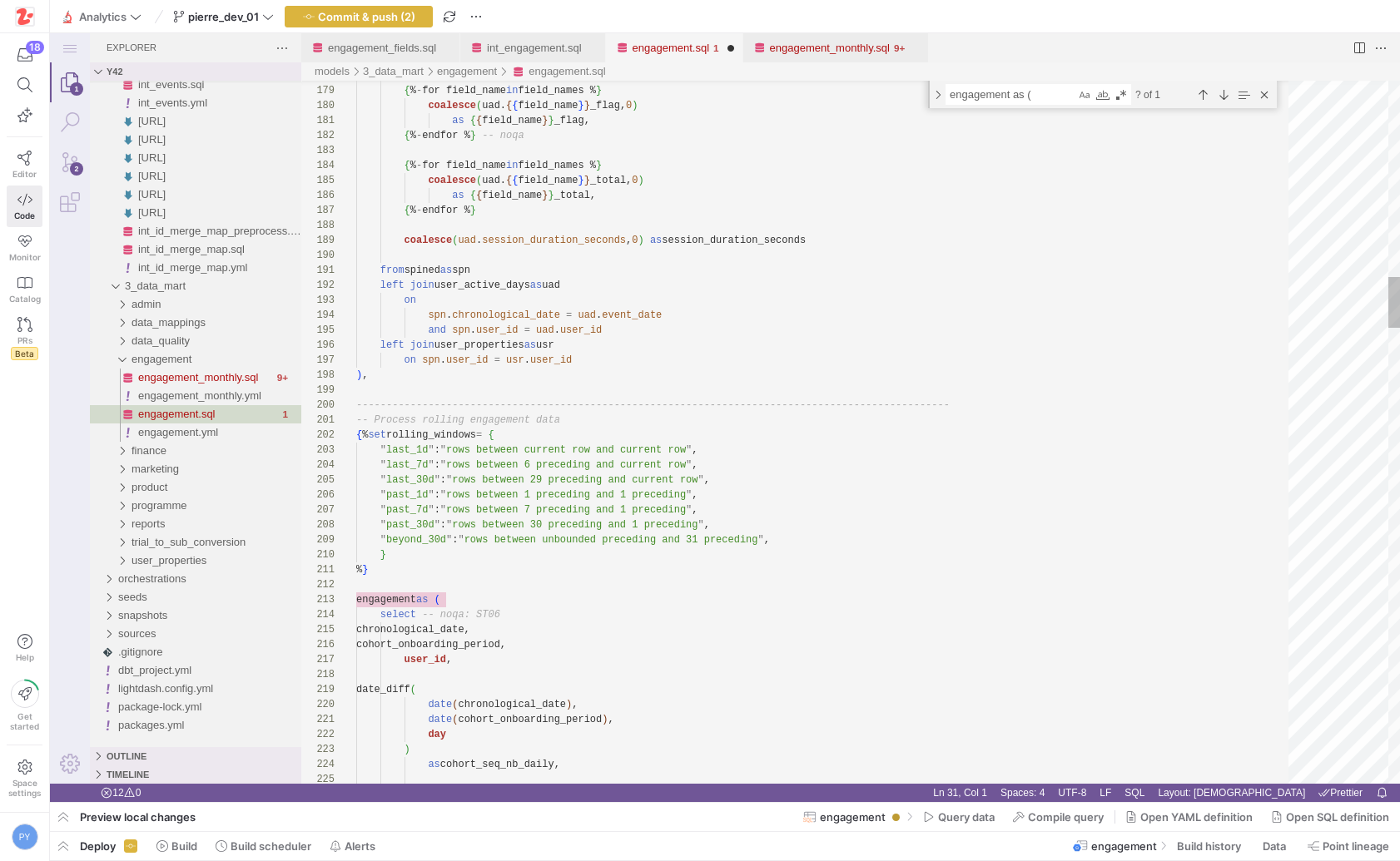 scroll, scrollTop: 0, scrollLeft: 12, axis: horizontal 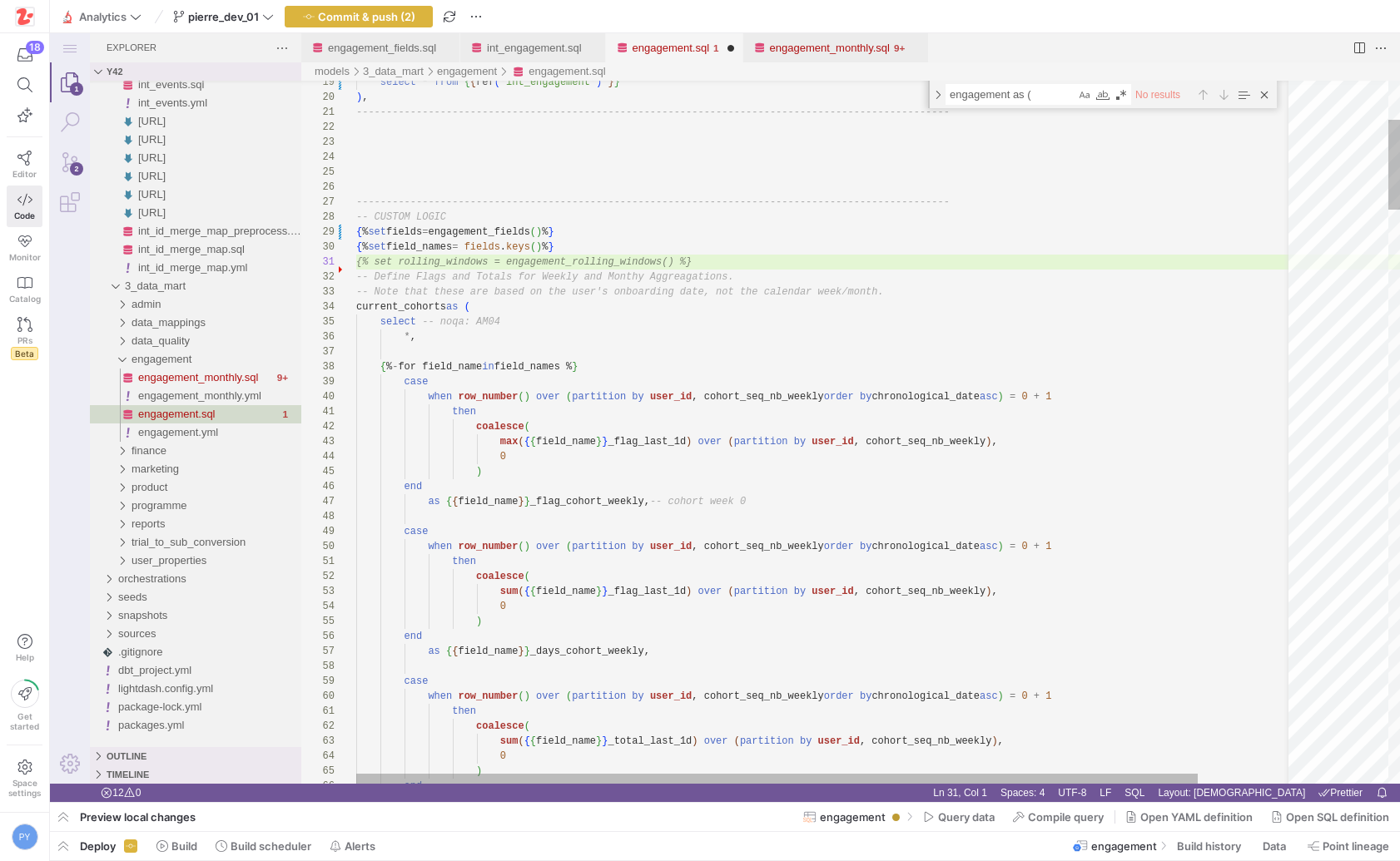 click on "-- Define Flags and Totals for Weekly and Monthy A ggreagations. -- Note that these are based on the user's onboard ing date, not the calendar week/month. current_cohorts  as   (      select   -- noqa: AM04          * ,      { % -  for field_name  in  field_names % }          case              when   row_number ( )   over   ( partition   by   user_id , cohort_seq_nb_weekly  order by  chronological_date  asc )   =   0   +   1                  then                      coalesce (                          max ( { {  field_name  } } _flag_last_1d )   over   ( partition   by   user_id , cohort_seq_nb_weekly ) ,                          0                      )          end              as   { {  field_name  } } _flag_cohort_weekly,  -- cohort week 0          case              (" at bounding box center (879, 2509) 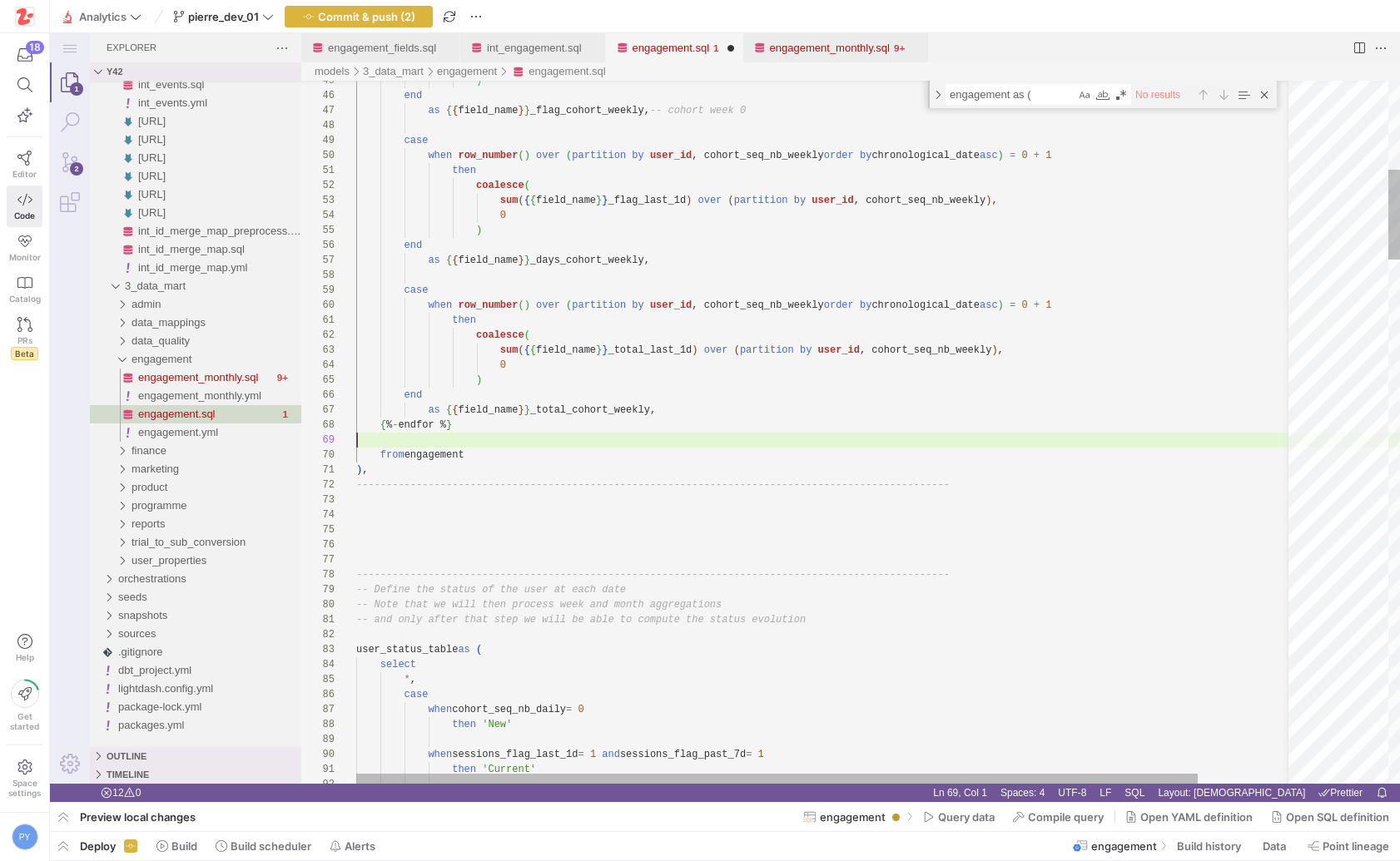 click on ")          end              as   { {  field_name  } } _flag_cohort_weekly,  -- cohort week 0          case              when   row_number ( )   over   ( partition   by   user_id , cohort_seq_nb_weekly  order by  chronological_date  asc )   =   0   +   1                  then                      coalesce (                          sum ( { {  field_name  } } _flag_last_1d )   over   ( partition   by   user_id , cohort_seq_nb_weekly ) ,                          0                      )          end              as   { {  field_name  } } _days_cohort_weekly,          case              when   row_number ( )   over   ( partition   by   user_id , cohort_seq_nb_weekly  order by  chronological_date  asc )   =   0   +   1 then coalesce ( sum ( { { } } )" at bounding box center [879, 2118] 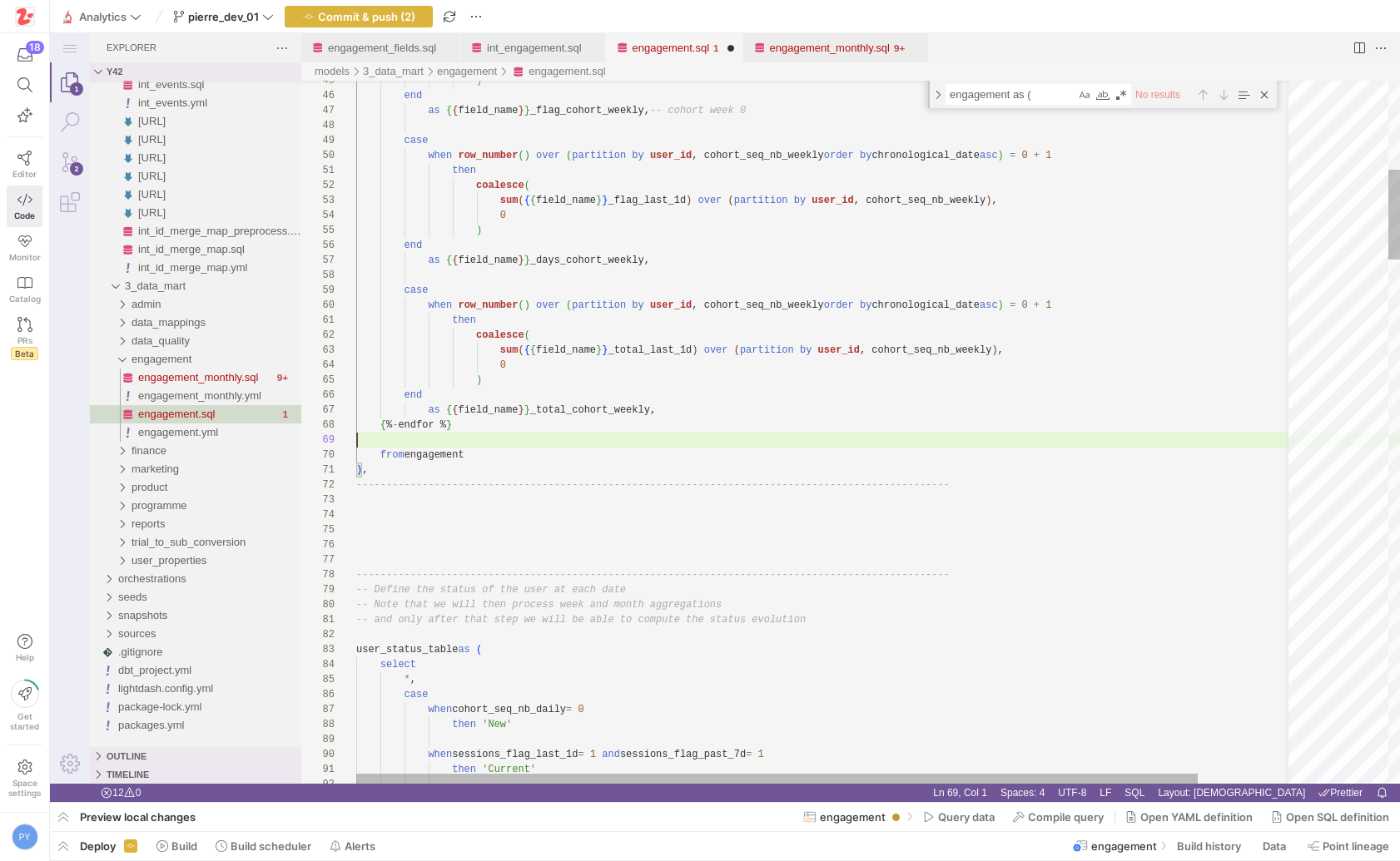 scroll, scrollTop: 135, scrollLeft: 48, axis: both 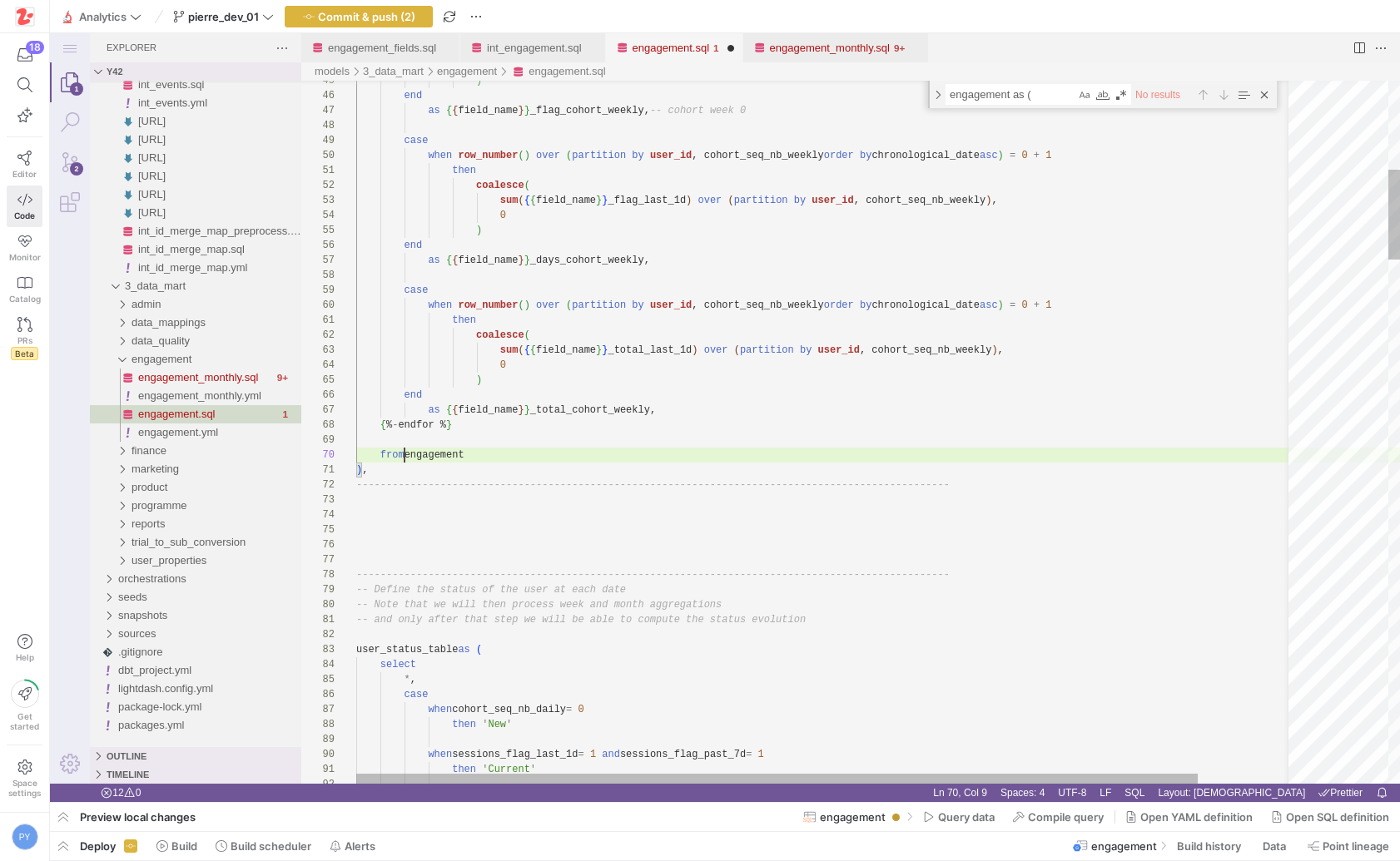 click on ")          end              as   { {  field_name  } } _flag_cohort_weekly,  -- cohort week 0          case              when   row_number ( )   over   ( partition   by   user_id , cohort_seq_nb_weekly  order by  chronological_date  asc )   =   0   +   1                  then                      coalesce (                          sum ( { {  field_name  } } _flag_last_1d )   over   ( partition   by   user_id , cohort_seq_nb_weekly ) ,                          0                      )          end              as   { {  field_name  } } _days_cohort_weekly,          case              when   row_number ( )   over   ( partition   by   user_id , cohort_seq_nb_weekly  order by  chronological_date  asc )   =   0   +   1 then coalesce ( sum ( { { } } )" at bounding box center (879, 2118) 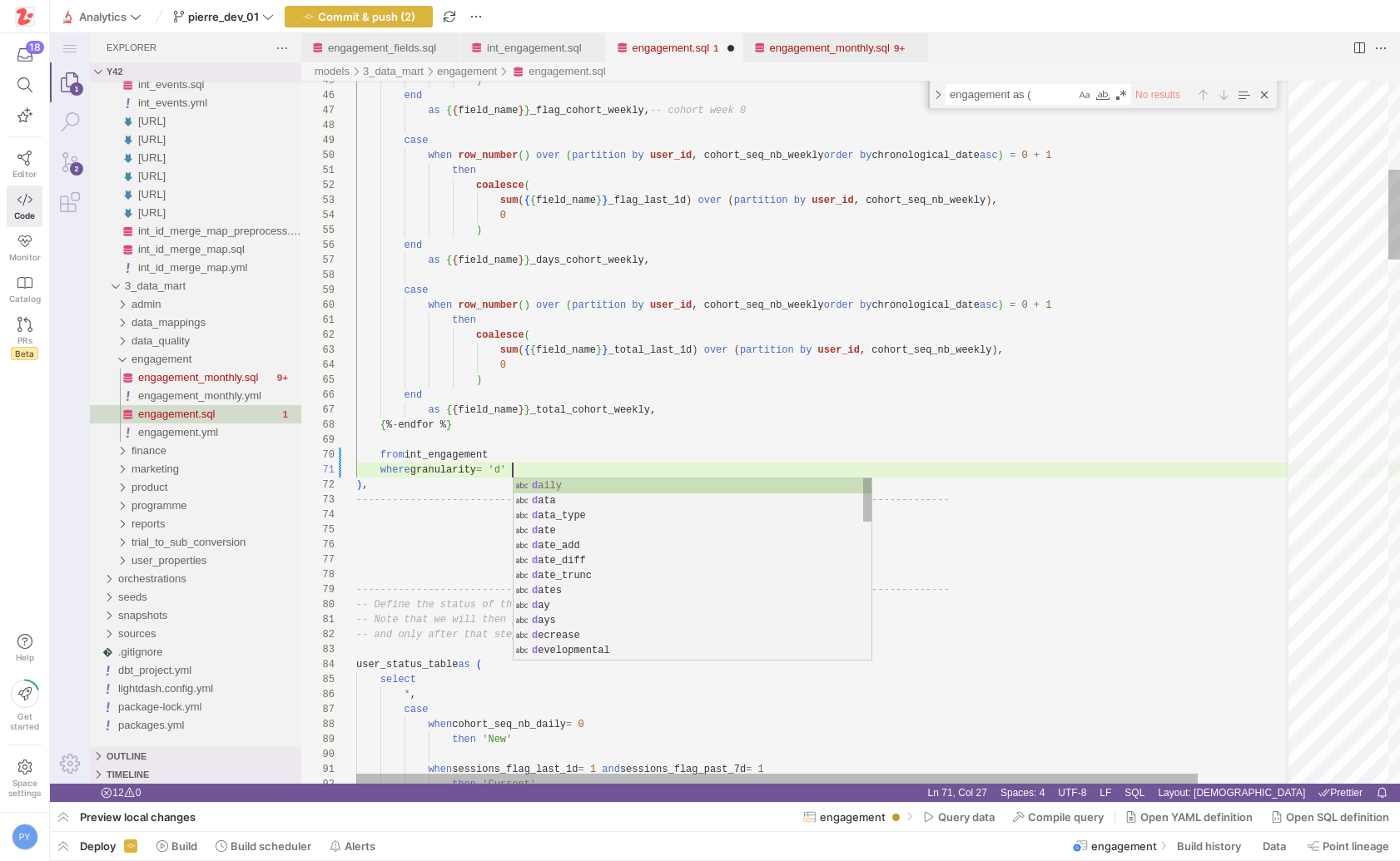 scroll, scrollTop: 0, scrollLeft: 168, axis: horizontal 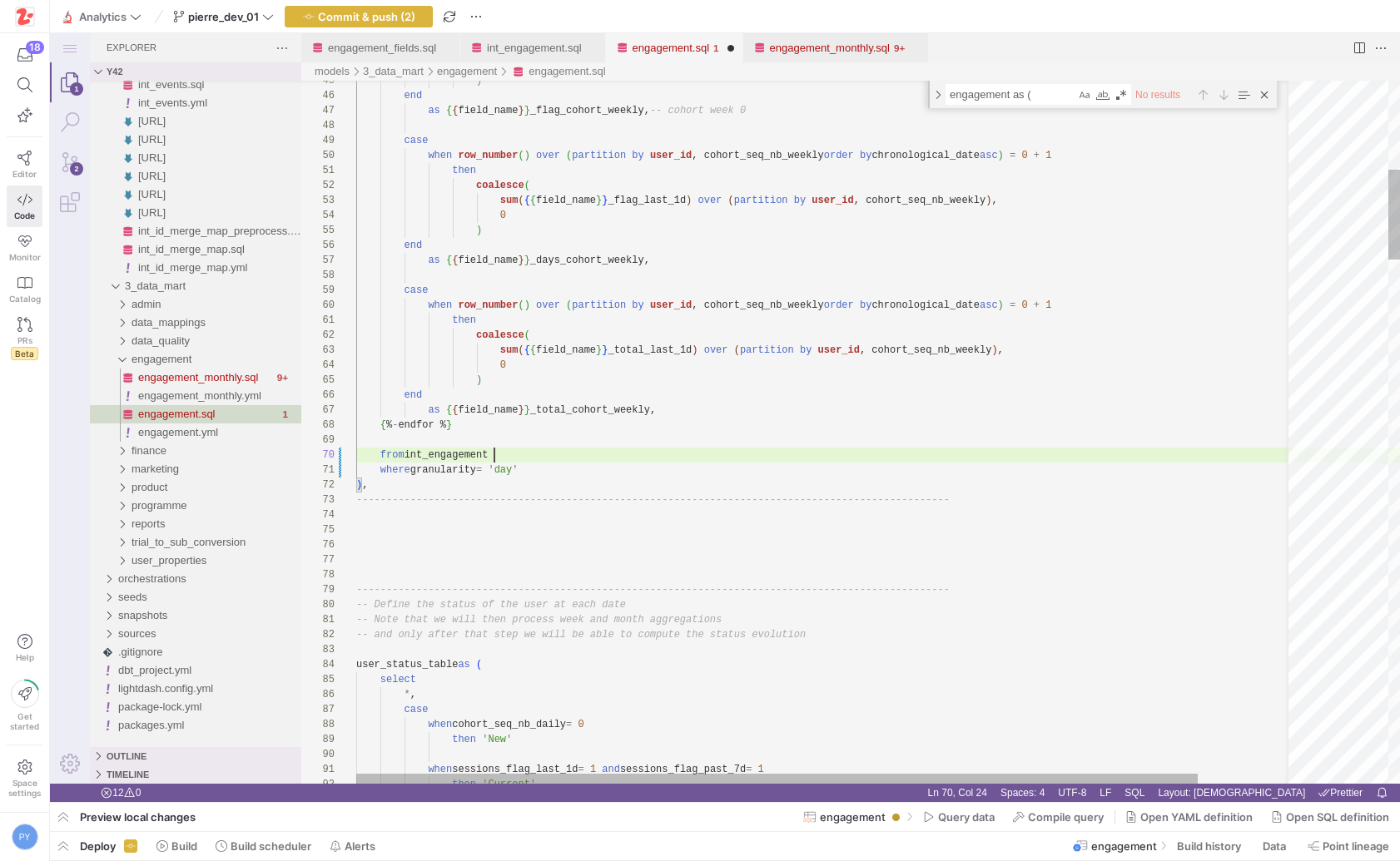 click on ")          end              as   { {  field_name  } } _flag_cohort_weekly,  -- cohort week 0          case              when   row_number ( )   over   ( partition   by   user_id , cohort_seq_nb_weekly  order by  chronological_date  asc )   =   0   +   1                  then                      coalesce (                          sum ( { {  field_name  } } _flag_last_1d )   over   ( partition   by   user_id , cohort_seq_nb_weekly ) ,                          0                      )          end              as   { {  field_name  } } _days_cohort_weekly,          case              when   row_number ( )   over   ( partition   by   user_id , cohort_seq_nb_weekly  order by  chronological_date  asc )   =   0   +   1 then coalesce ( sum ( { { } } )" at bounding box center [879, 2125] 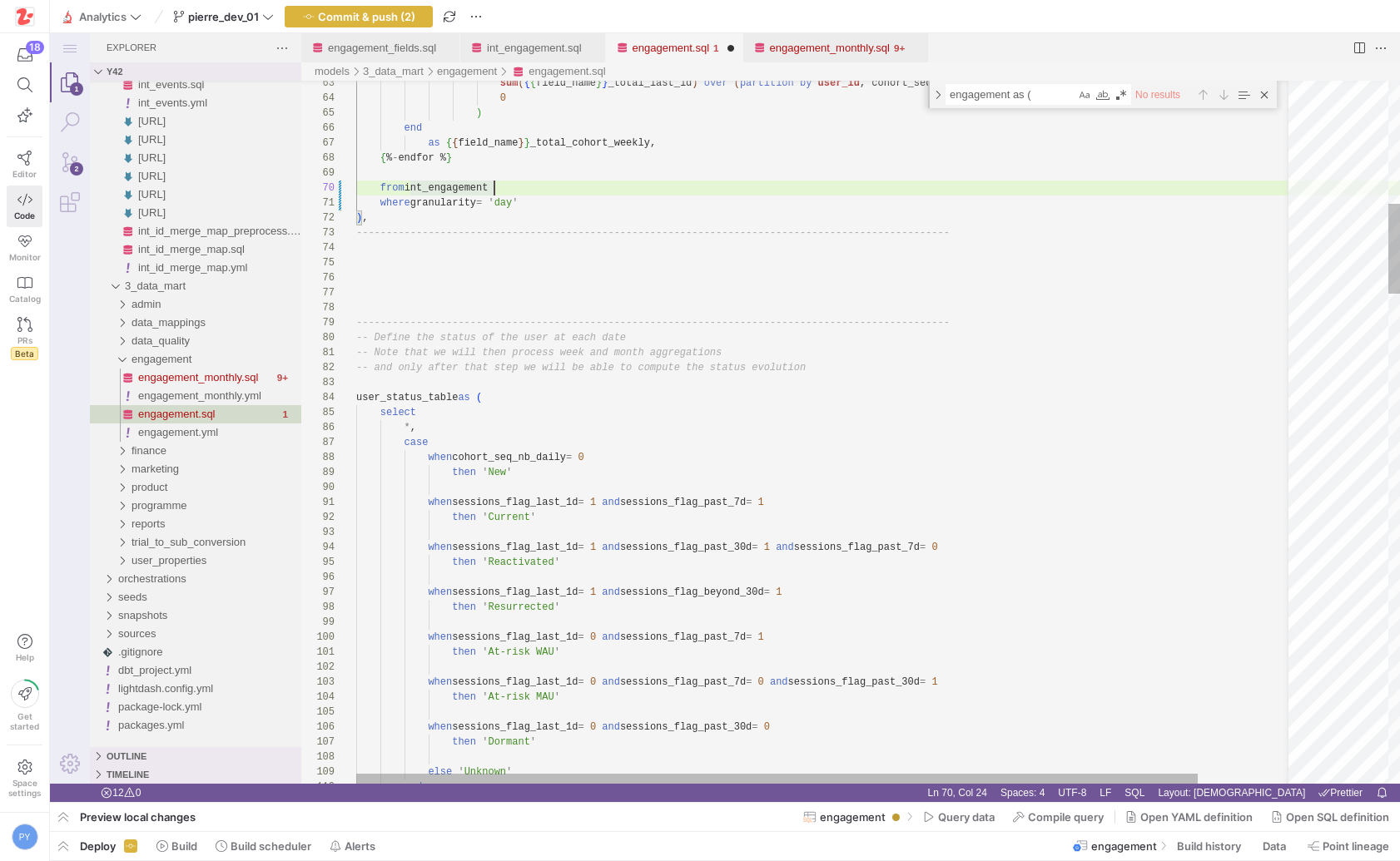 click on "sum ( { {  field_name  } } _total_last_1d )   over   ( partition   by   user_id , cohort_seq_nb_weekly ) ,                          0                      )          end              as   { {  field_name  } } _total_cohort_weekly,      { % -  endfor % }      from  int_engagement ) , -------------------------------------------------- ------------------------------------------------- -------------------------------------------------- ------------------------------------------------- -- Define the status of the user at each date -- Note that we will then process week and month a ggregations -- and only after that step we will be able to com pute the status evolution user_status_table  as   (      select          * ,          case              when  cohort_seq_nb_daily  =   0                  then" at bounding box center (879, 1858) 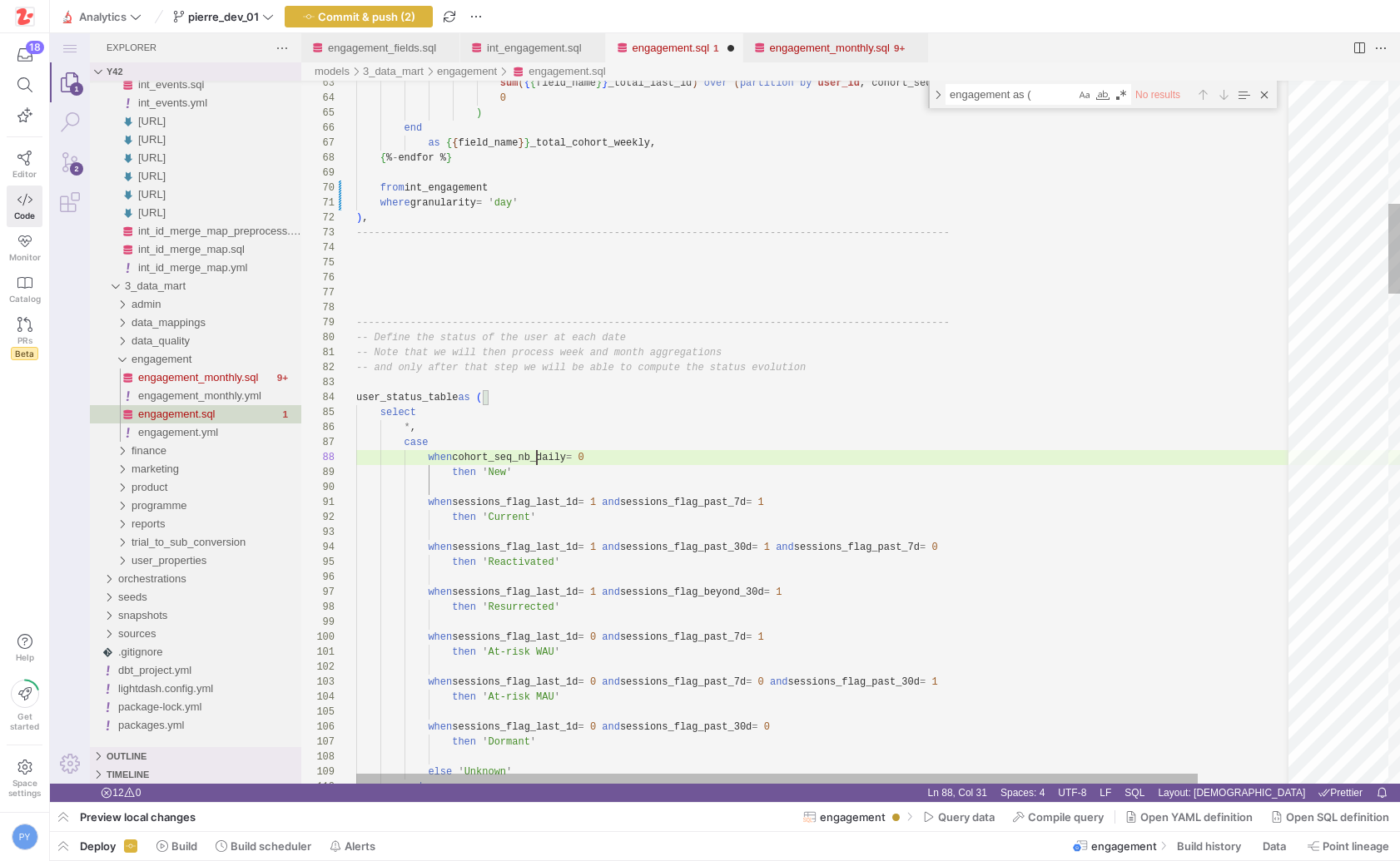 scroll, scrollTop: 105, scrollLeft: 216, axis: both 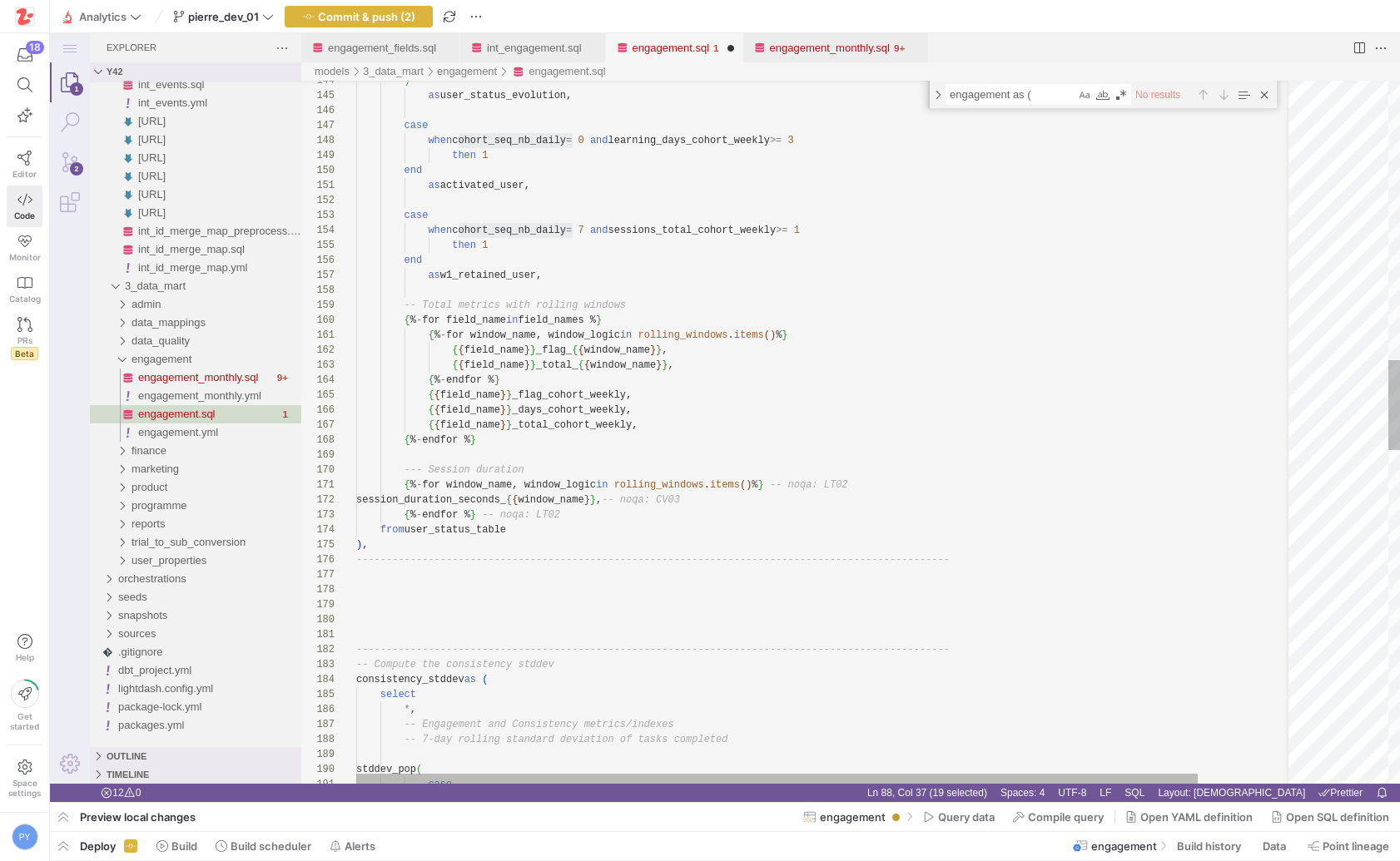 type on "{%- for window_name, window_logic in rolling_windows.items() %}
{{ field_name }}_flag_{{ window_name }},
{{ field_name }}_total_{{ window_name }},
{%- endfor %}
{{ field_name }}_flag_cohort_weekly,
{{ field_name }}_days_cohort_weekly,
{{ field_name }}_total_cohort_weekly,
{%- endfor %}
--- Session duration" 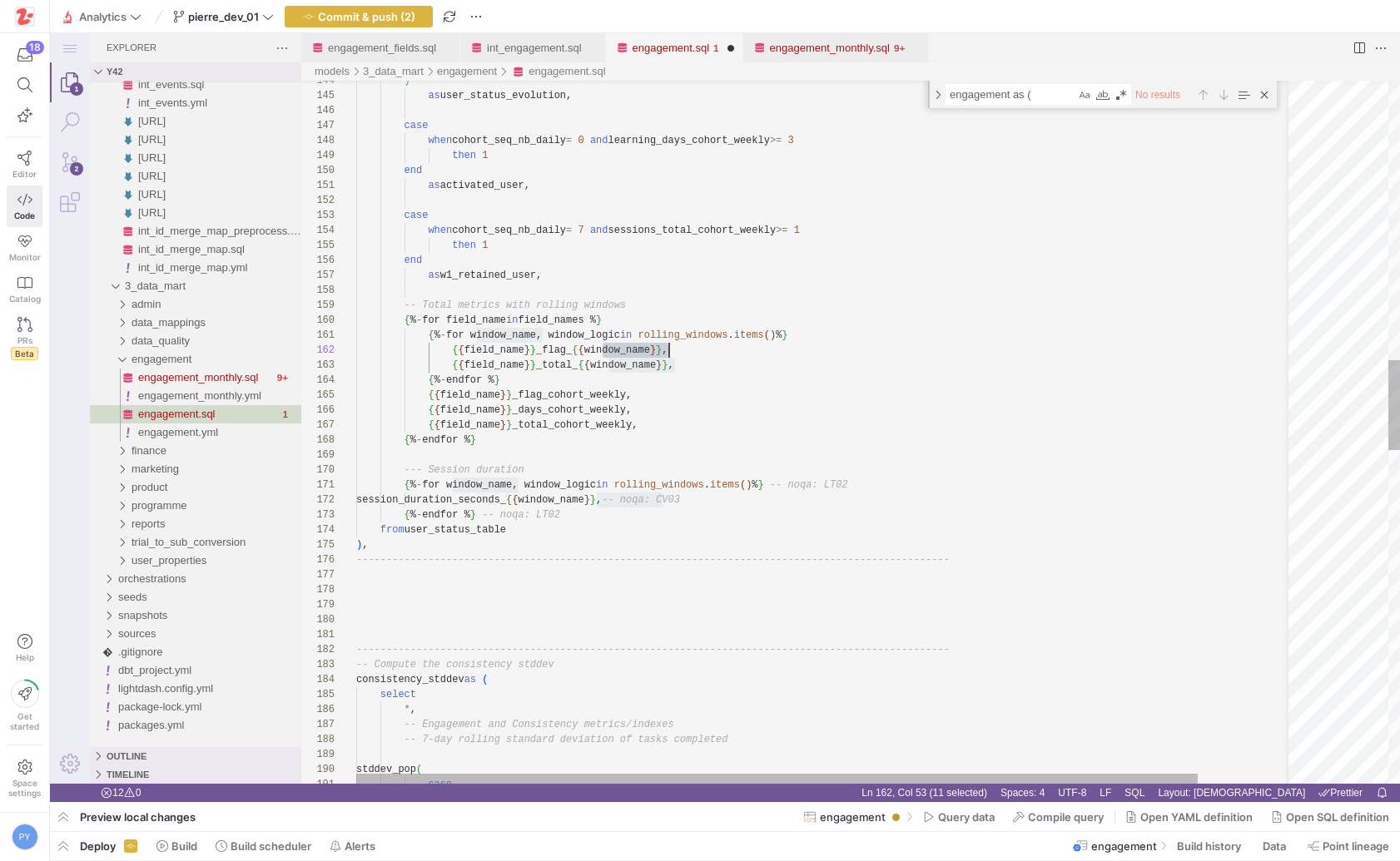 scroll, scrollTop: 15, scrollLeft: 313, axis: both 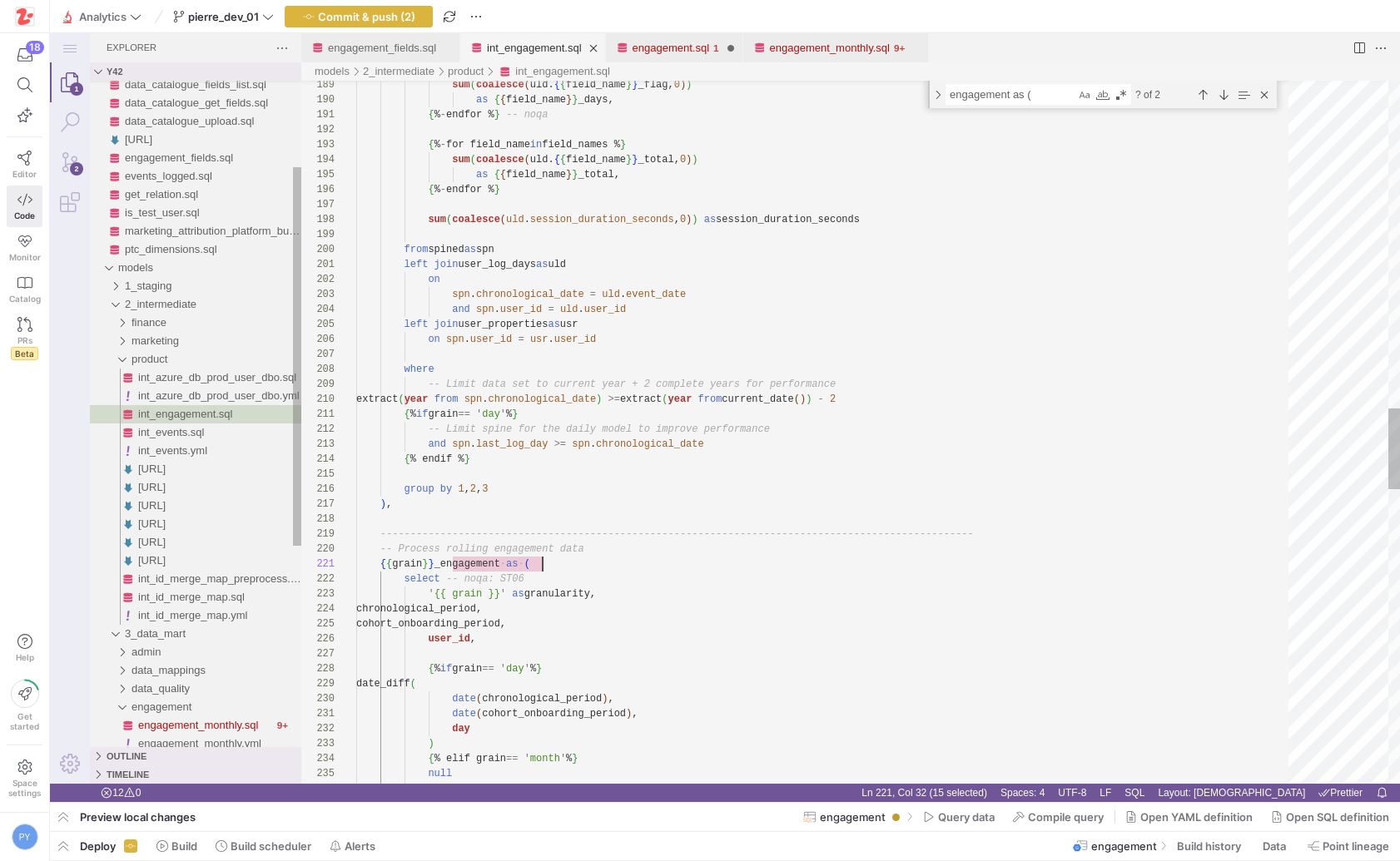 click on "int_engagement.sql" at bounding box center (534, 47) 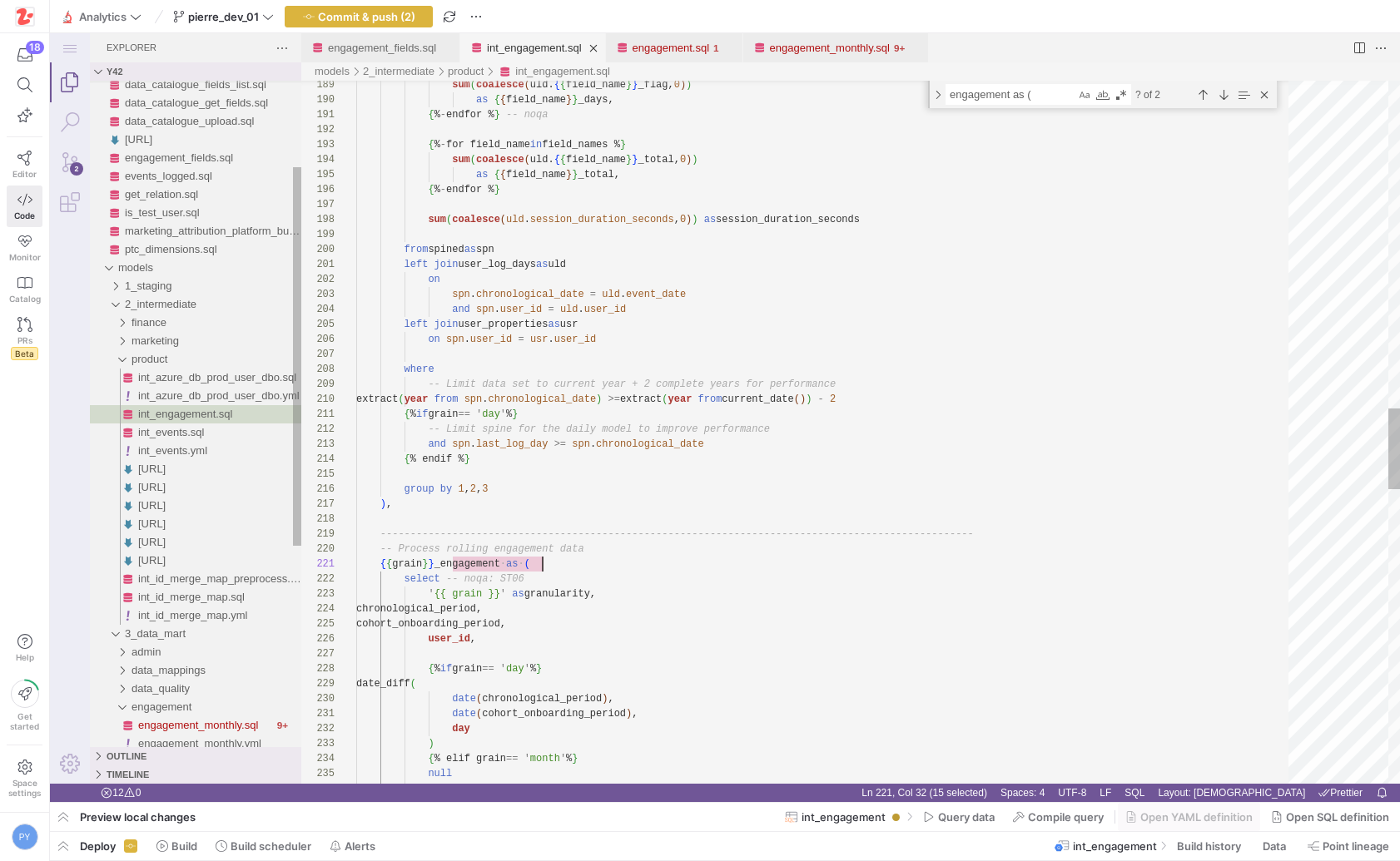 scroll, scrollTop: 0, scrollLeft: 186, axis: horizontal 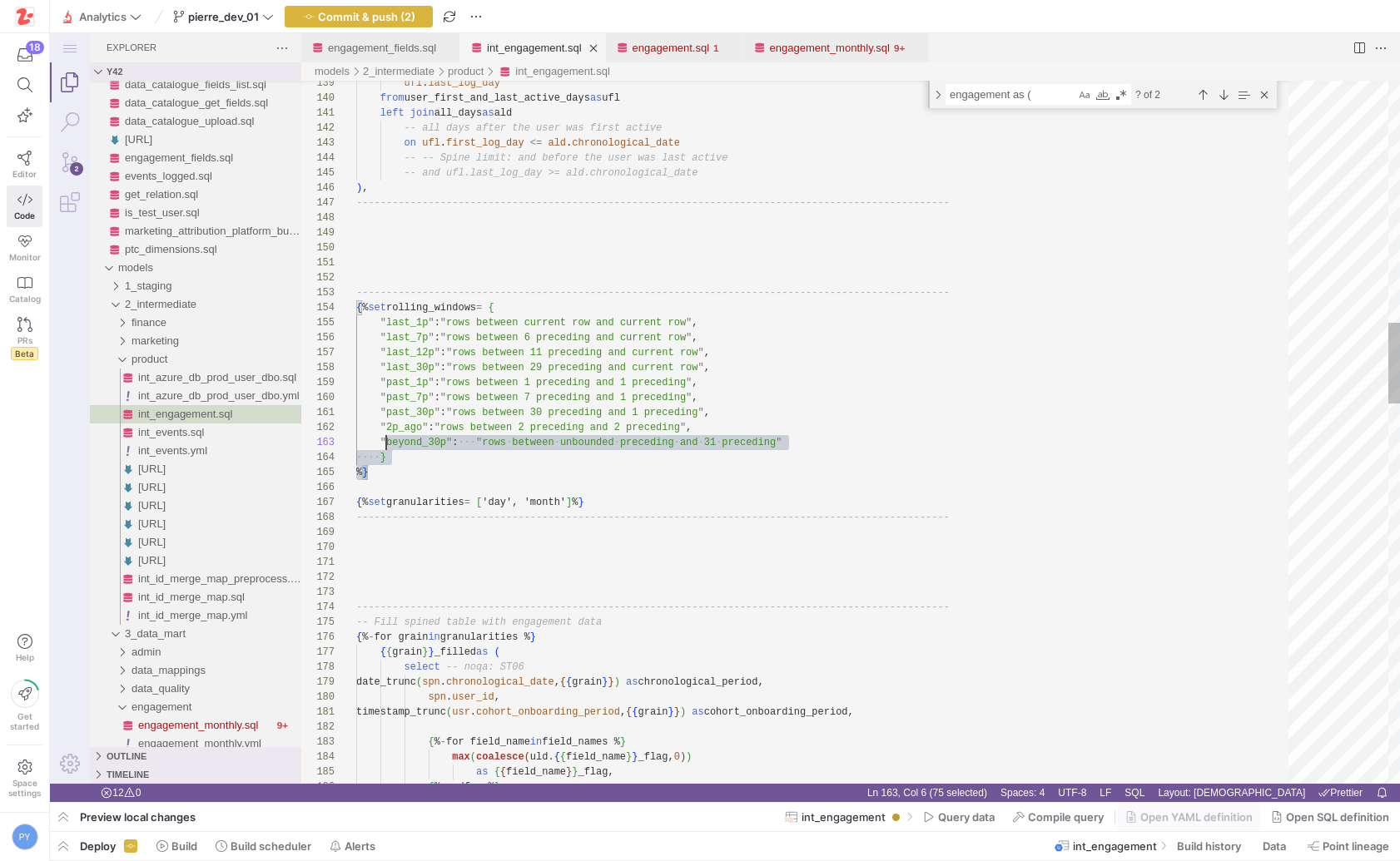 type on "---------------------------------------------------------------------------------------------------
{% set rolling_windows = {
"last_1p":      "rows between current row and current row",
"last_7p":      "rows between 6 preceding and current row",
"last_12p":      "rows between 11 preceding and current row",
"last_30p":     "rows between 29 preceding and current row",
"past_1p":      "rows between 1 preceding and 1 preceding",
"past_7p":      "rows between 7 preceding and 1 preceding",
"past_30p":     "rows between 30 preceding and 1 preceding",
"2p_ago":       "rows between 2 preceding and 2 preceding",
"beyond_30p":   "rows between unbounded preceding and 31 preceding"
}
%}
{% set granularities = ['day', 'month'] %}
---------------------------------------------------------------------------------------------------" 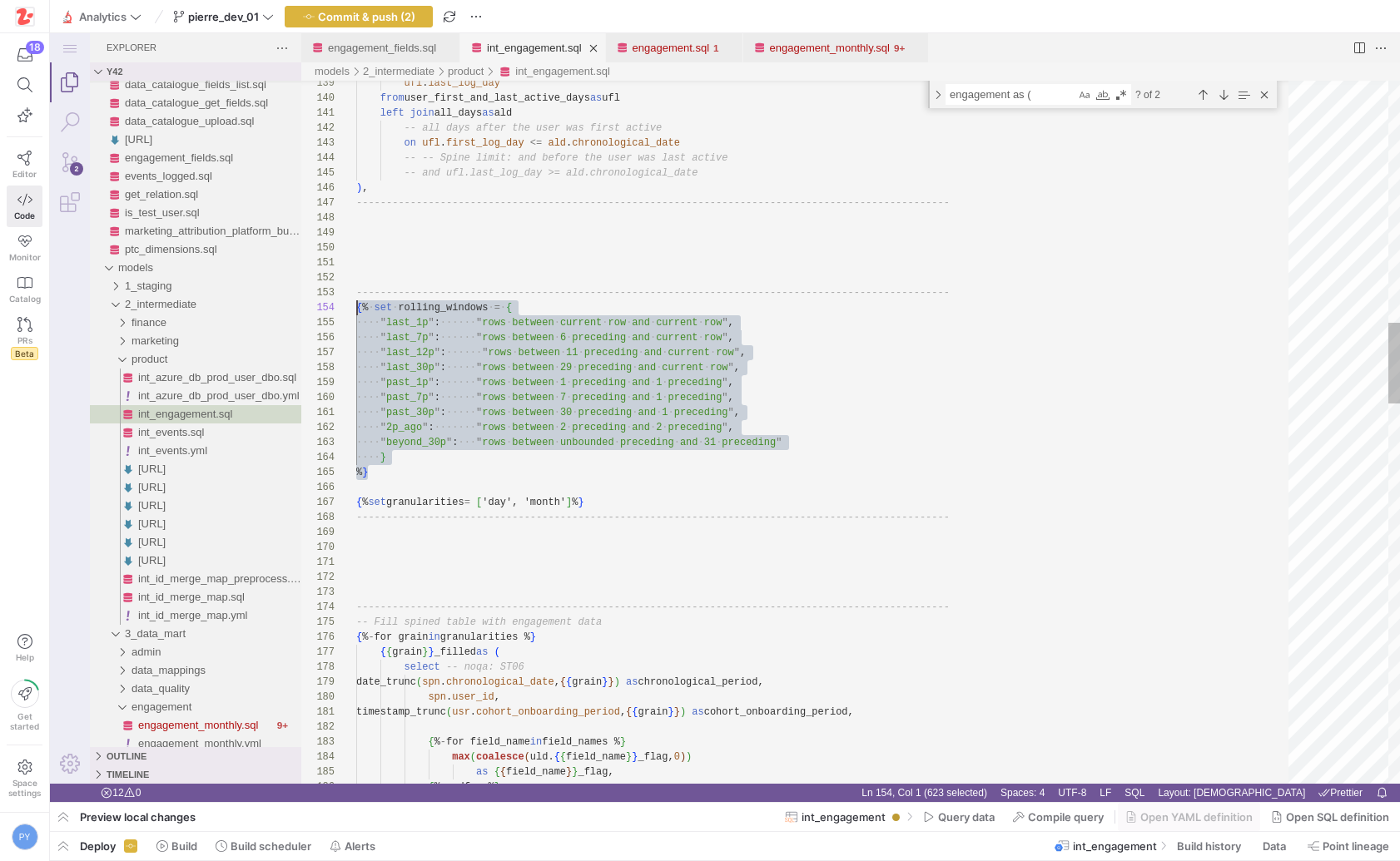 scroll, scrollTop: 45, scrollLeft: 0, axis: vertical 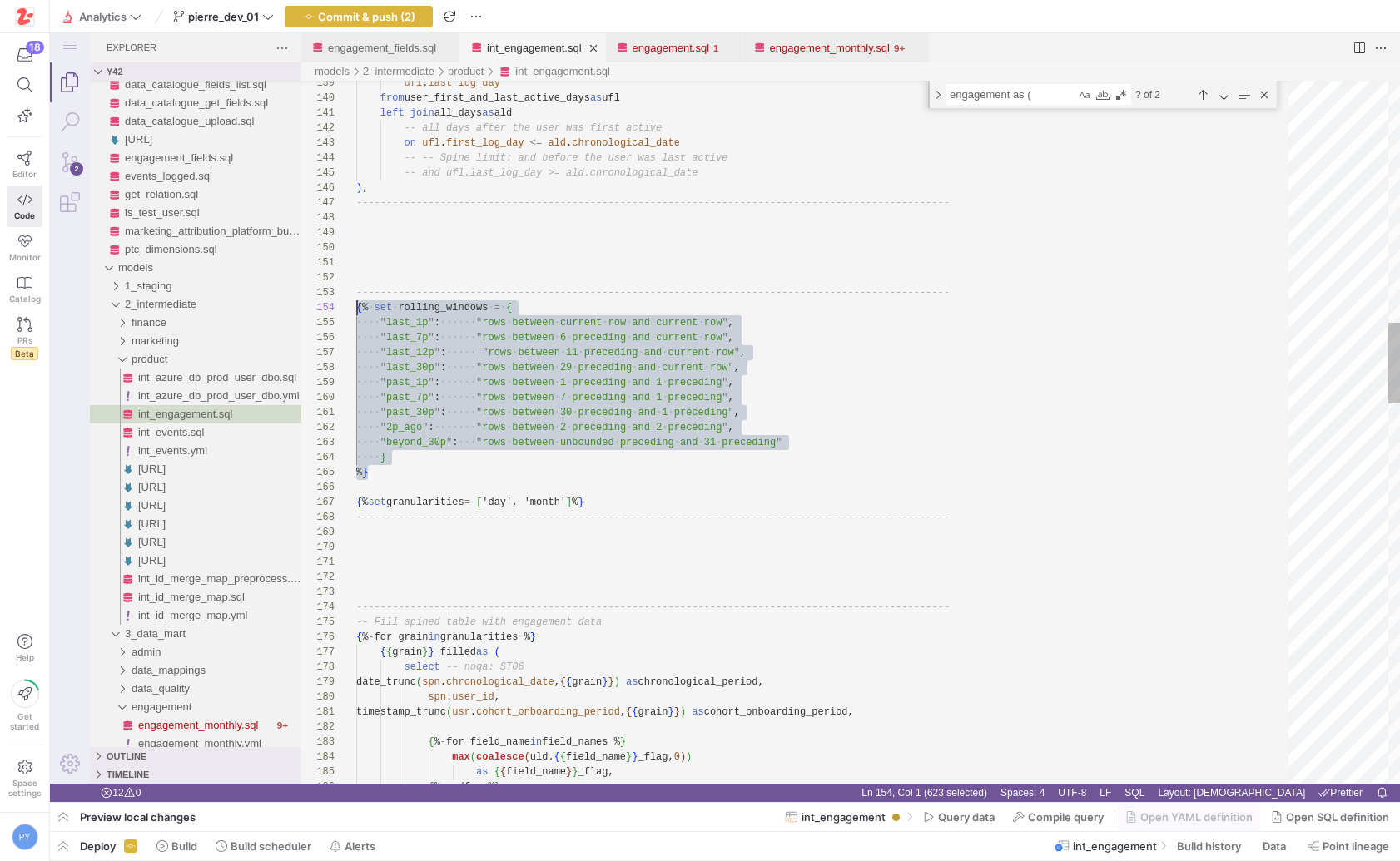 drag, startPoint x: 389, startPoint y: 478, endPoint x: 341, endPoint y: 310, distance: 174.72264 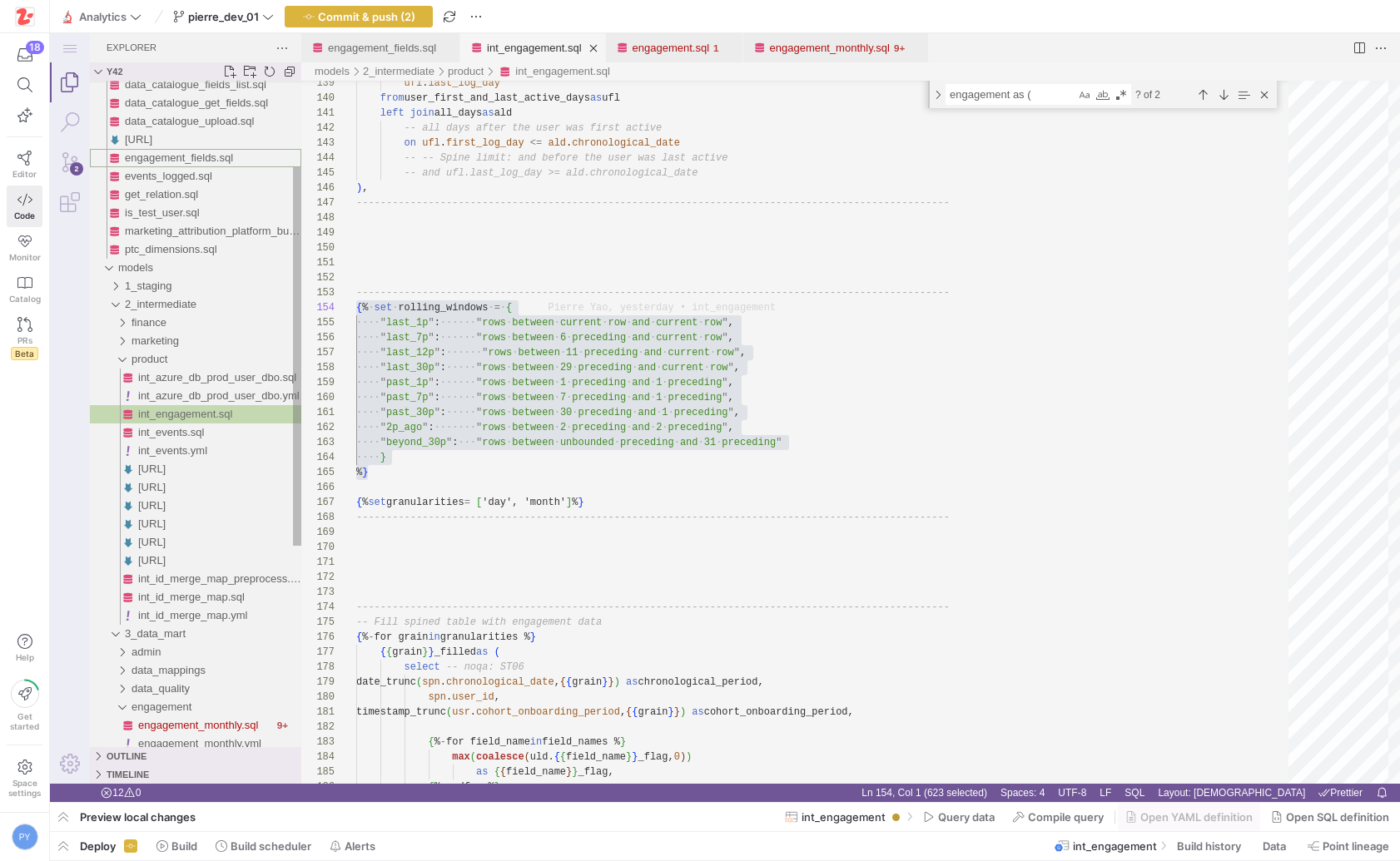 click on "engagement_fields.sql" at bounding box center (179, 157) 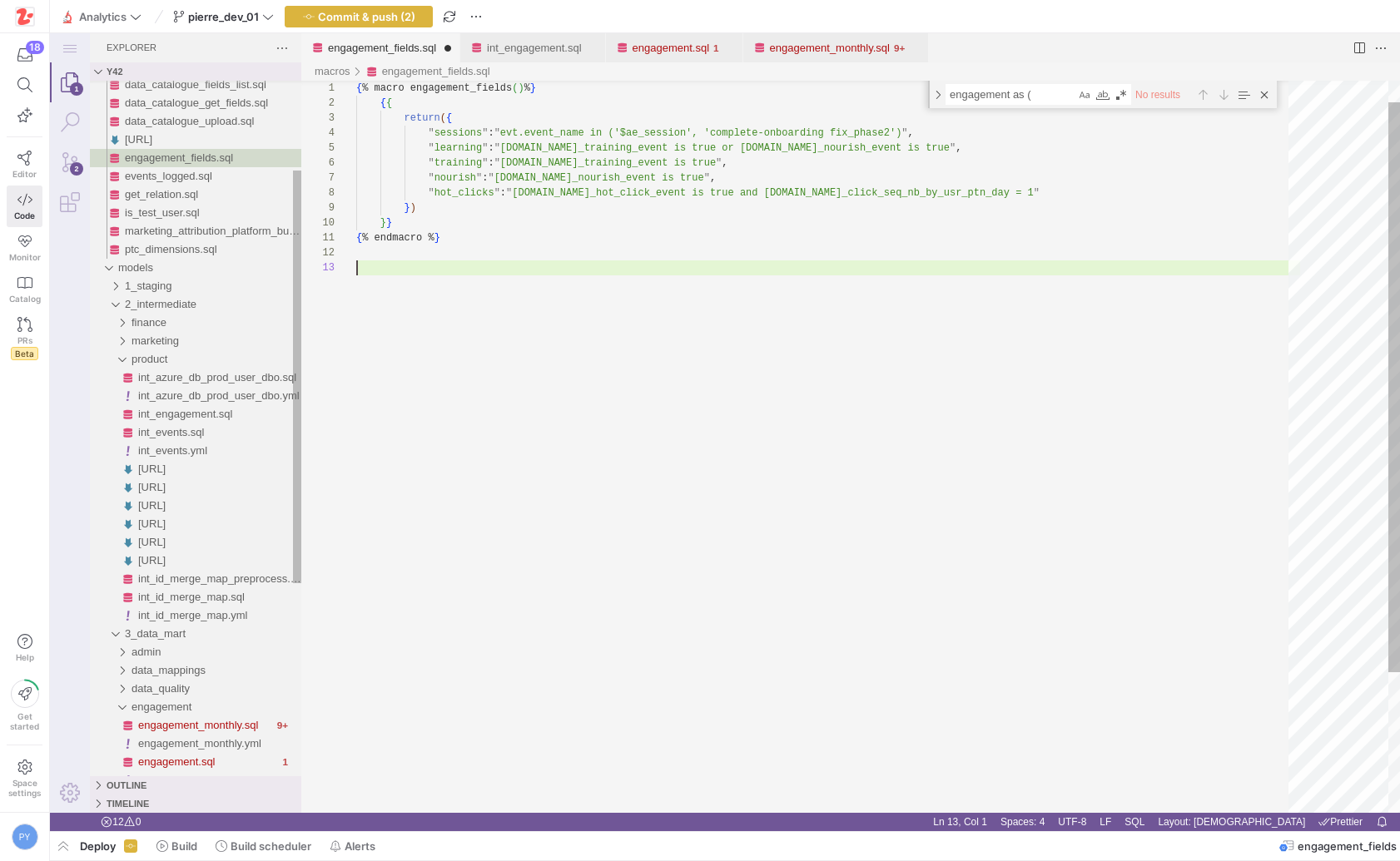 scroll, scrollTop: 30, scrollLeft: 0, axis: vertical 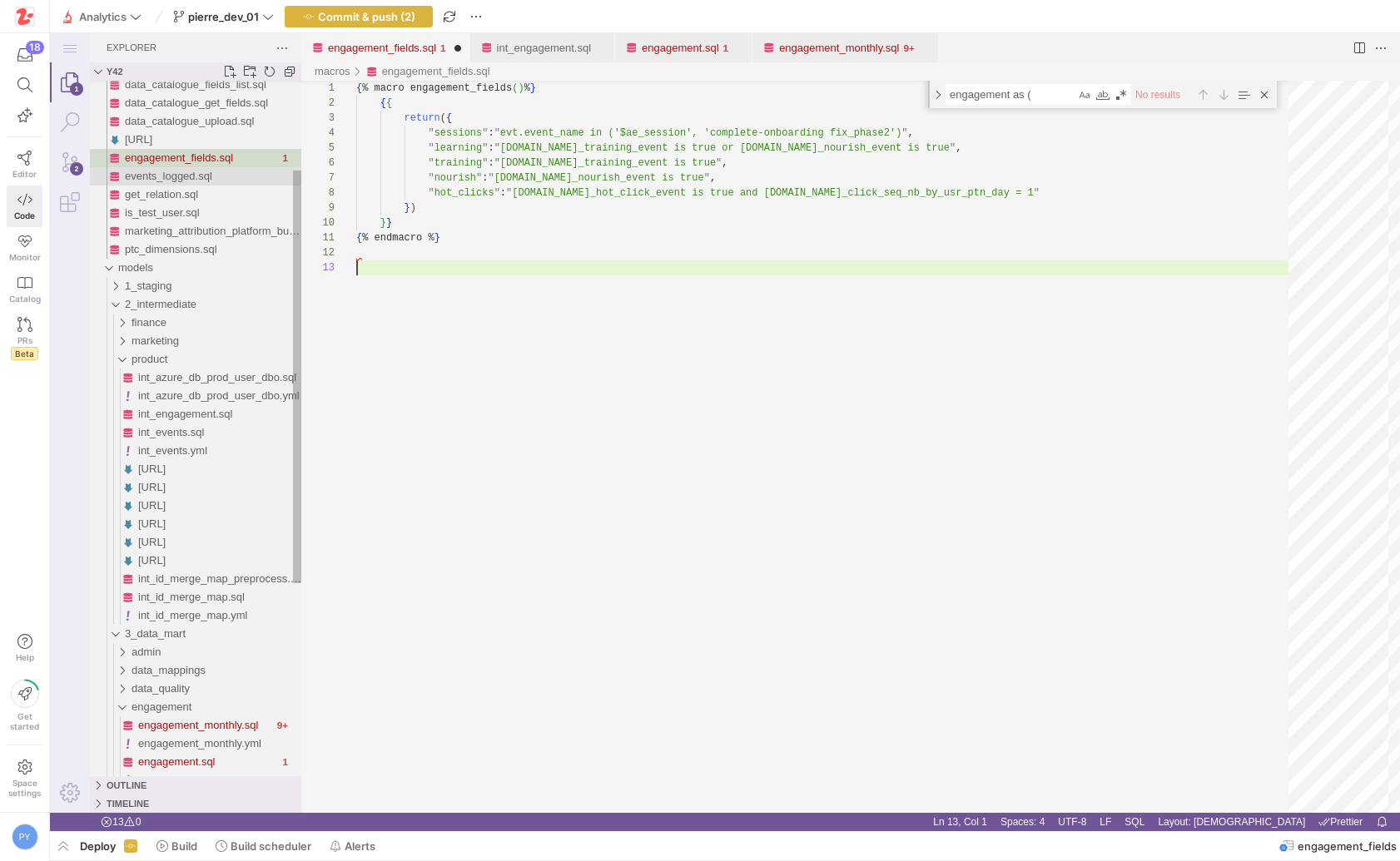 type on "{% endmacro %}" 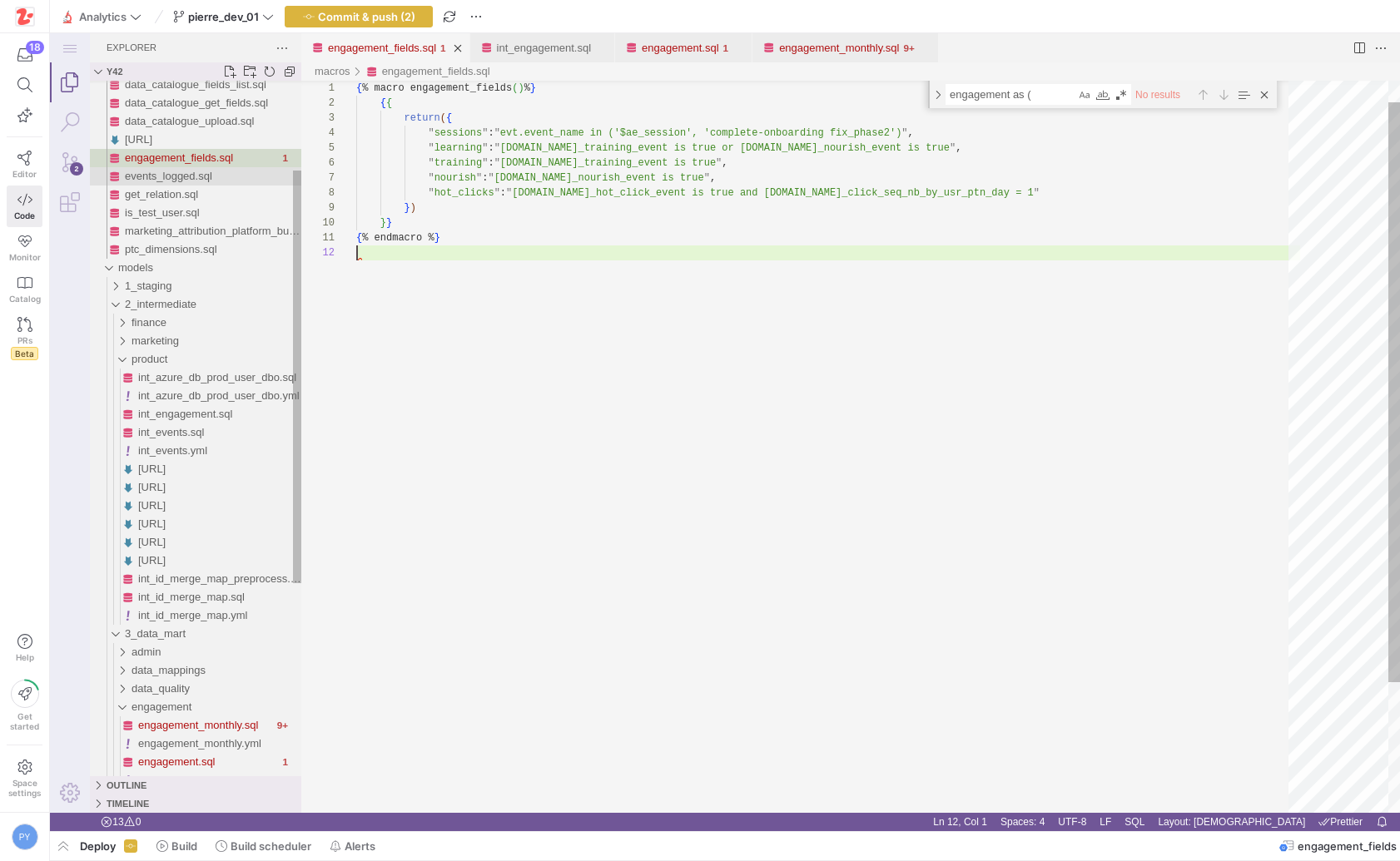 scroll, scrollTop: 15, scrollLeft: 0, axis: vertical 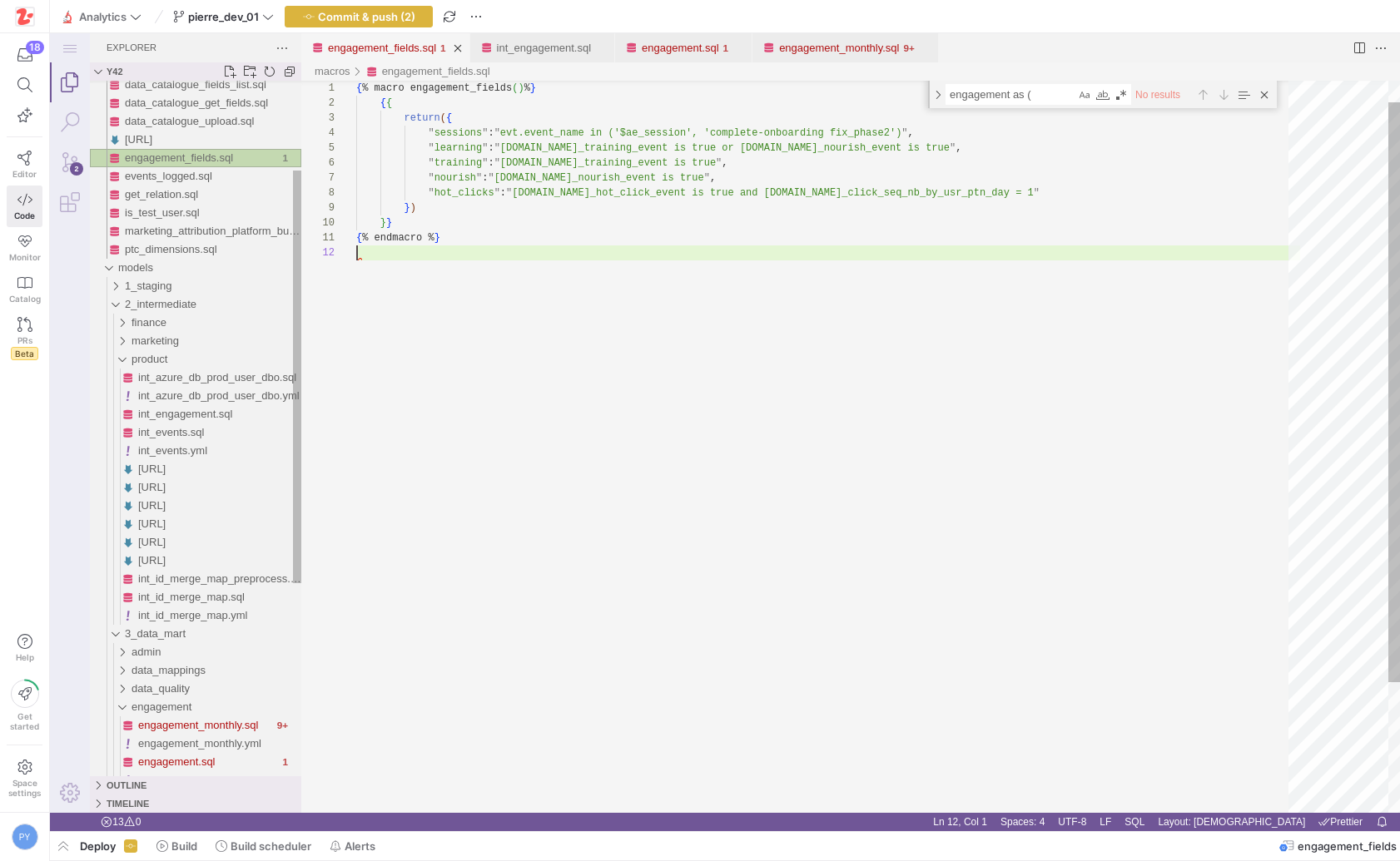 click on "engagement_fields.sql" at bounding box center [201, 158] 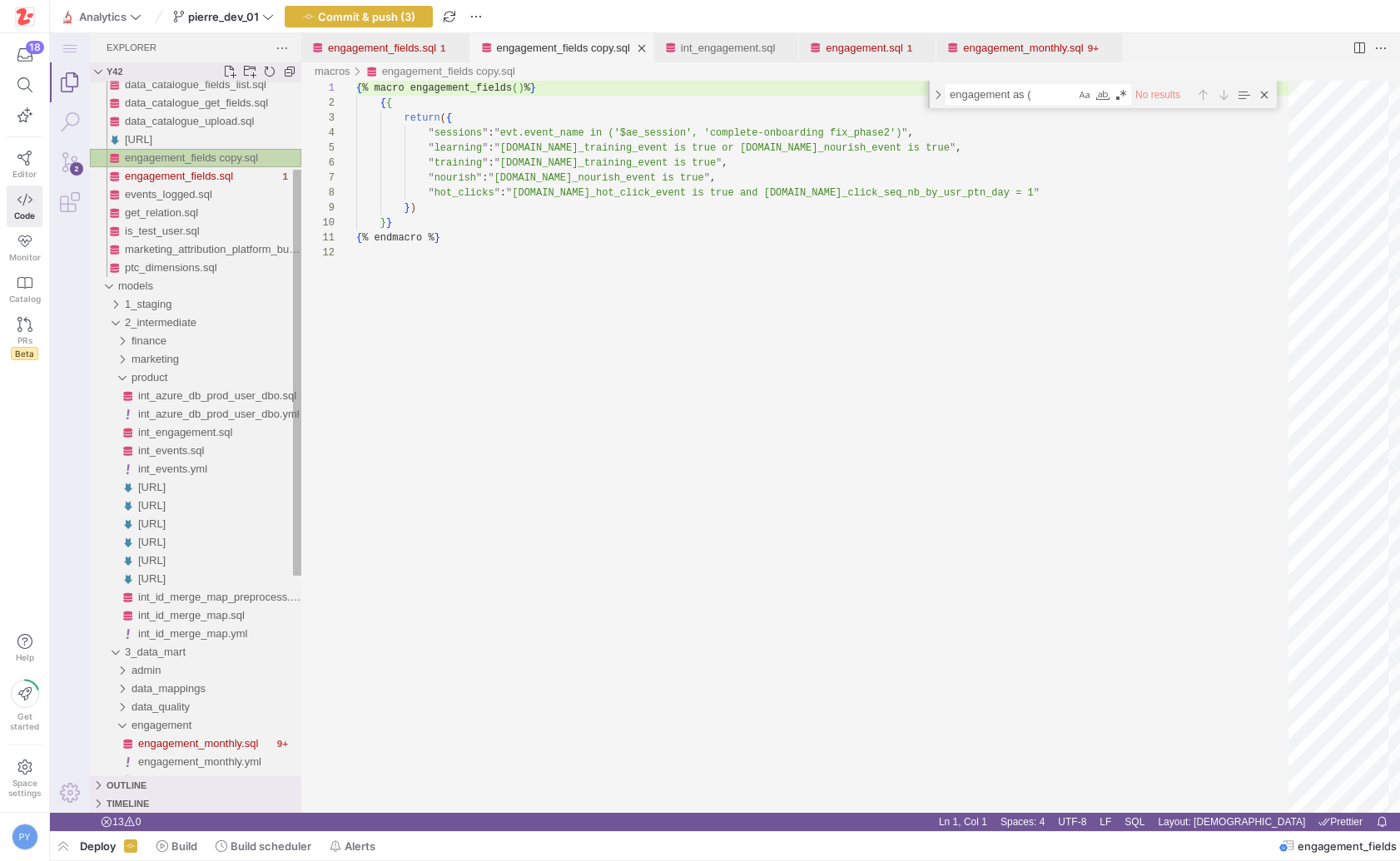 scroll, scrollTop: 150, scrollLeft: 0, axis: vertical 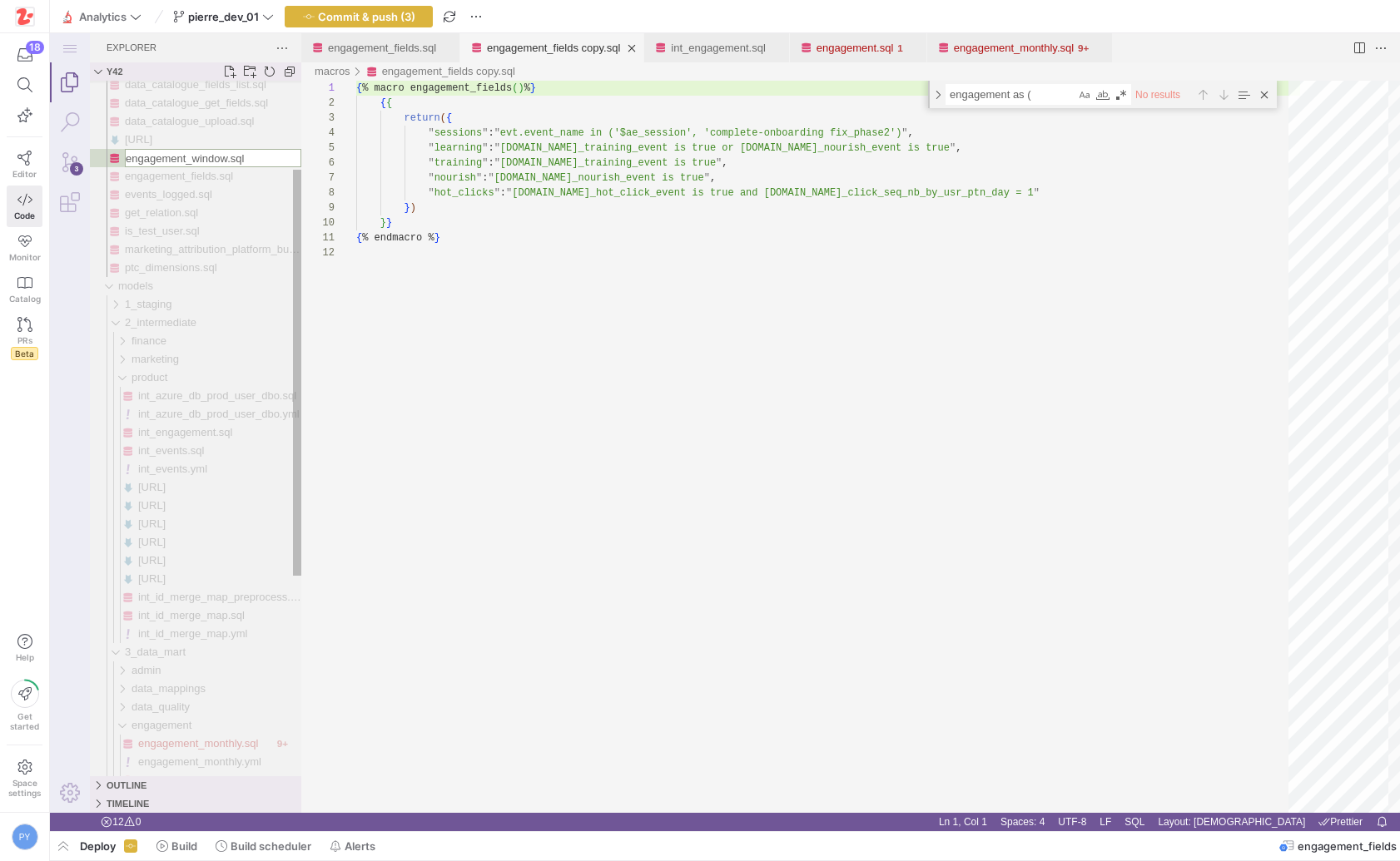 type on "engagement_windows.sql" 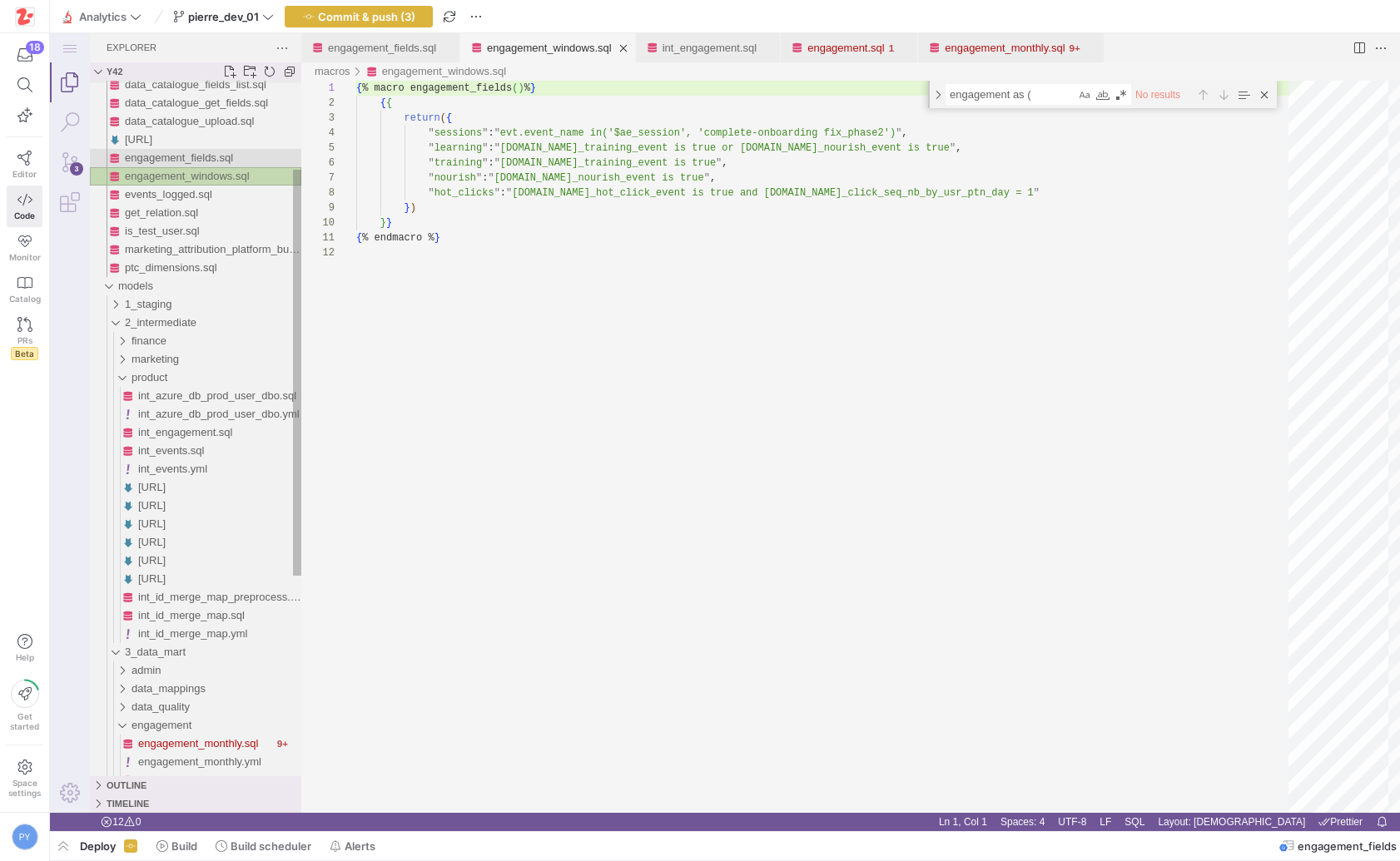 scroll, scrollTop: 150, scrollLeft: 0, axis: vertical 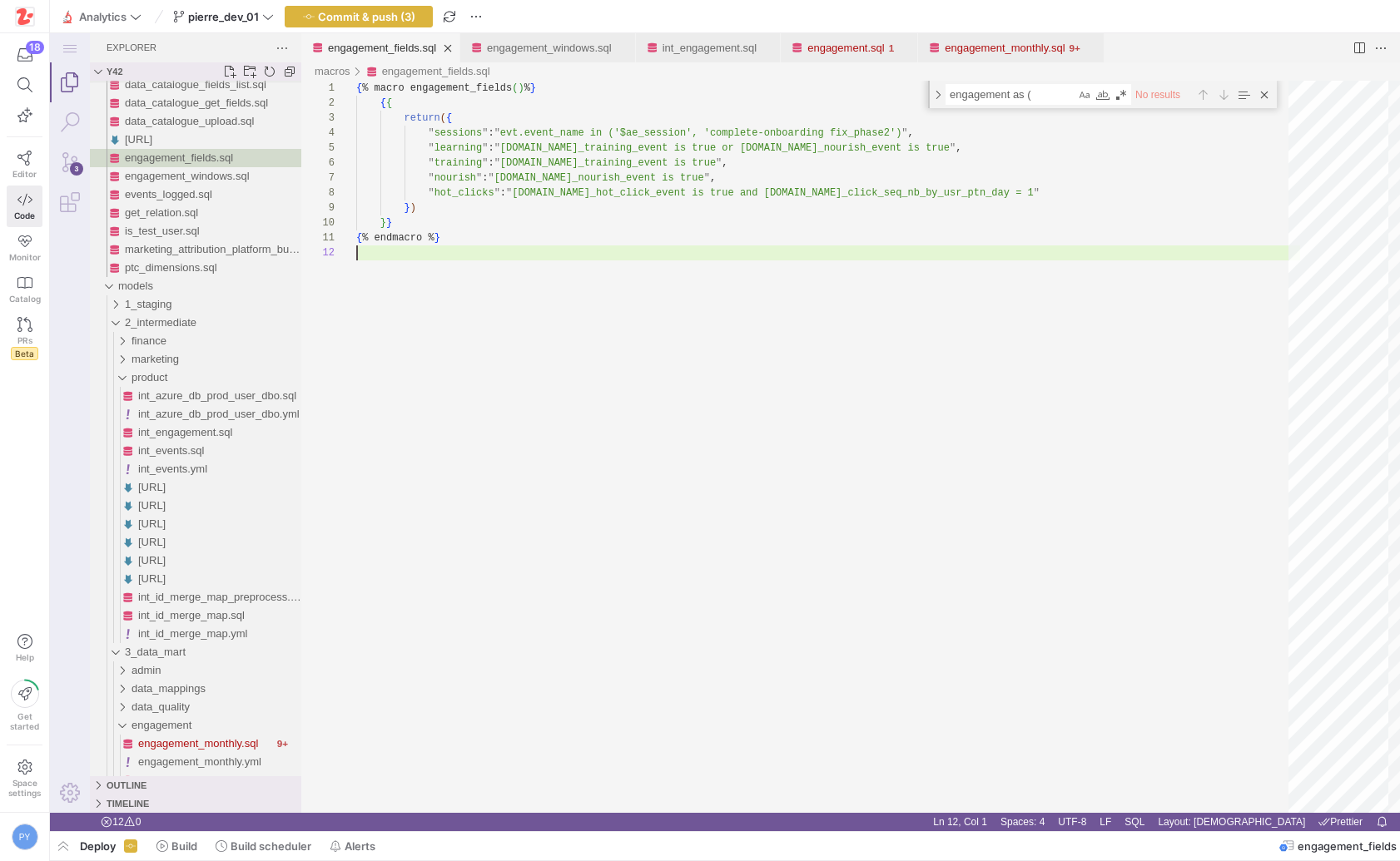 click on "engagement_fields.sql" at bounding box center [382, 47] 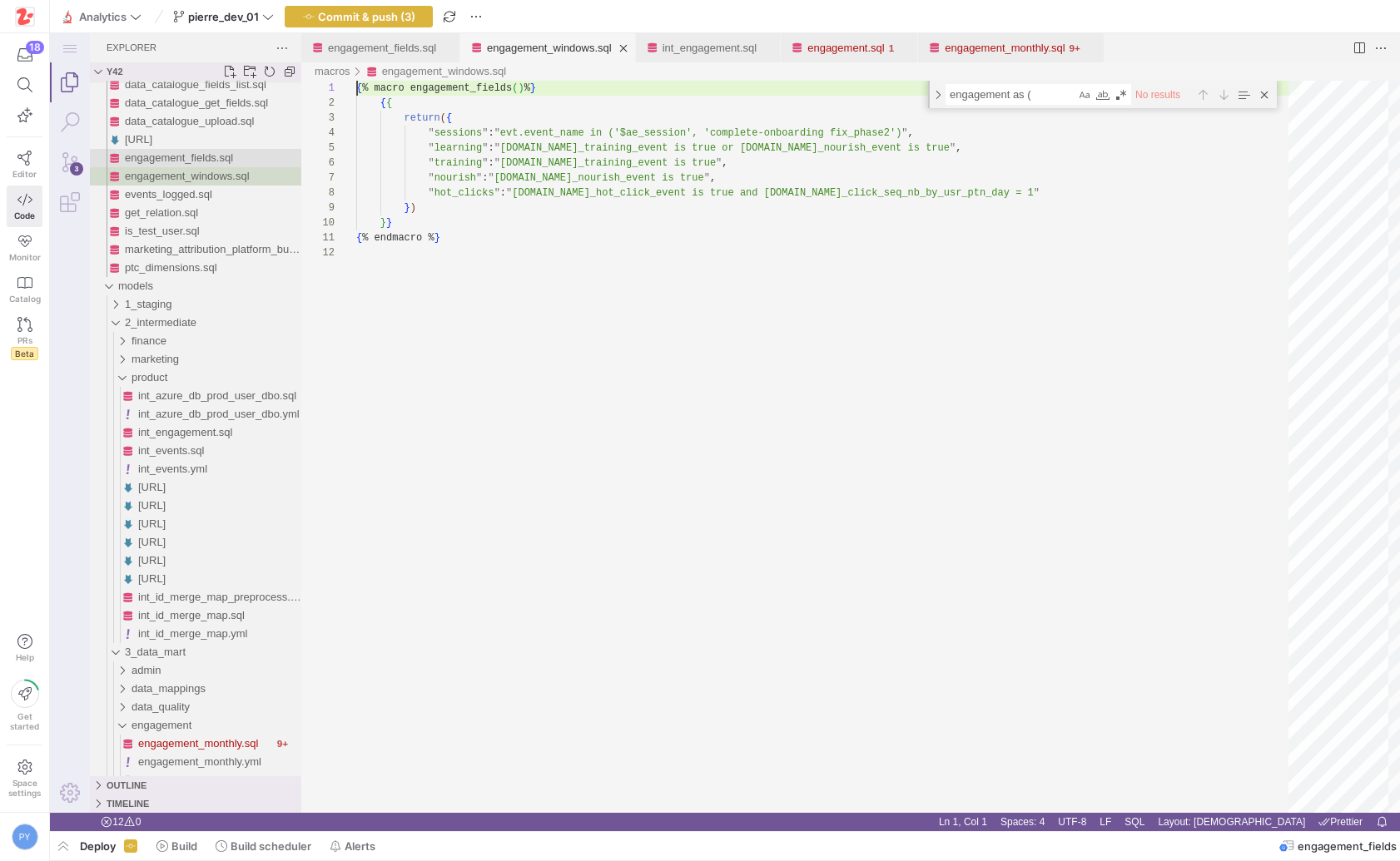 click on "engagement_windows.sql" at bounding box center (549, 47) 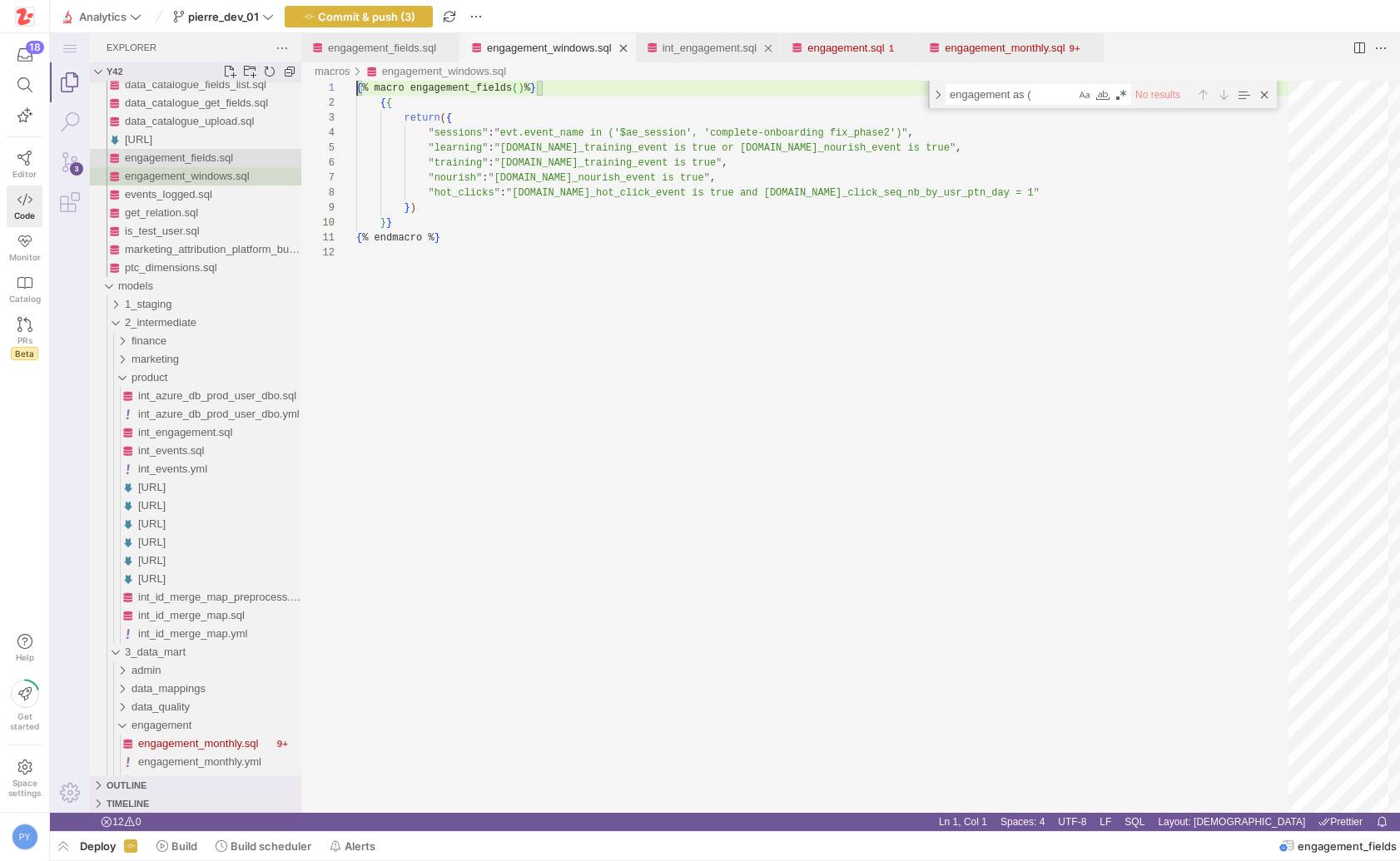click on "int_engagement.sql" at bounding box center [709, 47] 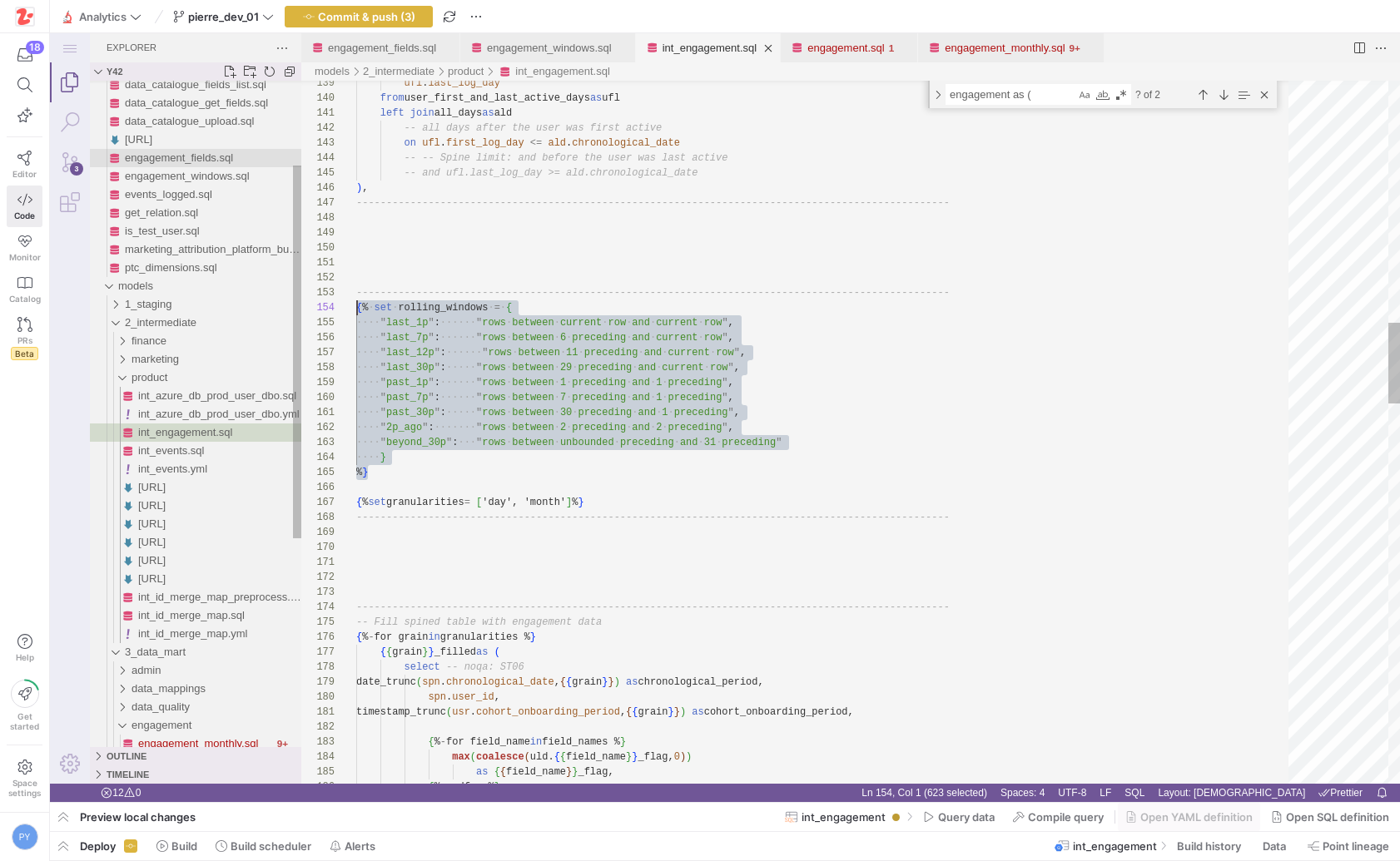 scroll, scrollTop: 45, scrollLeft: 0, axis: vertical 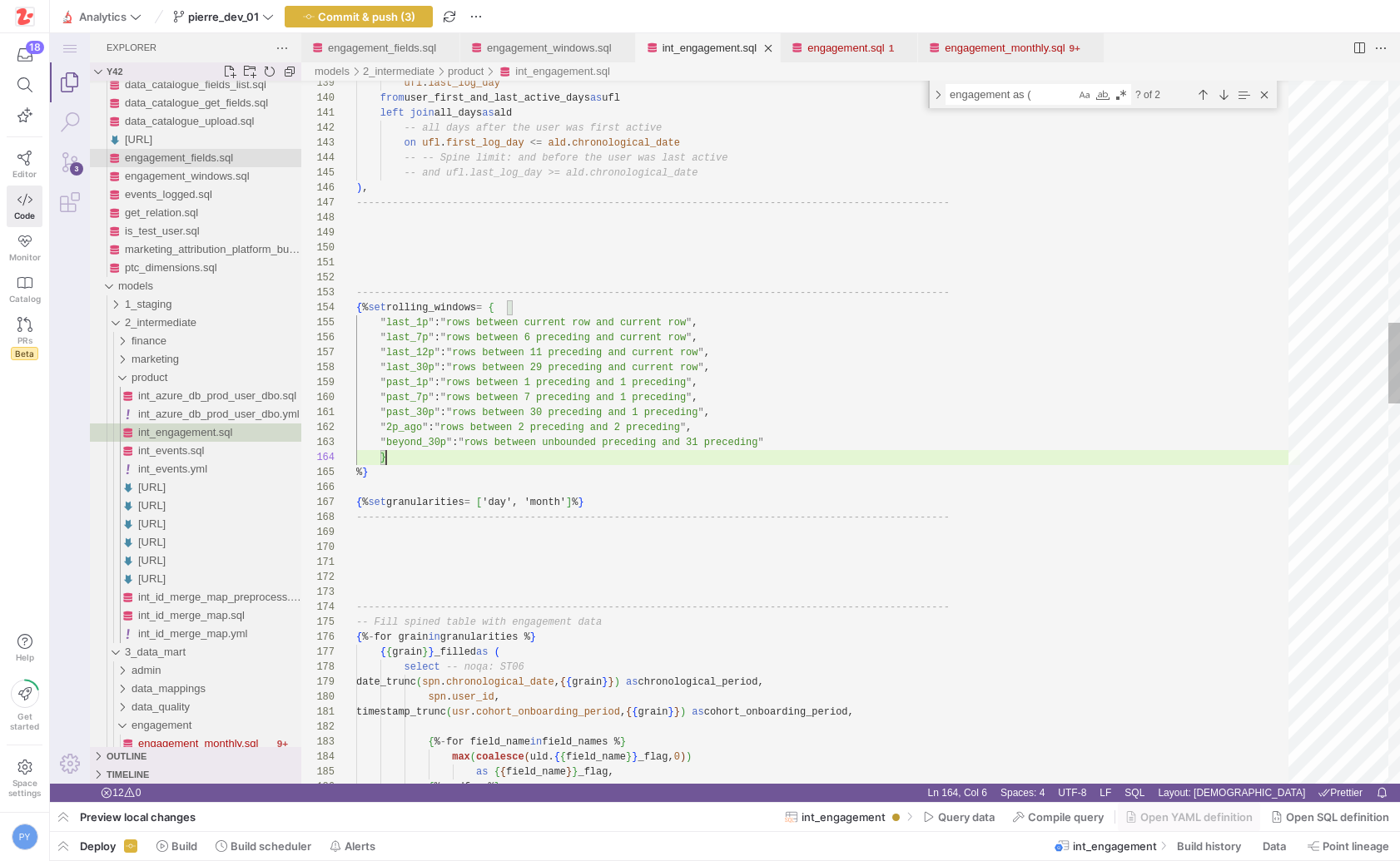 type on "---------------------------------------------------------------------------------------------------
{% set rolling_windows = {
"last_1p":      "rows between current row and current row",
"last_7p":      "rows between 6 preceding and current row",
"last_12p":      "rows between 11 preceding and current row",
"last_30p":     "rows between 29 preceding and current row",
"past_1p":      "rows between 1 preceding and 1 preceding",
"past_7p":      "rows between 7 preceding and 1 preceding",
"past_30p":     "rows between 30 preceding and 1 preceding",
"2p_ago":       "rows between 2 preceding and 2 preceding",
"beyond_30p":   "rows between unbounded preceding and 31 preceding"
}
%}
{% set granularities = ['day', 'month'] %}
---------------------------------------------------------------------------------------------------" 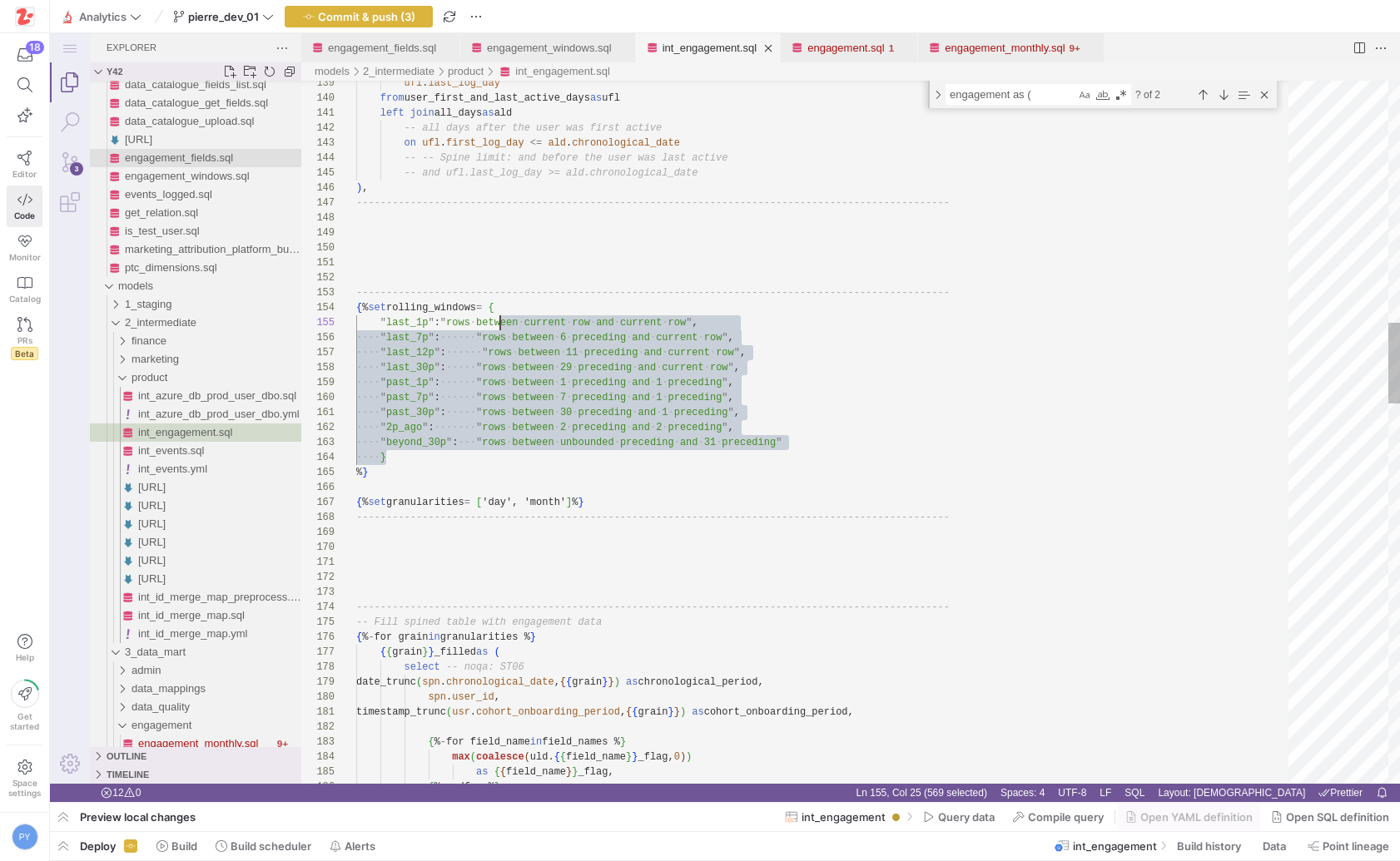 scroll, scrollTop: 45, scrollLeft: 151, axis: both 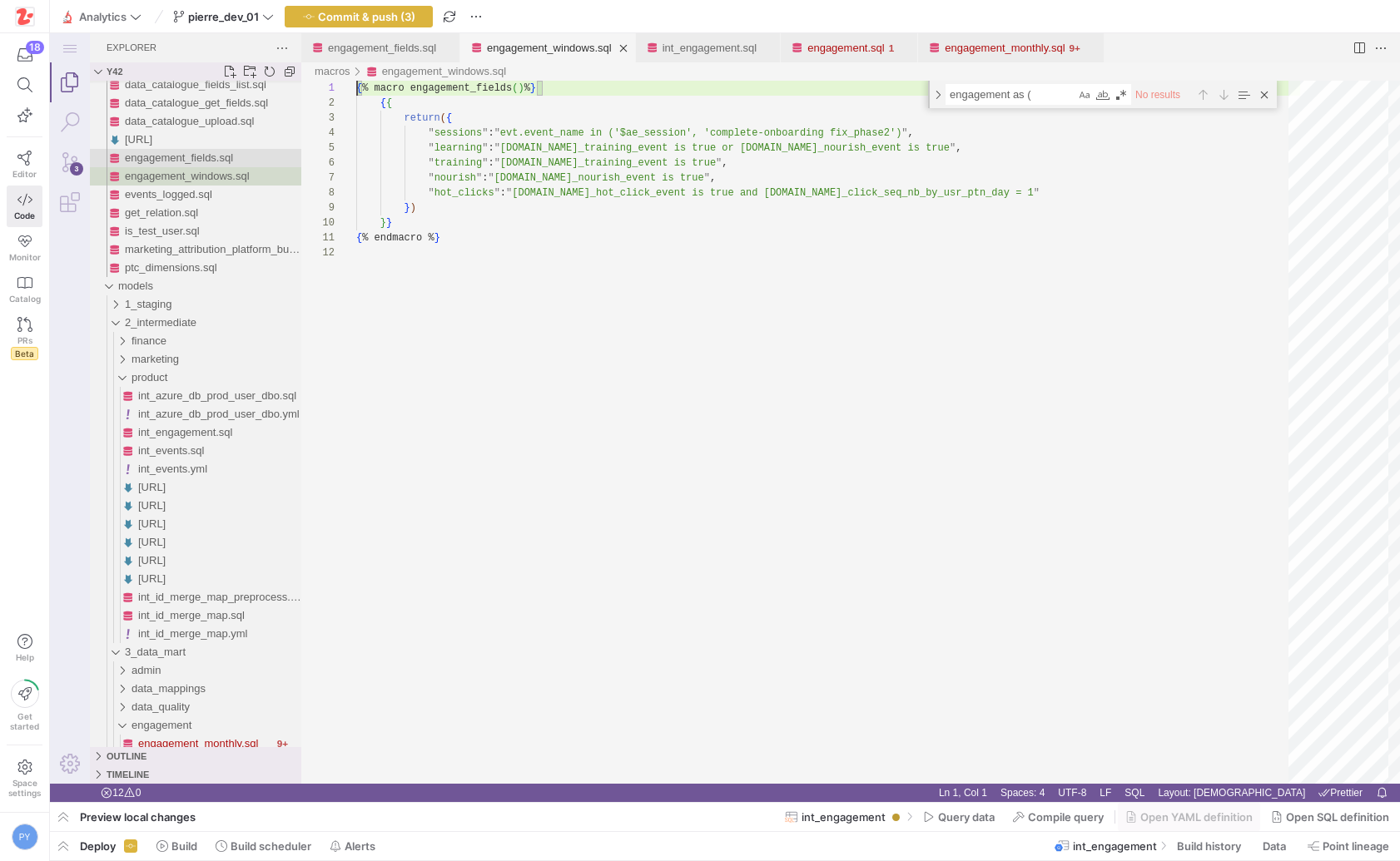 click on "engagement_windows.sql" at bounding box center (549, 47) 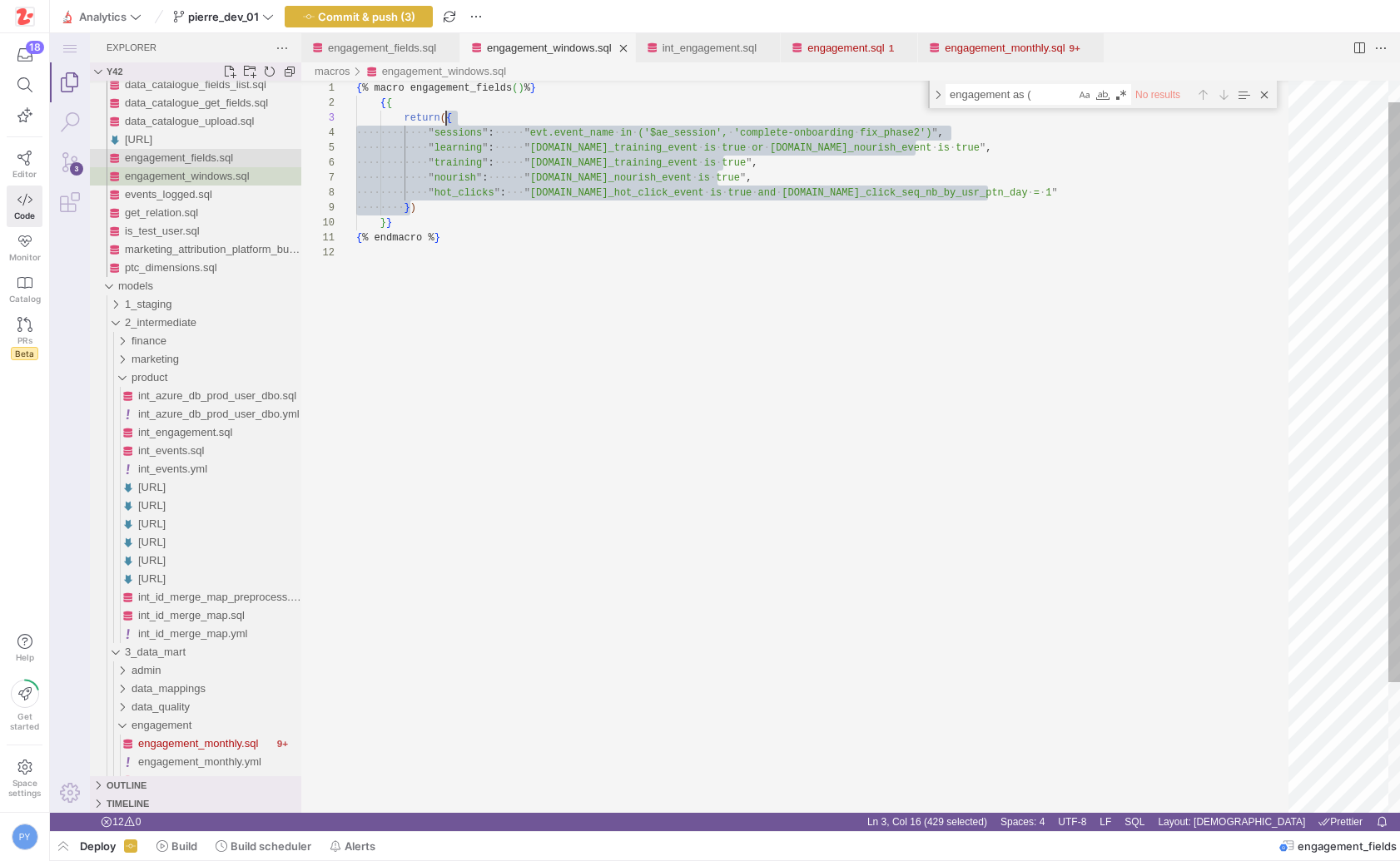 drag, startPoint x: 412, startPoint y: 208, endPoint x: 448, endPoint y: 120, distance: 95.07891 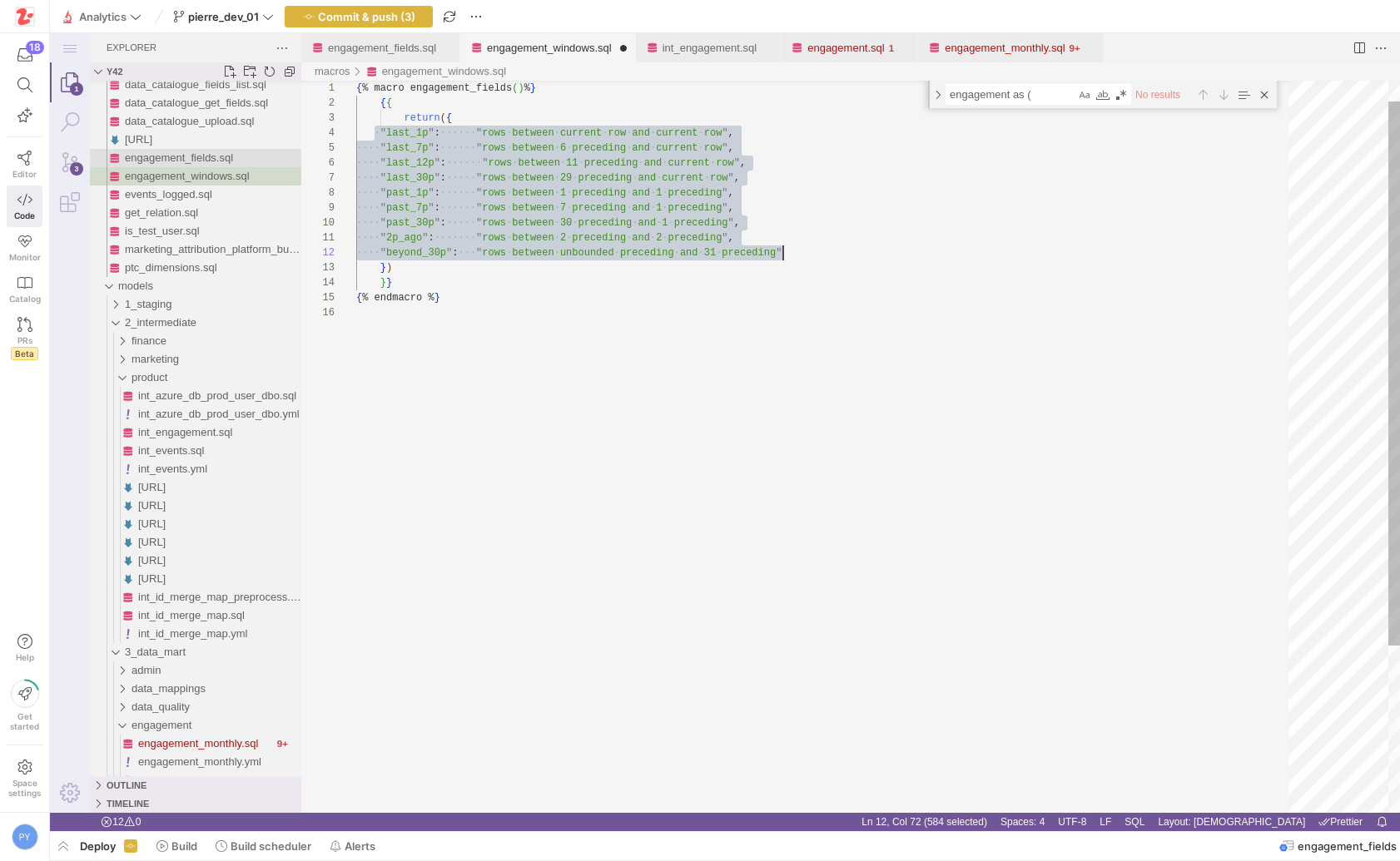 drag, startPoint x: 376, startPoint y: 129, endPoint x: 813, endPoint y: 250, distance: 453.4424 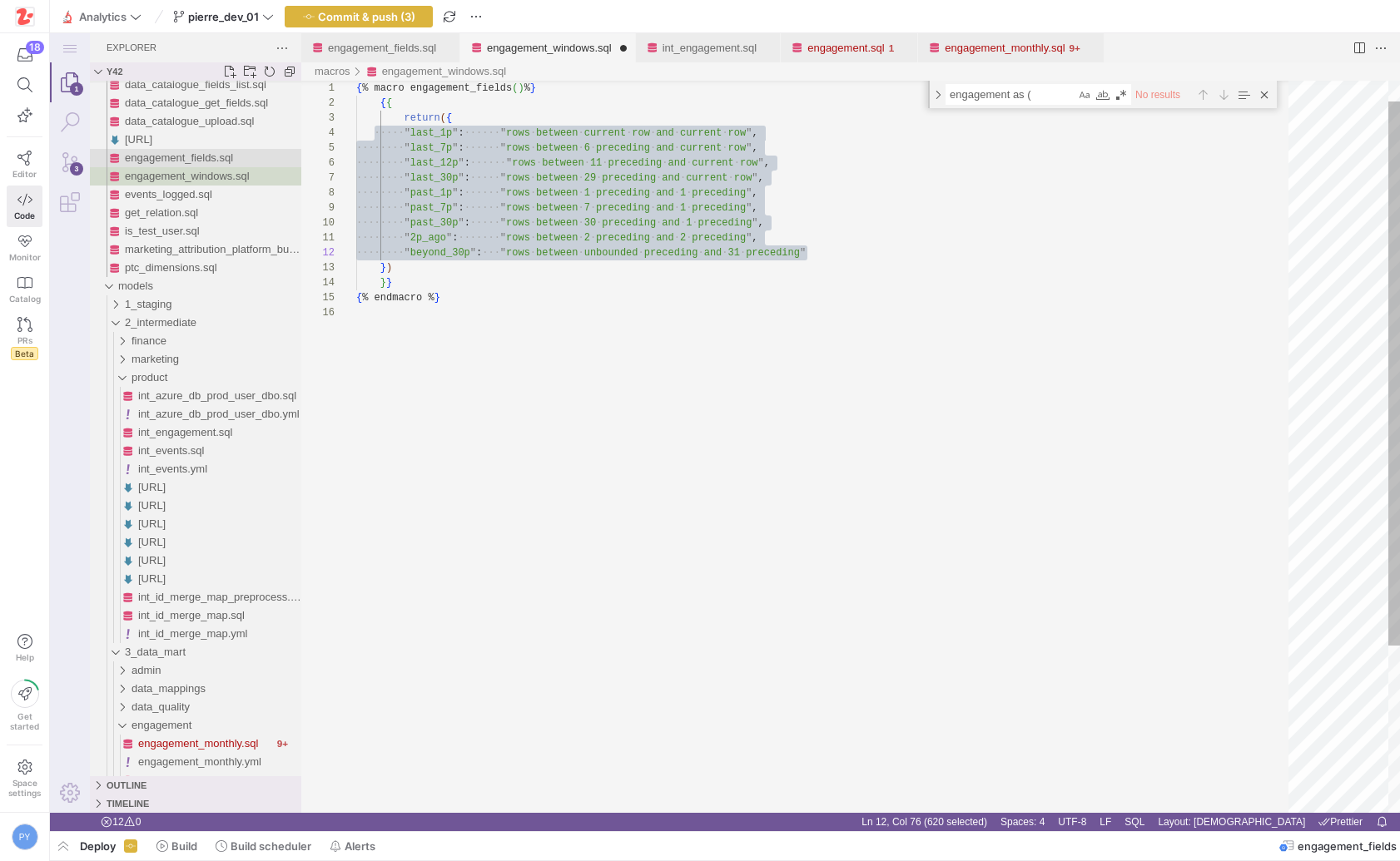scroll, scrollTop: 45, scrollLeft: 474, axis: both 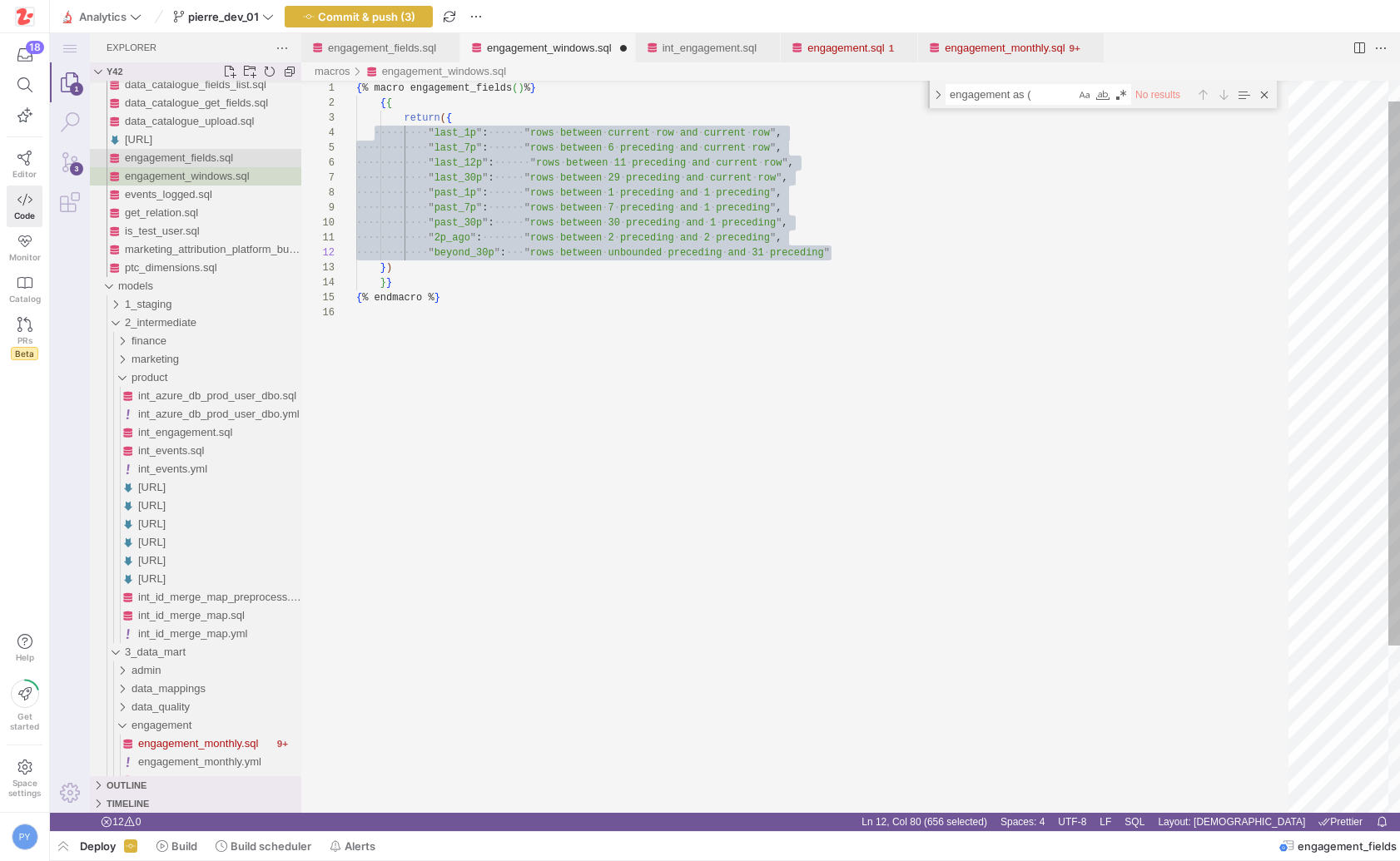 click on "{ % macro engagement_fields ( )  % }      { {          return ( {     ·‌·‌·‌·‌·‌·‌·‌·‌·‌ " last_1p " : ·‌·‌·‌·‌·‌·‌ " rows ·‌ between ·‌ current ·‌ row ·‌ and ·‌ current ·‌ row " , ·‌·‌·‌·‌·‌·‌·‌·‌·‌·‌·‌·‌ " last_7p " : ·‌·‌·‌·‌·‌·‌ " rows ·‌ between ·‌ 6 ·‌ preceding ·‌ and ·‌ current ·‌ row " , ·‌·‌·‌·‌·‌·‌·‌·‌·‌·‌·‌·‌ " last_12p " : ·‌·‌·‌·‌·‌·‌ " rows ·‌ between ·‌ 11 ·‌ preceding ·‌ and ·‌ current ·‌ row " , ·‌·‌·‌·‌·‌·‌·‌·‌·‌·‌·‌·‌ " last_30p " : ·‌·‌·‌·‌·‌ " rows ·‌ between ·‌ 29 ·‌ preceding ·‌ and ·‌ current ·‌ row " , ·‌·‌·‌·‌·‌·‌·‌·‌·‌·‌·‌·‌ " past_1p " : ·‌·‌·‌·‌·‌·‌ " rows ·‌ between ·‌ 1 ·‌ preceding ·‌ and ·‌ 1 ·‌ preceding " , " " : "" at bounding box center (828, 545) 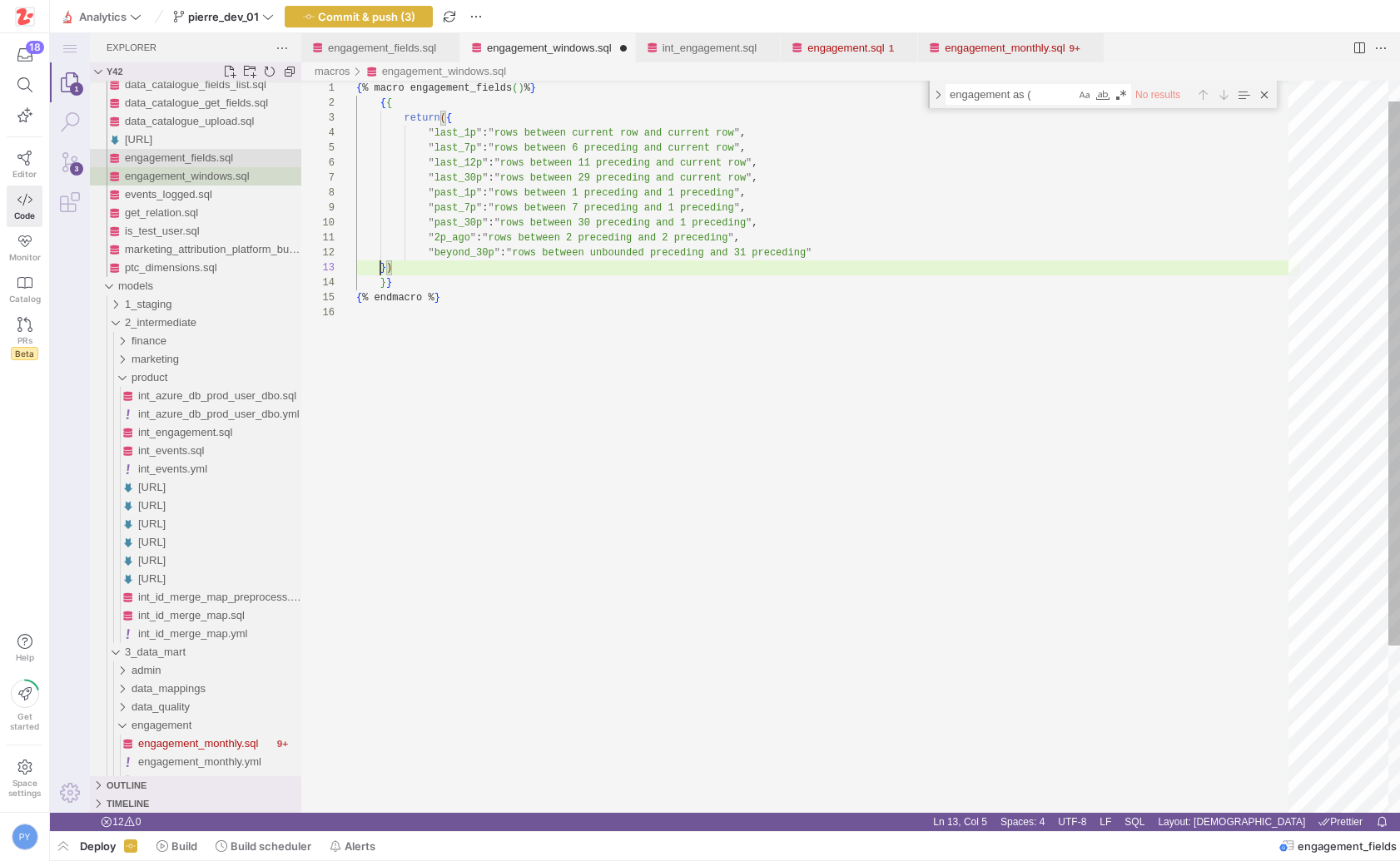 type on ""2p_ago":       "rows between 2 preceding and 2 preceding",
"beyond_30p":   "rows between unbounded preceding and 31 preceding"
})
}}
{% endmacro %}" 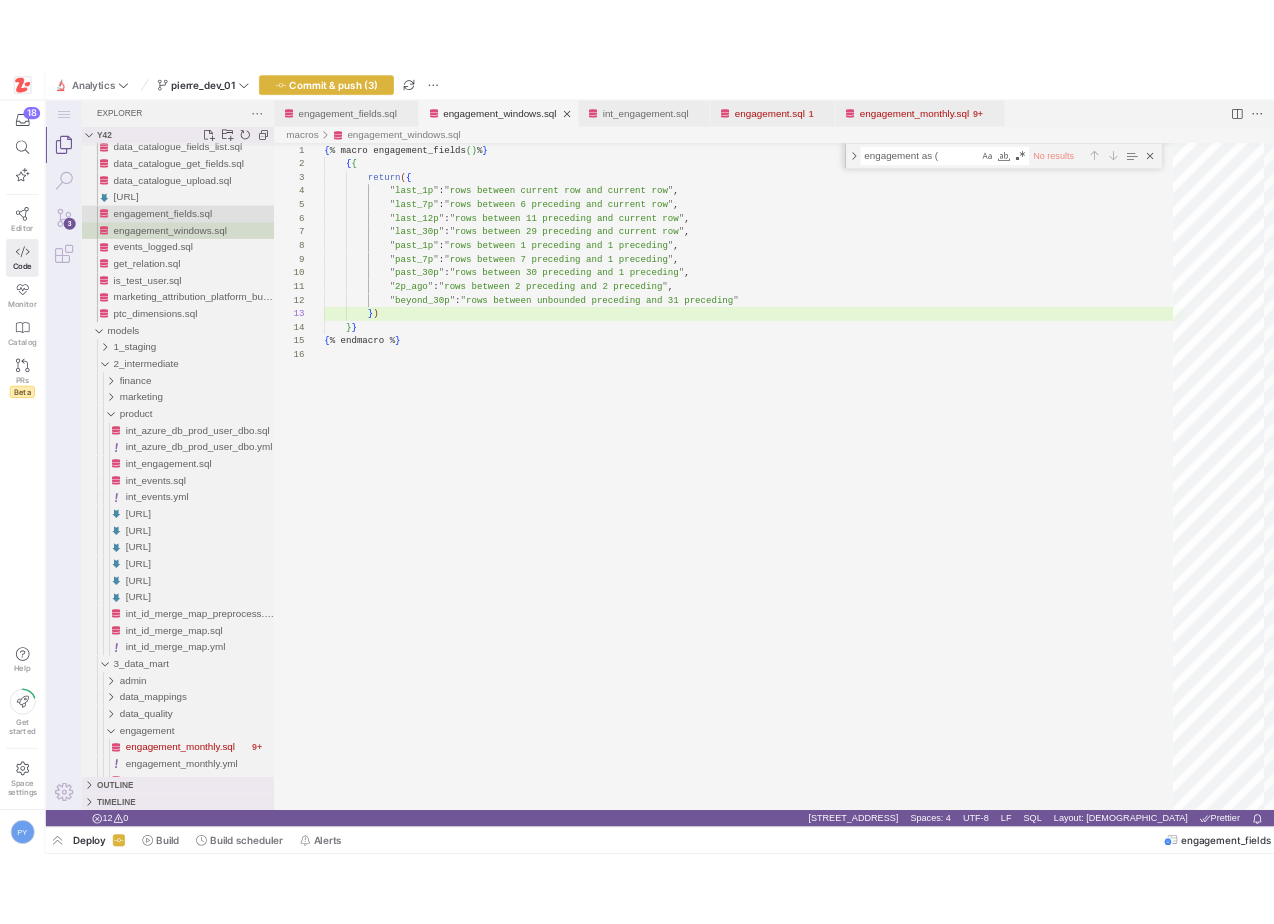 scroll, scrollTop: 36, scrollLeft: 58, axis: both 